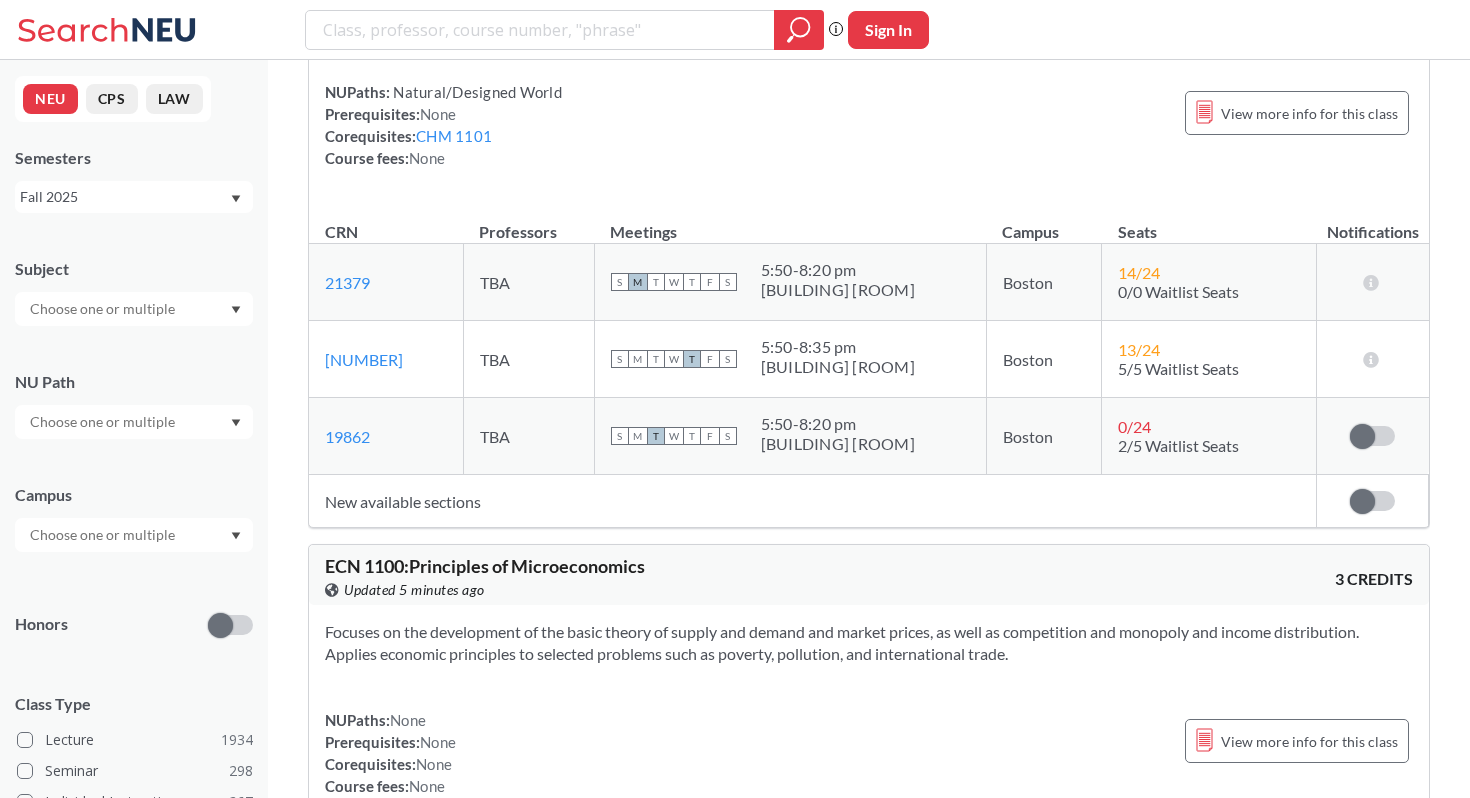 scroll, scrollTop: 26434, scrollLeft: 0, axis: vertical 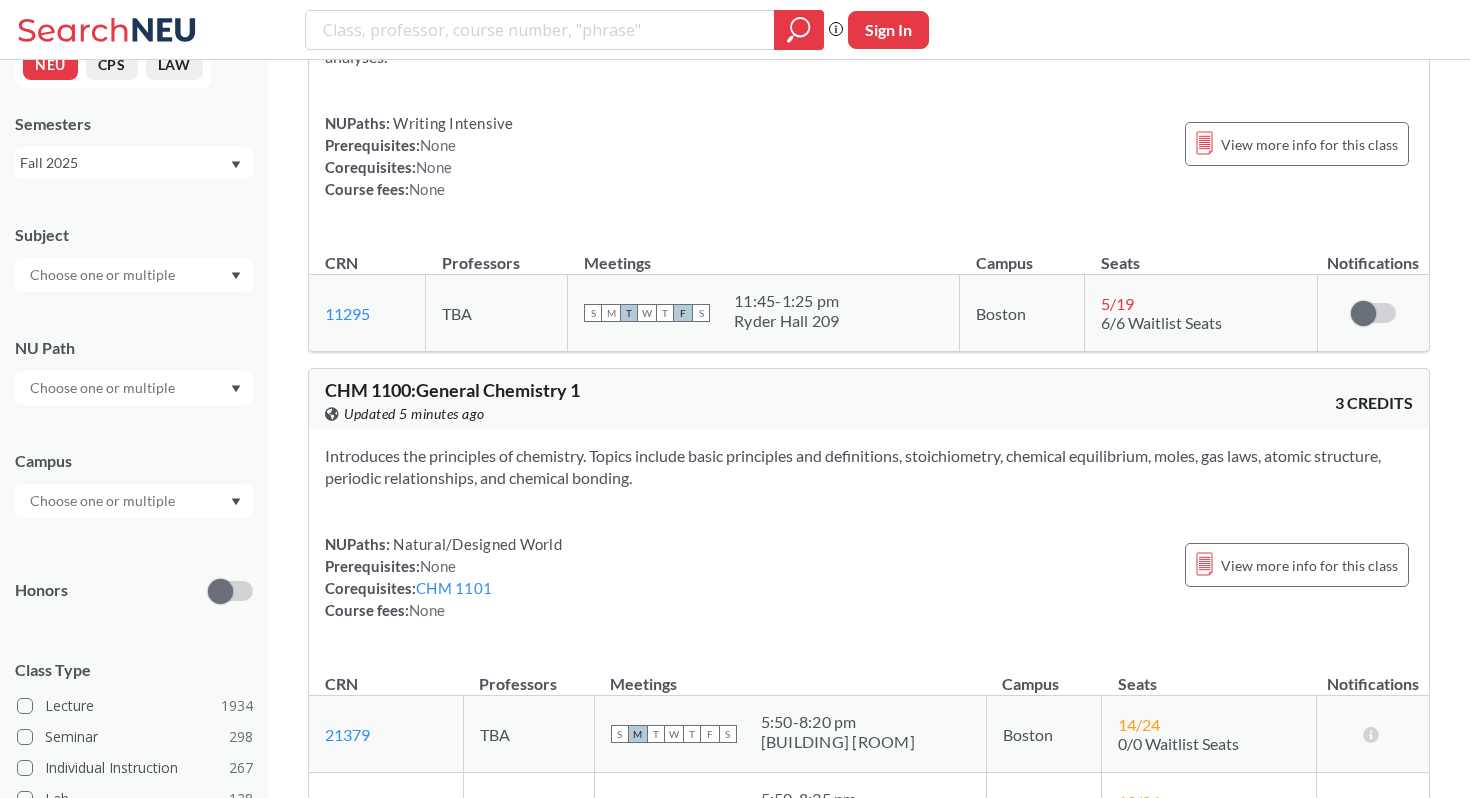 click at bounding box center (134, 275) 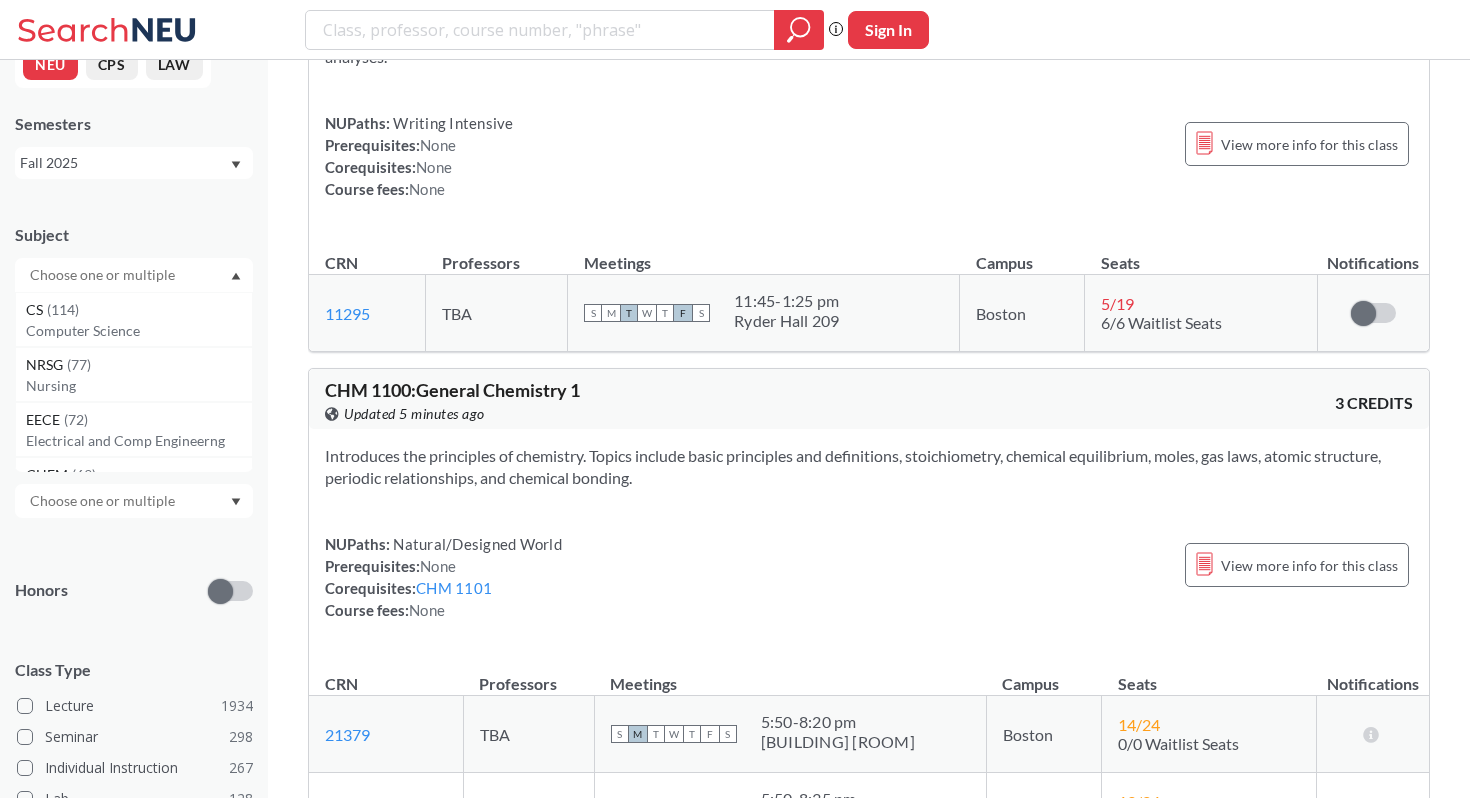 scroll, scrollTop: 22, scrollLeft: 0, axis: vertical 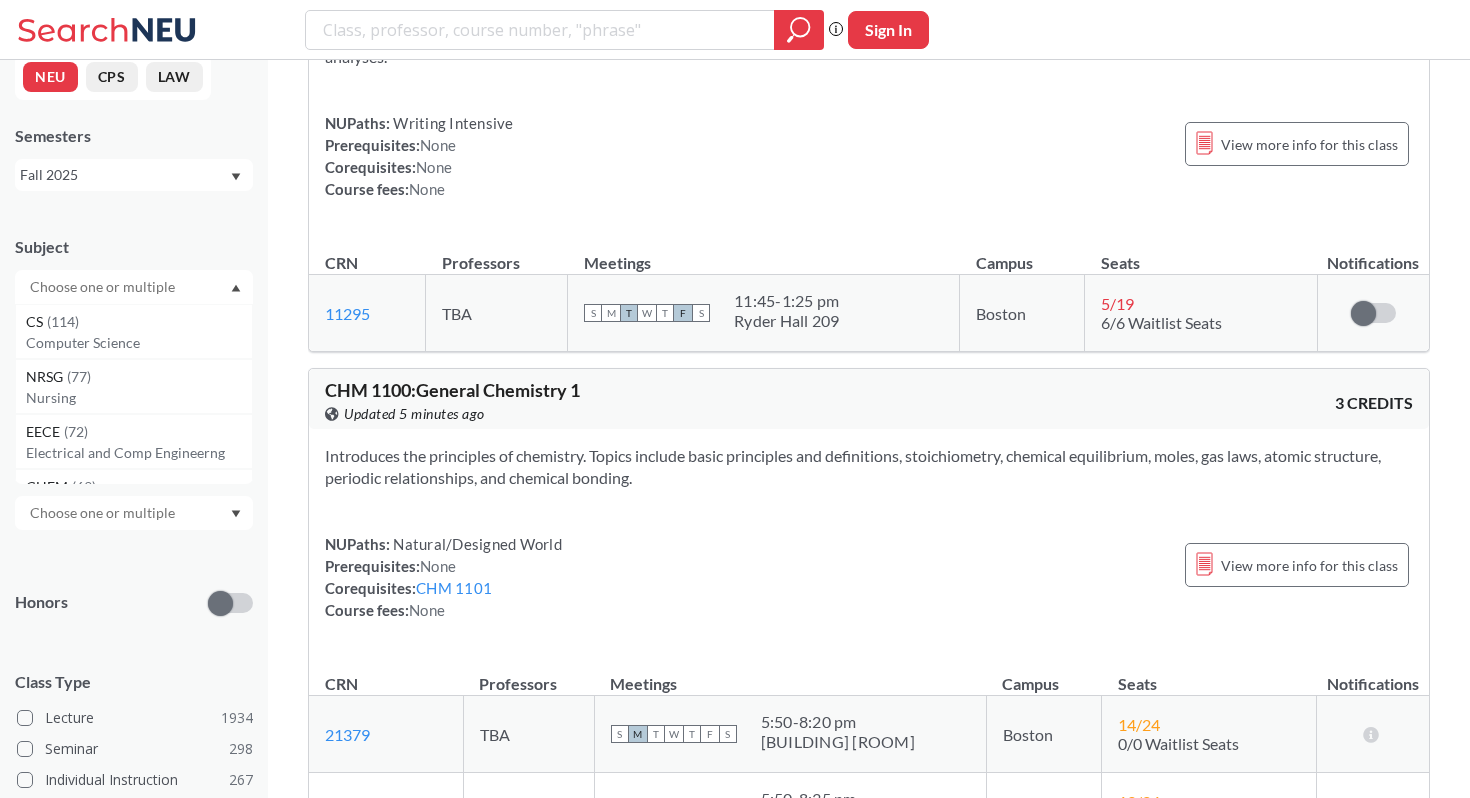 click on "Subject" at bounding box center [134, 247] 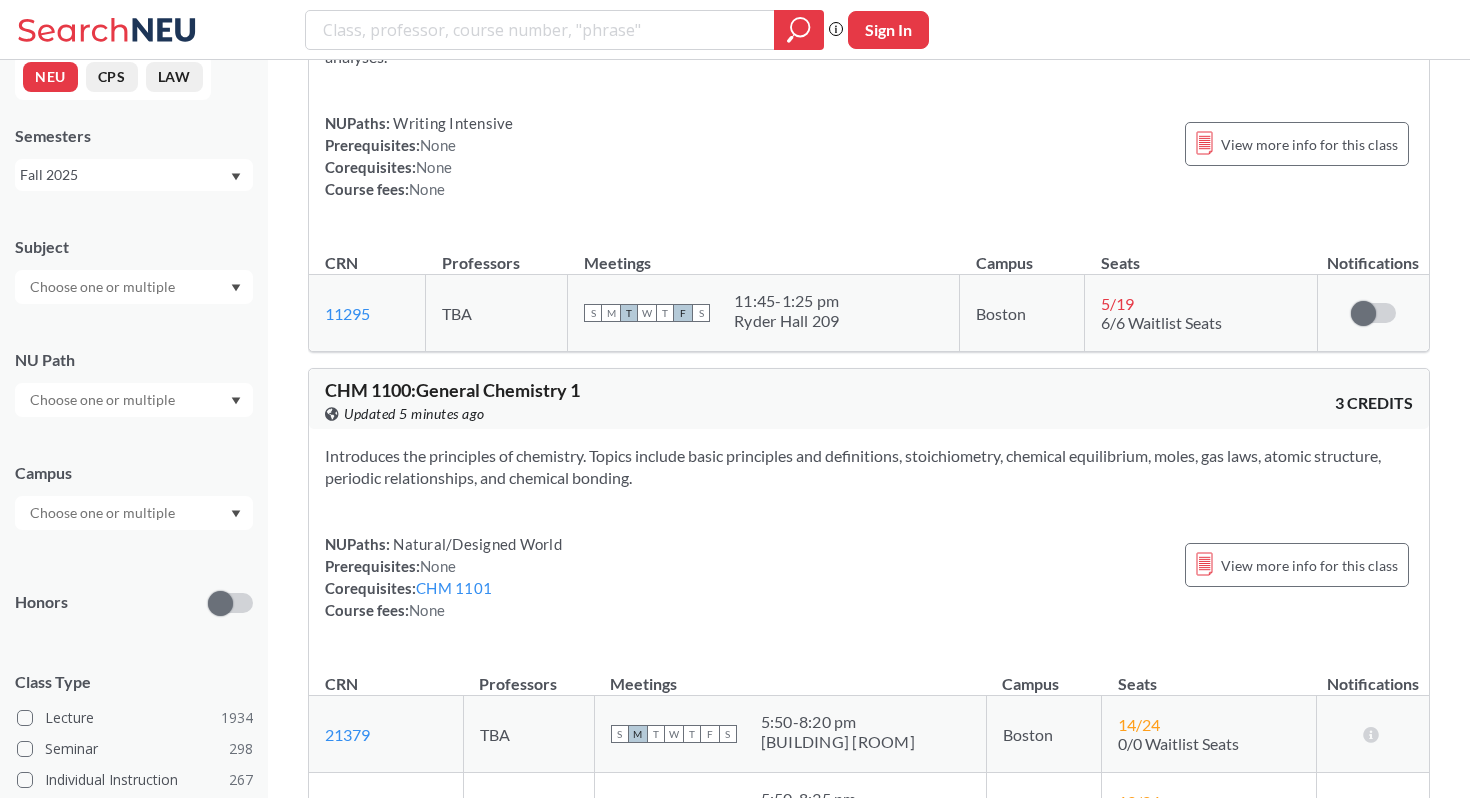 scroll, scrollTop: 0, scrollLeft: 0, axis: both 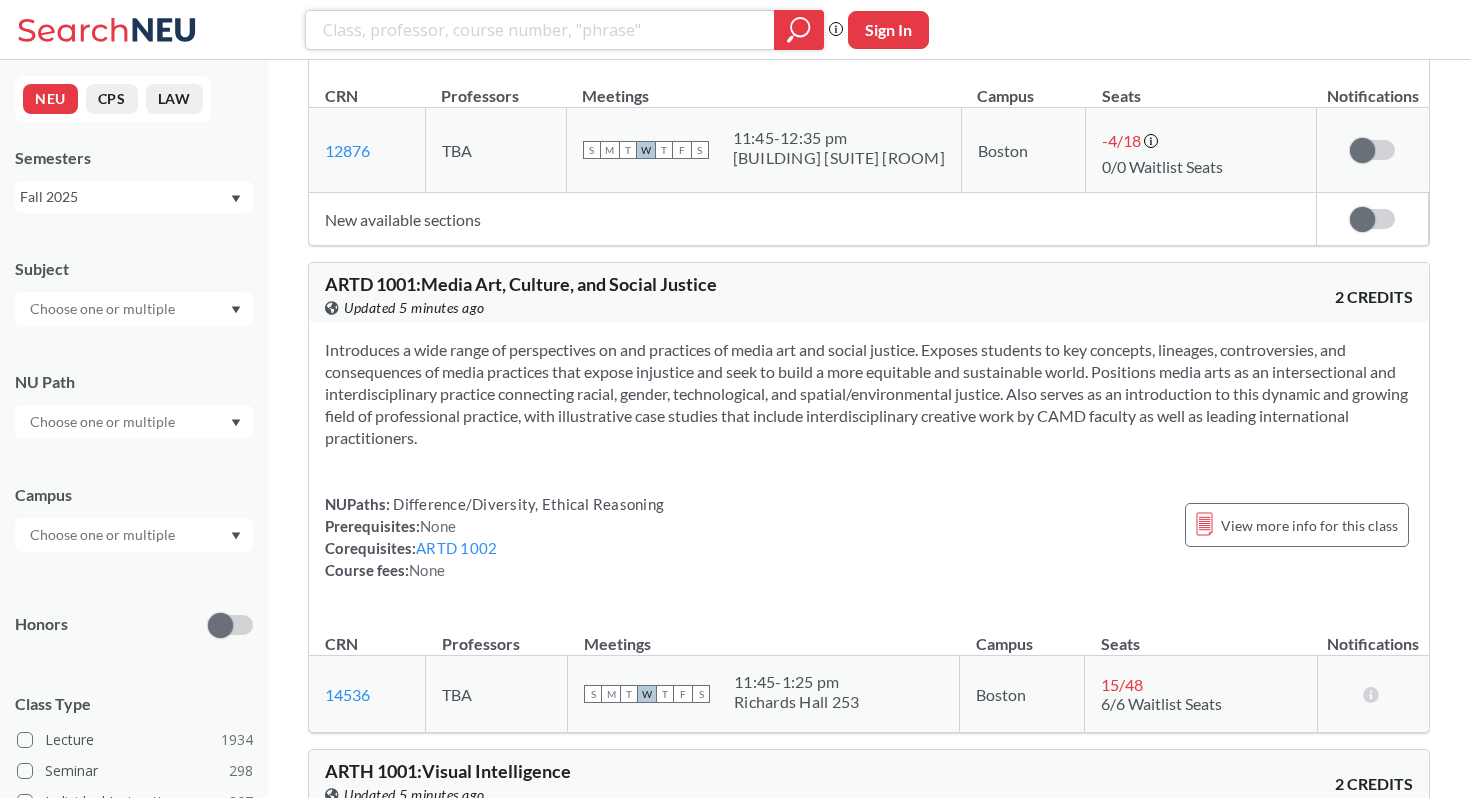 click 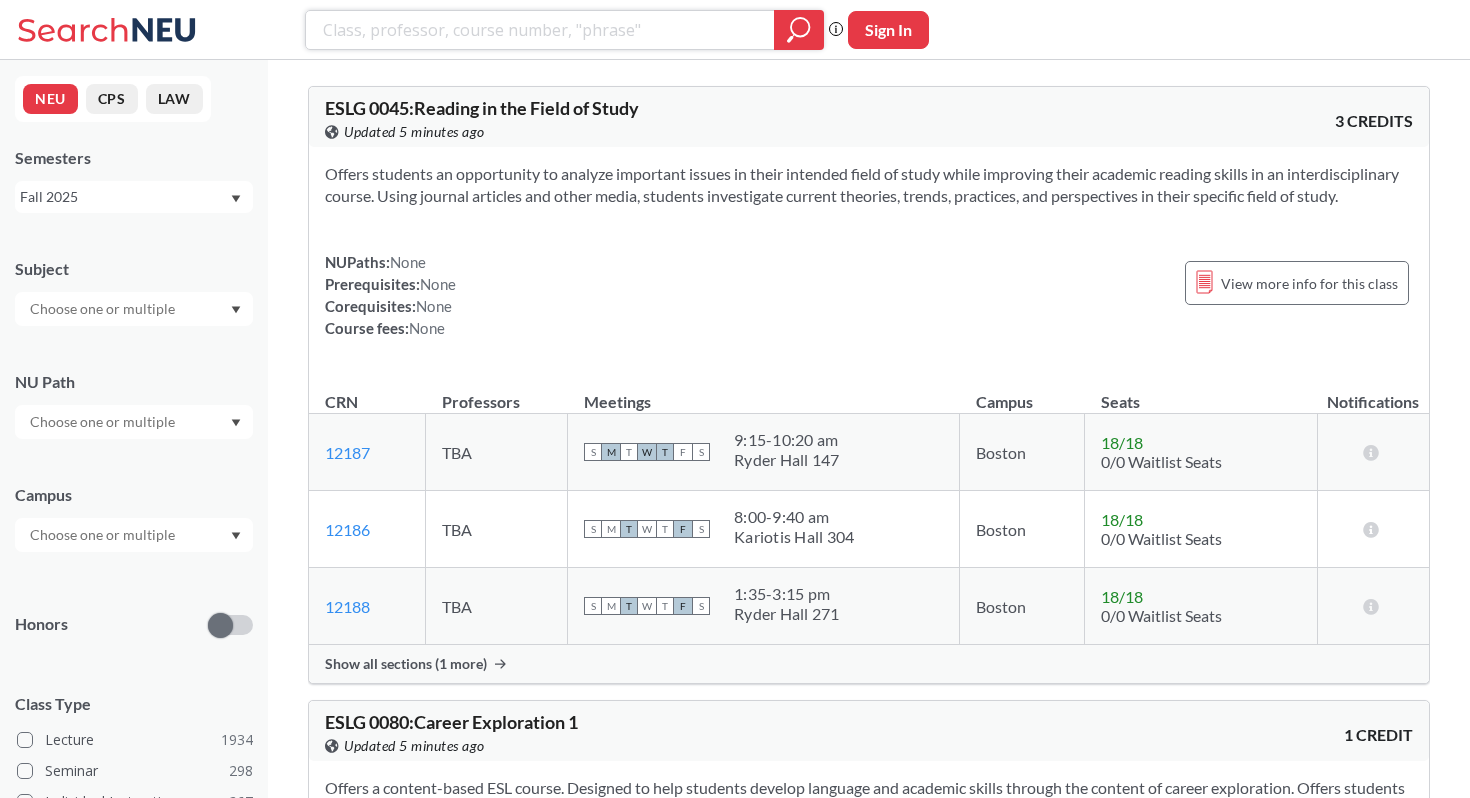 click at bounding box center [540, 30] 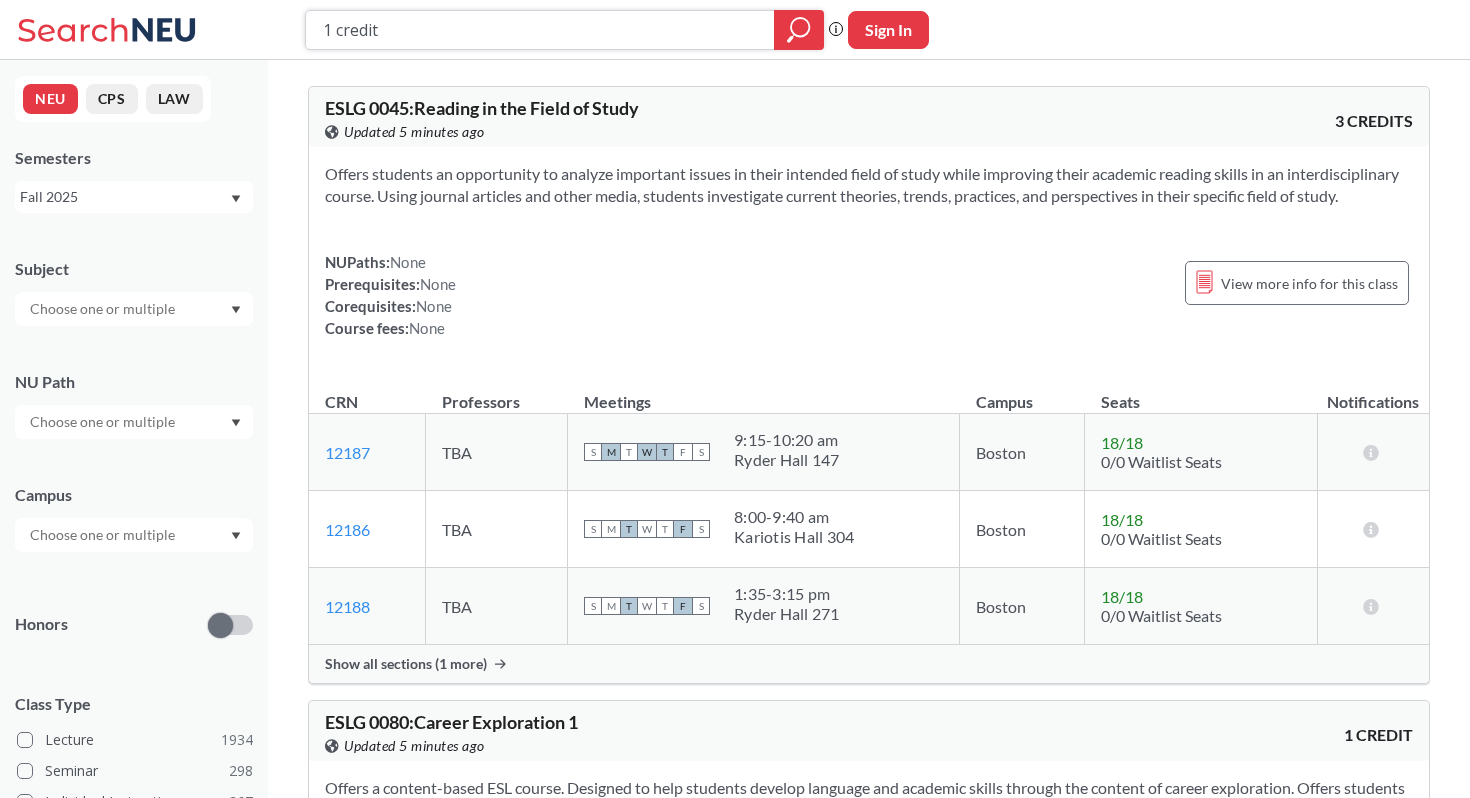 type on "1 credit" 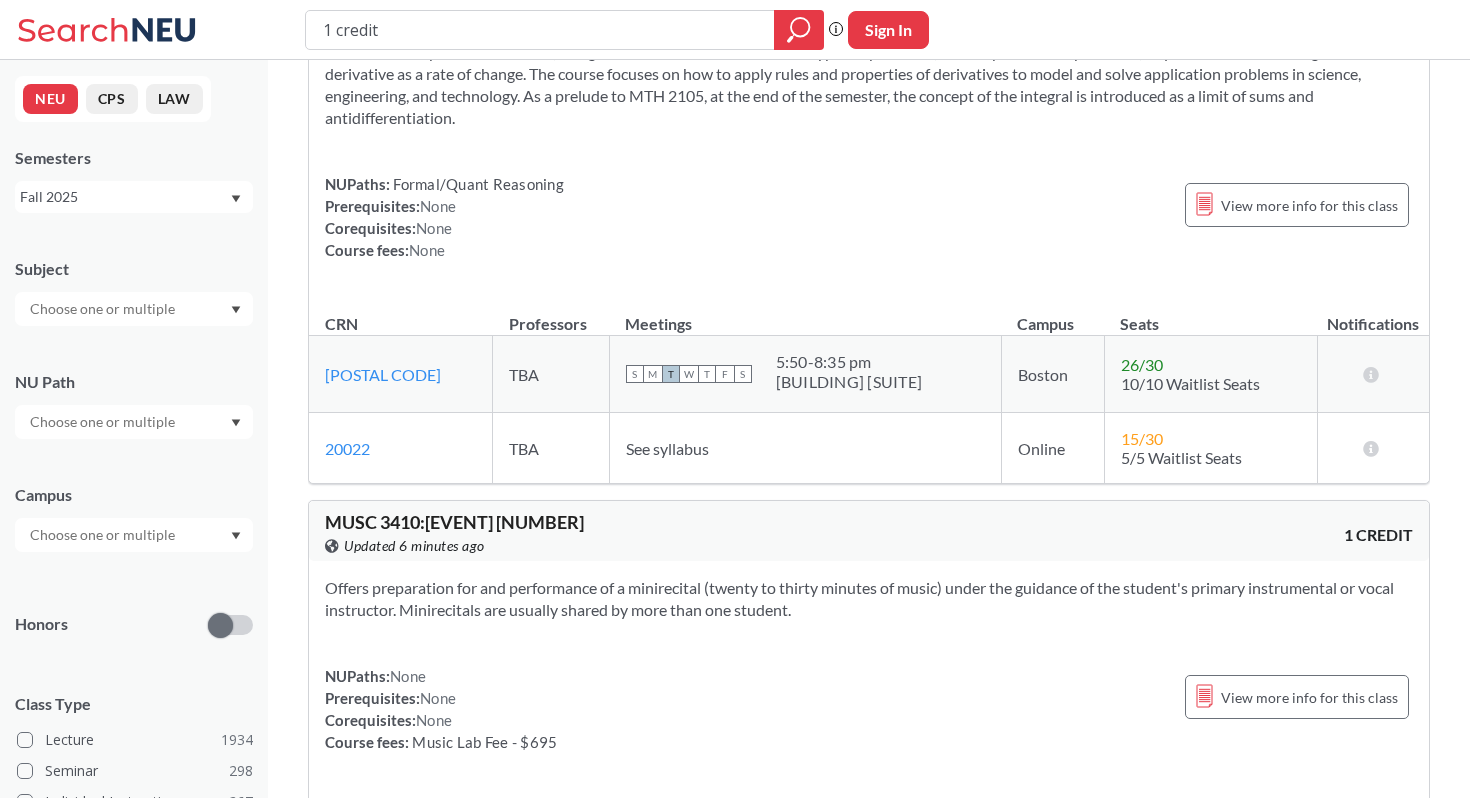 scroll, scrollTop: 0, scrollLeft: 0, axis: both 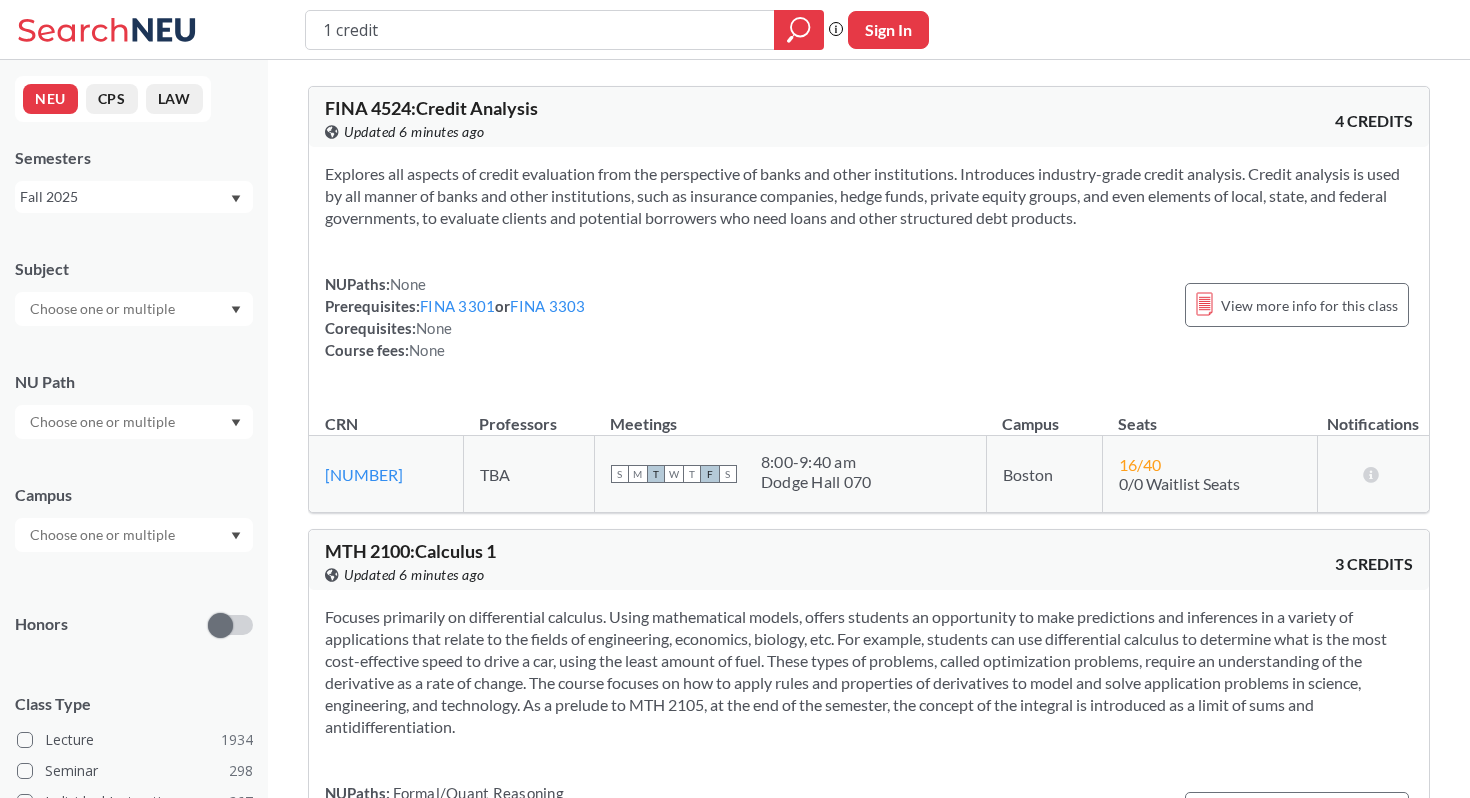 drag, startPoint x: 425, startPoint y: 16, endPoint x: 261, endPoint y: 16, distance: 164 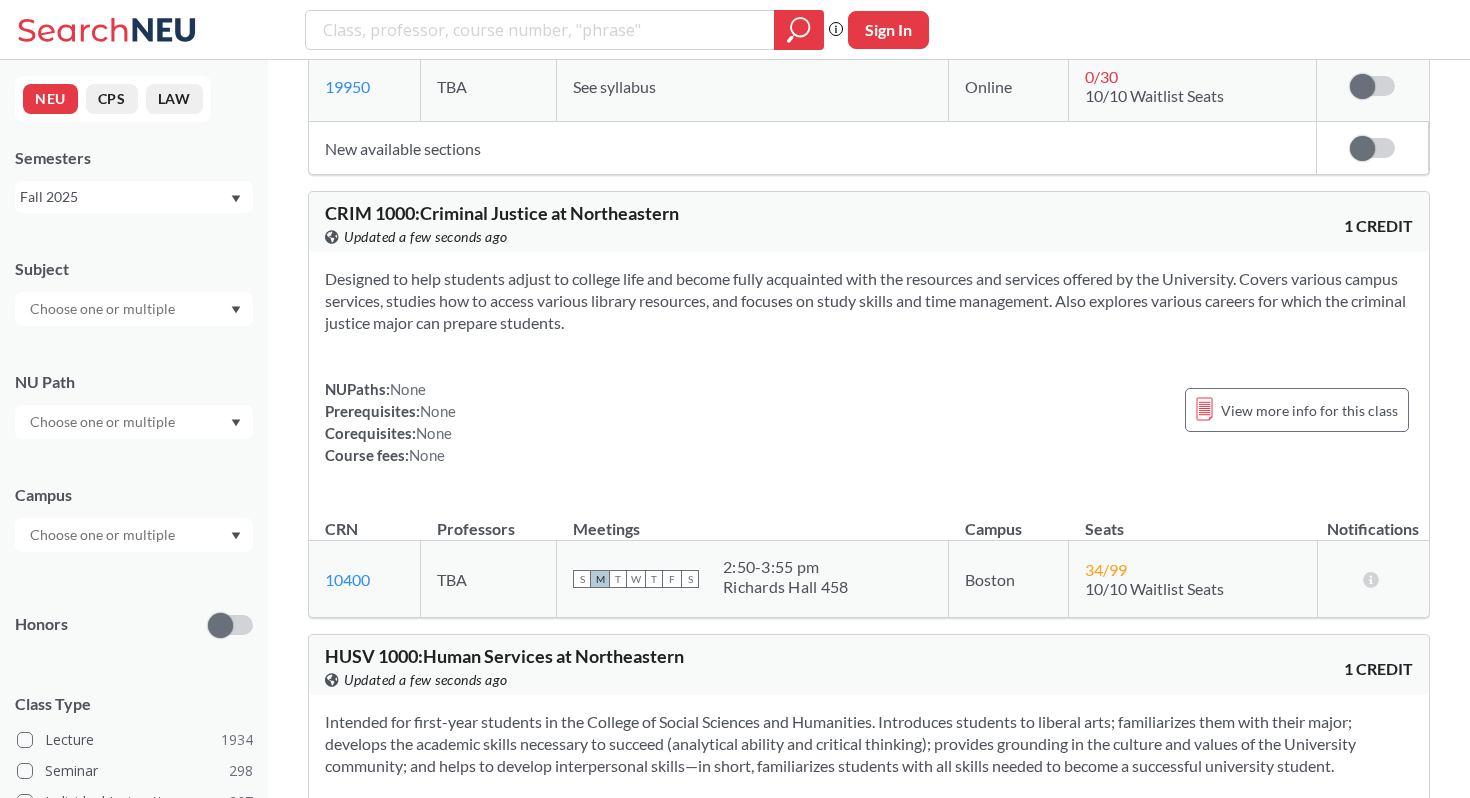 scroll, scrollTop: 7565, scrollLeft: 0, axis: vertical 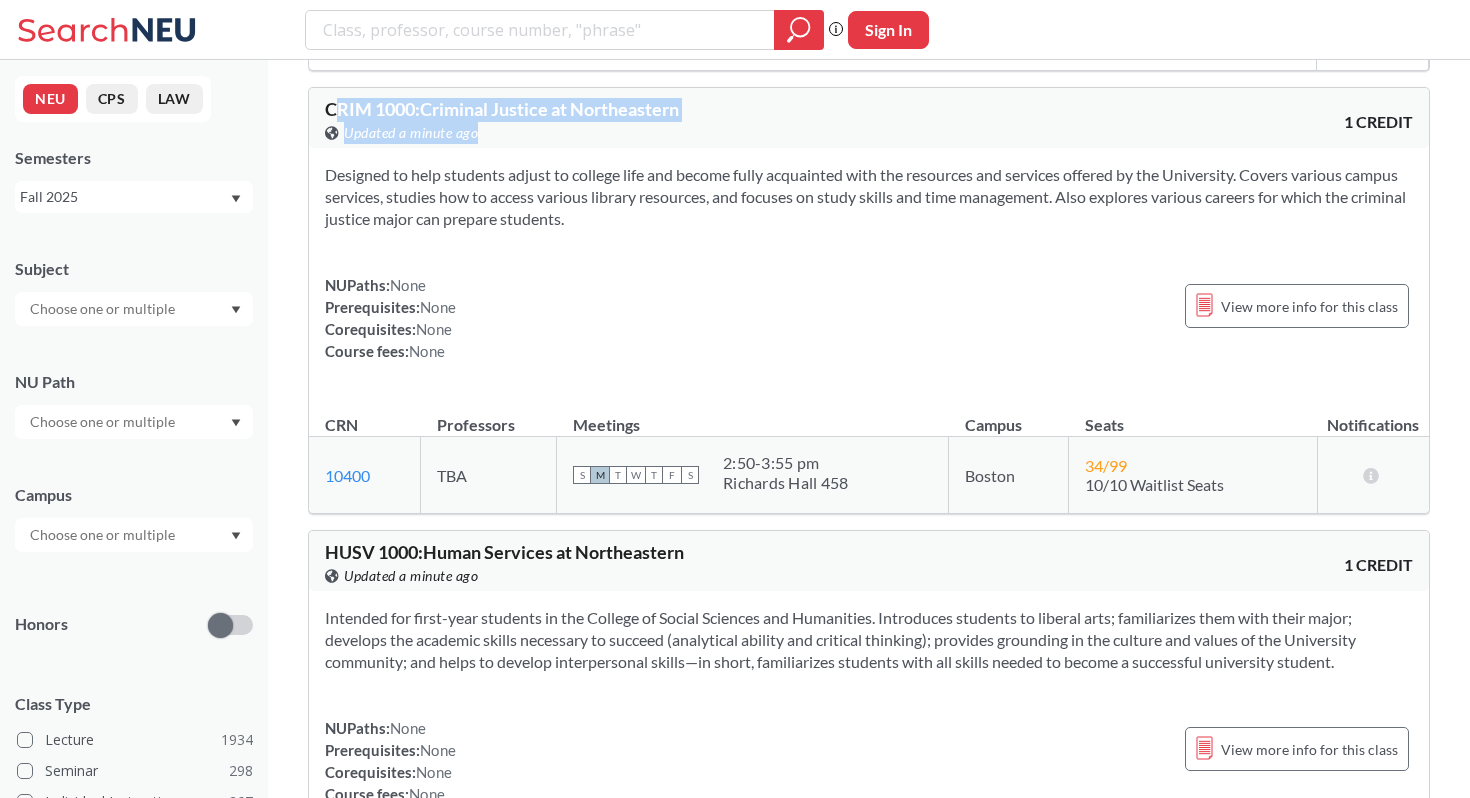 drag, startPoint x: 733, startPoint y: 168, endPoint x: 334, endPoint y: 147, distance: 399.55225 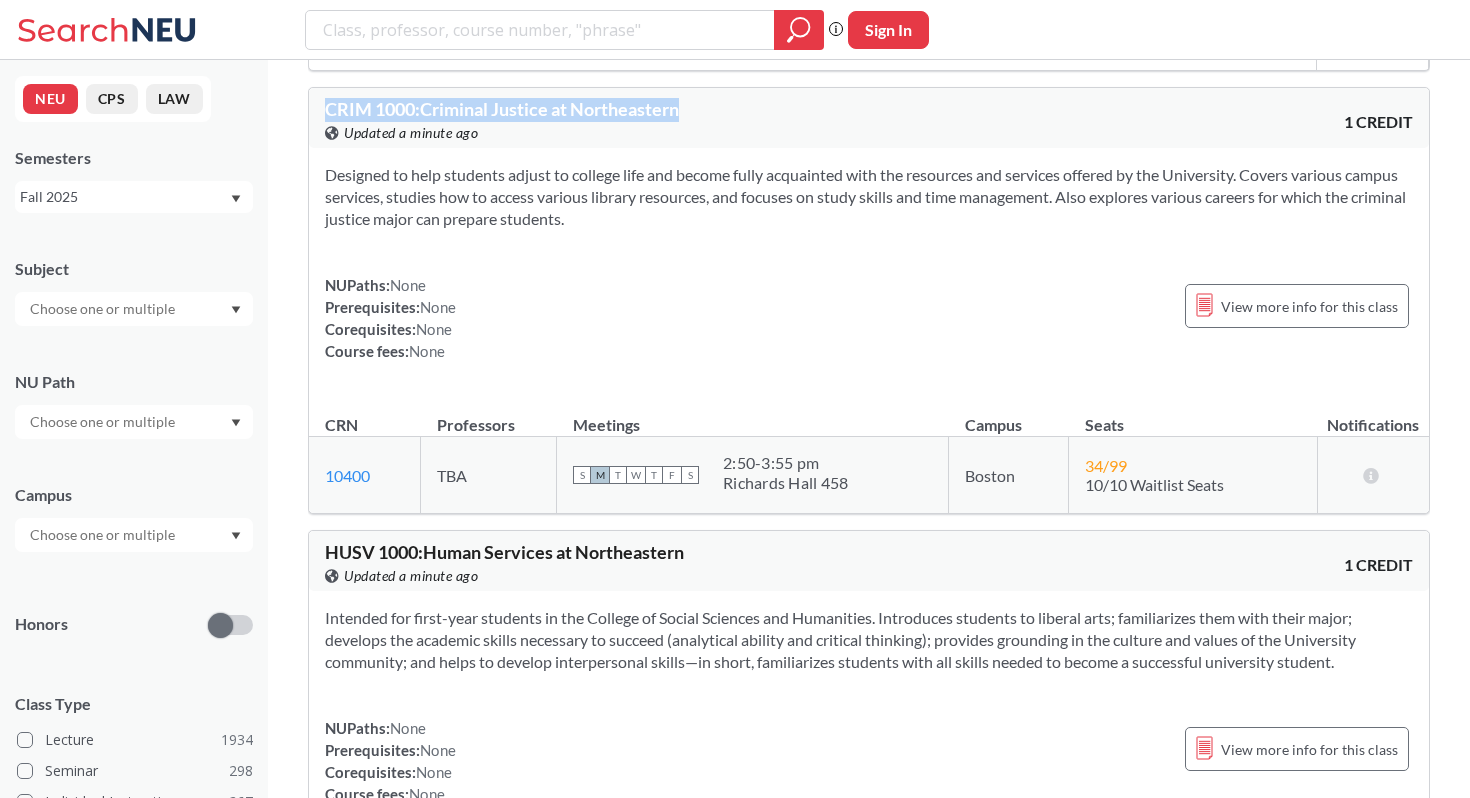 drag, startPoint x: 324, startPoint y: 148, endPoint x: 712, endPoint y: 146, distance: 388.00516 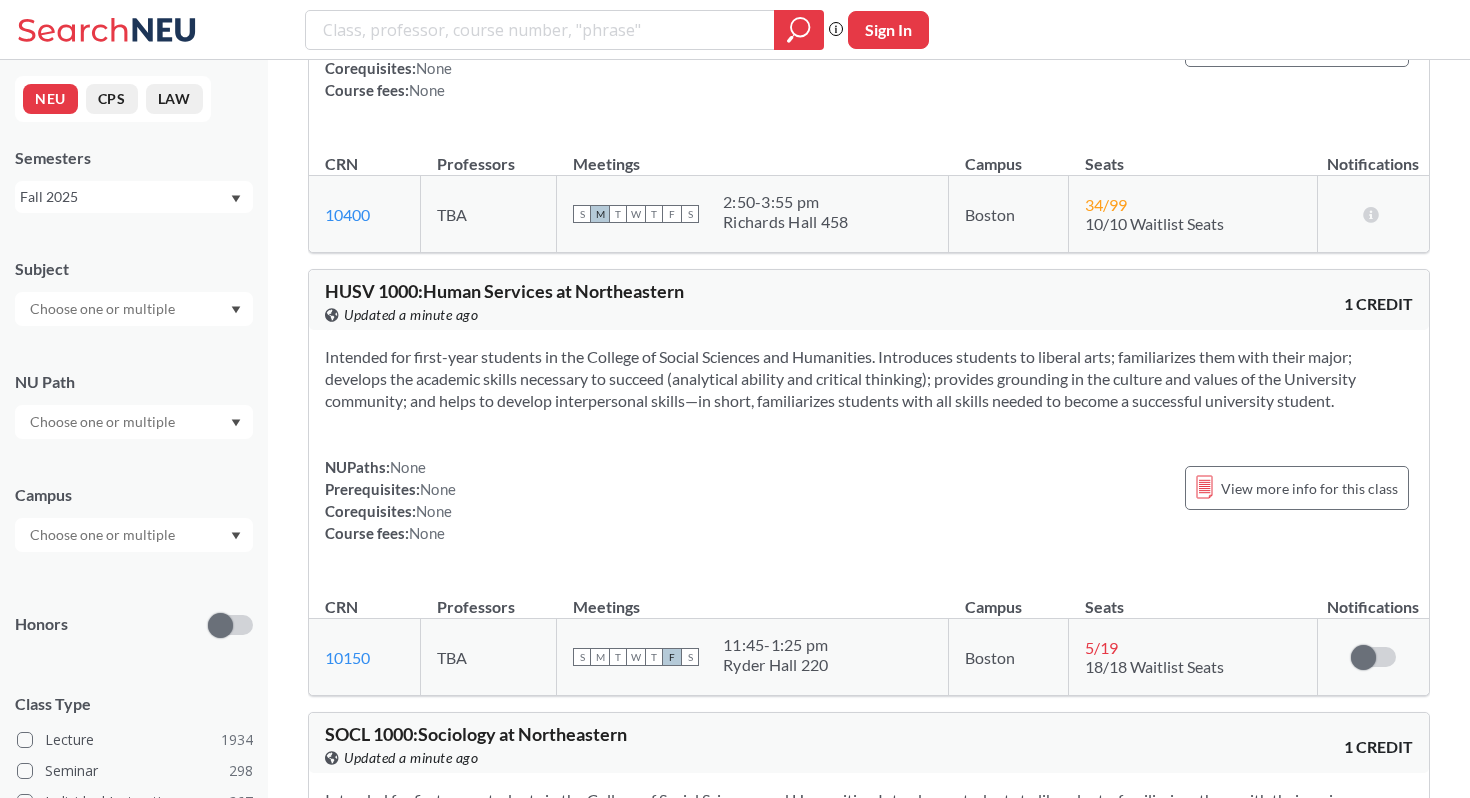 scroll, scrollTop: 7837, scrollLeft: 0, axis: vertical 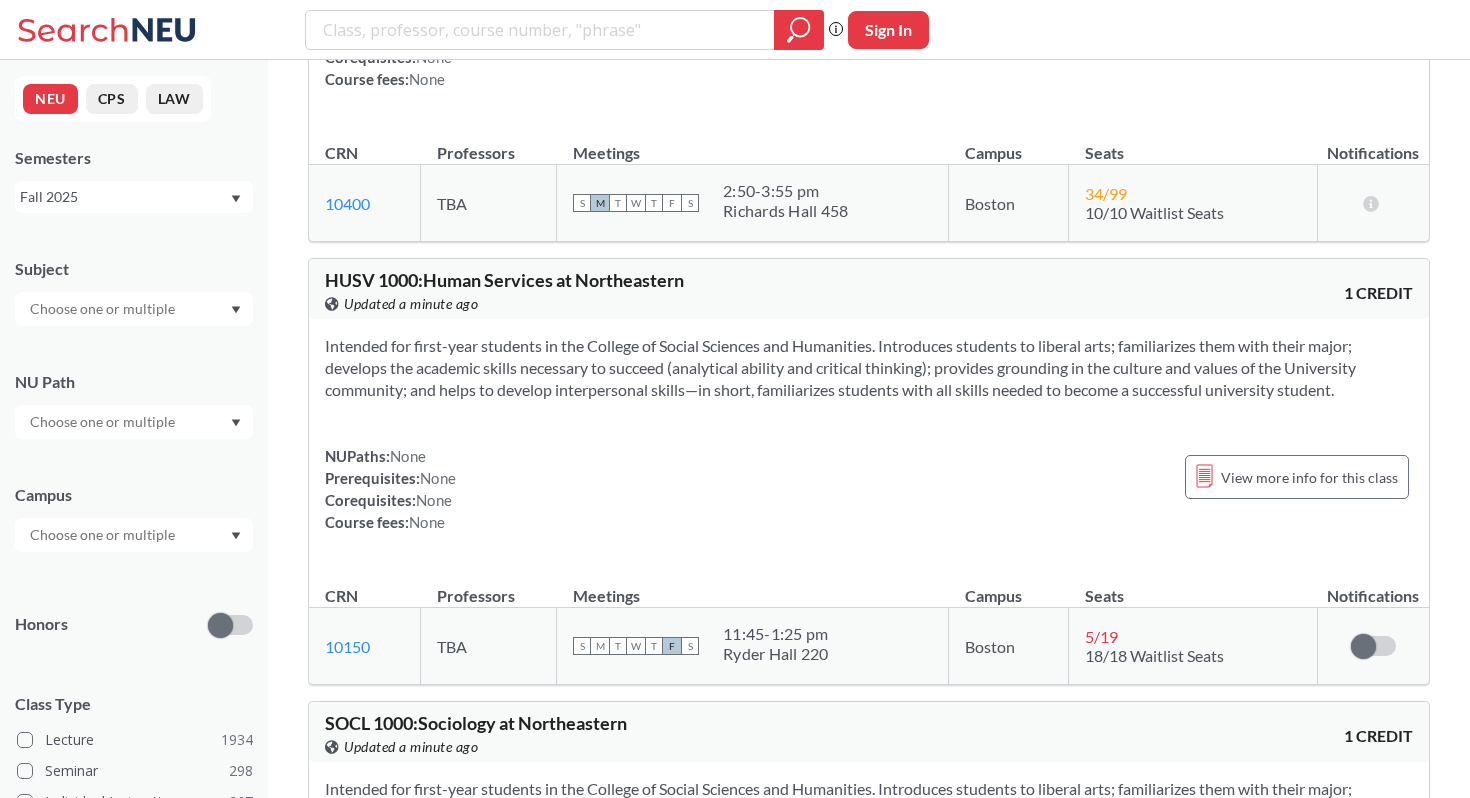 click on "Intended for first-year students in the College of Social Sciences and Humanities. Introduces students to liberal arts; familiarizes them with their major; develops the academic skills necessary to succeed (analytical ability and critical thinking); provides grounding in the culture and values of the University community; and helps to develop interpersonal skills—in short, familiarizes students with all skills needed to become a successful university student.
NUPaths:  None Prerequisites:  None Corequisites:  None Course fees:  None View more info for this class" at bounding box center (869, 442) 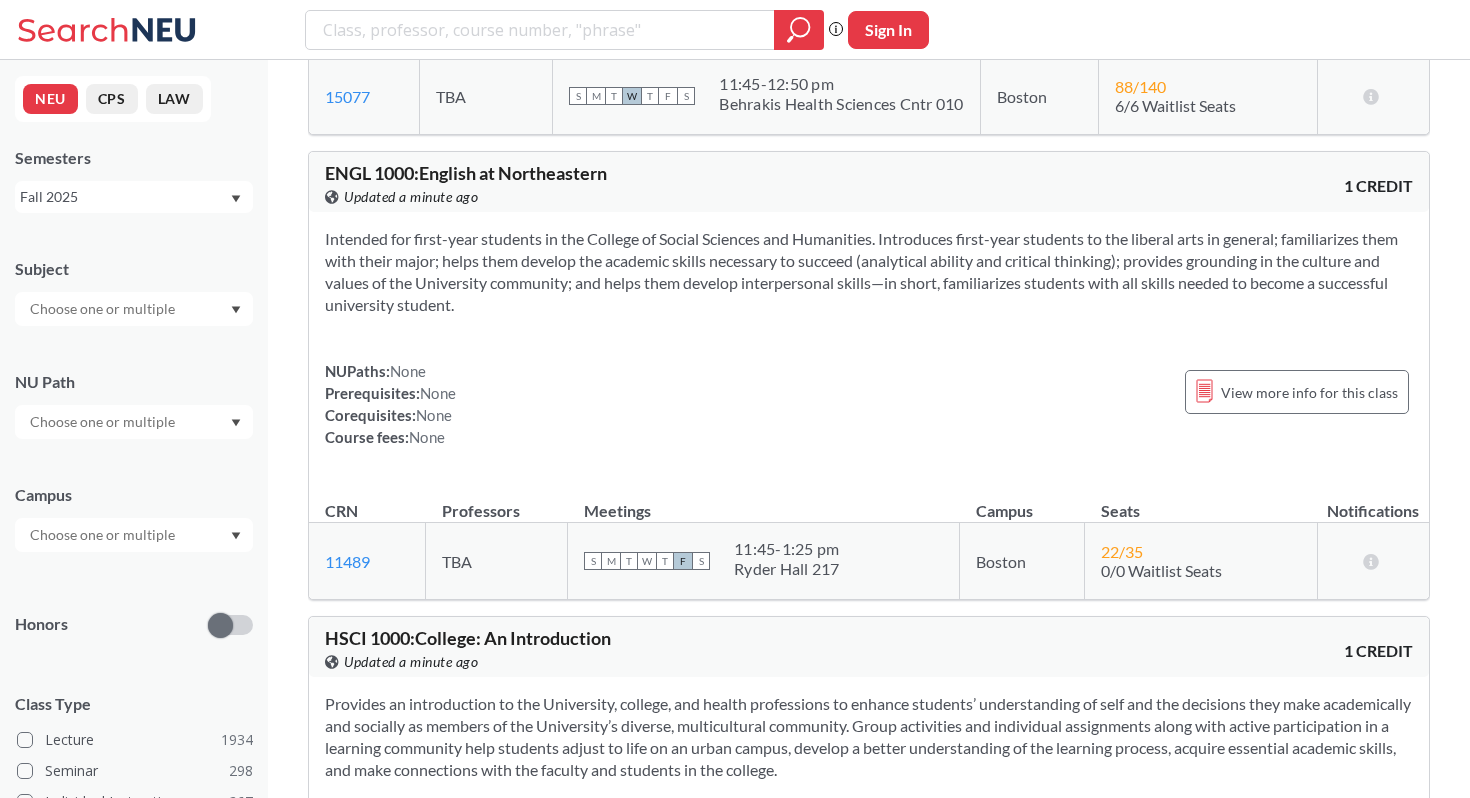 scroll, scrollTop: 10060, scrollLeft: 0, axis: vertical 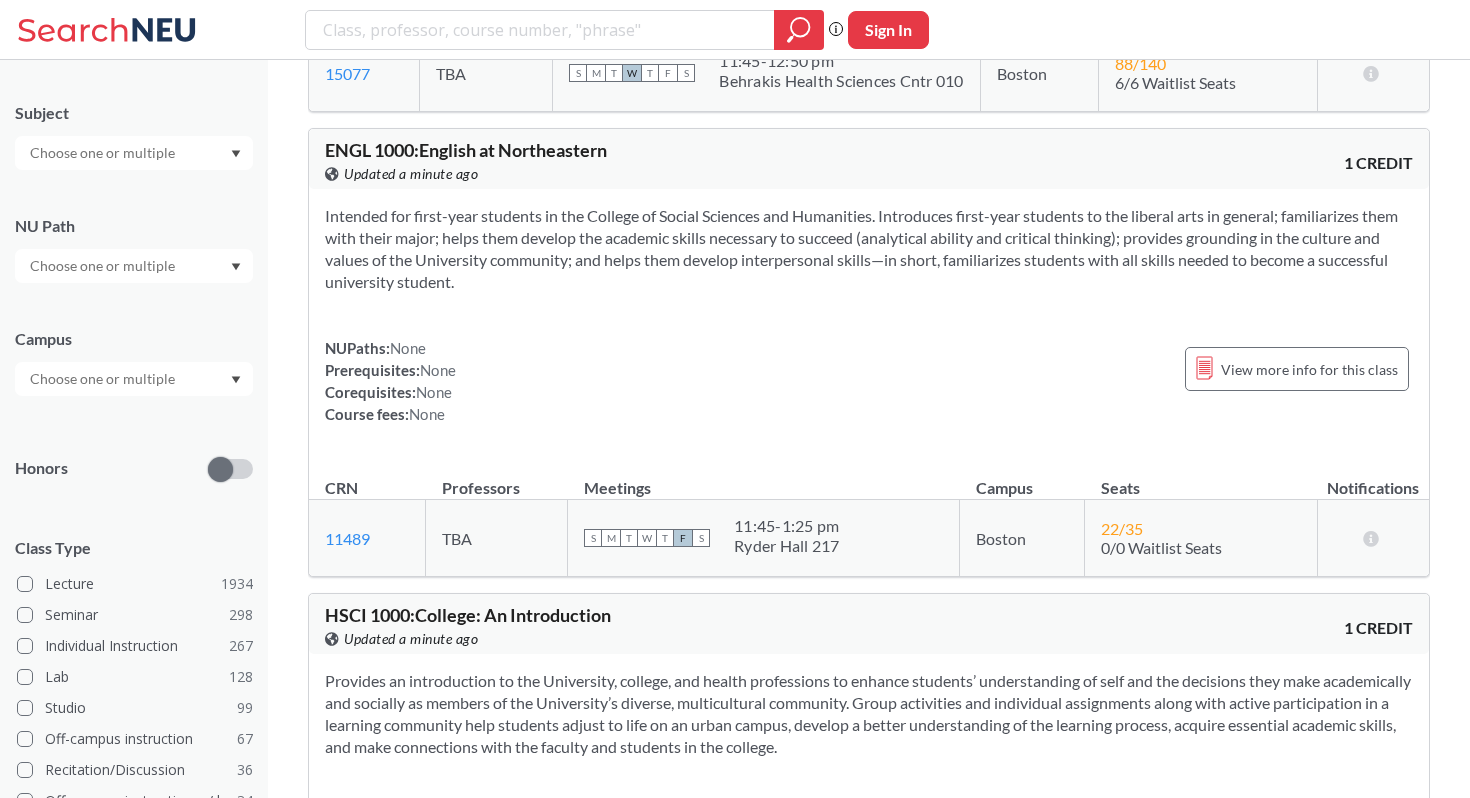 click at bounding box center [104, 379] 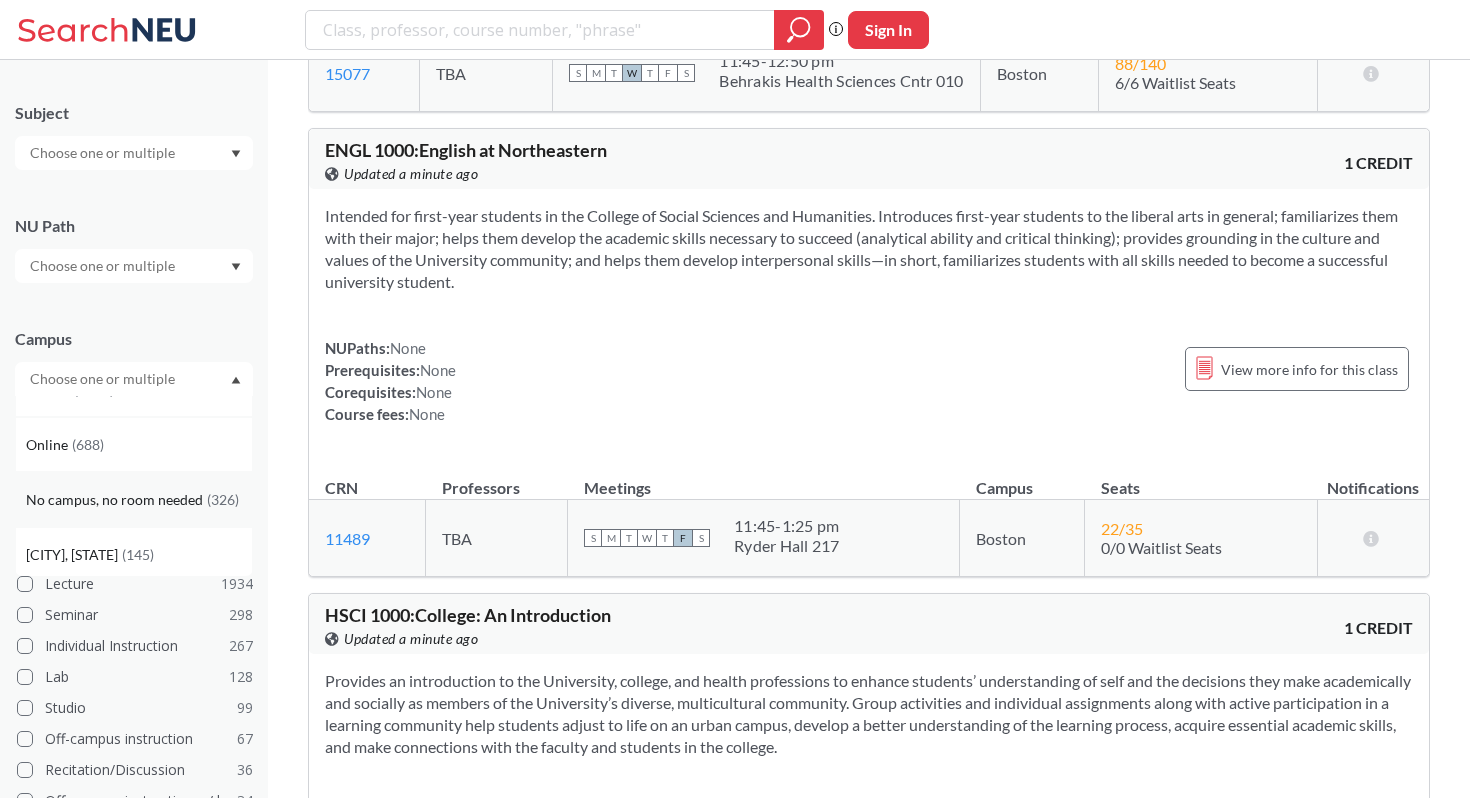 scroll, scrollTop: 37, scrollLeft: 0, axis: vertical 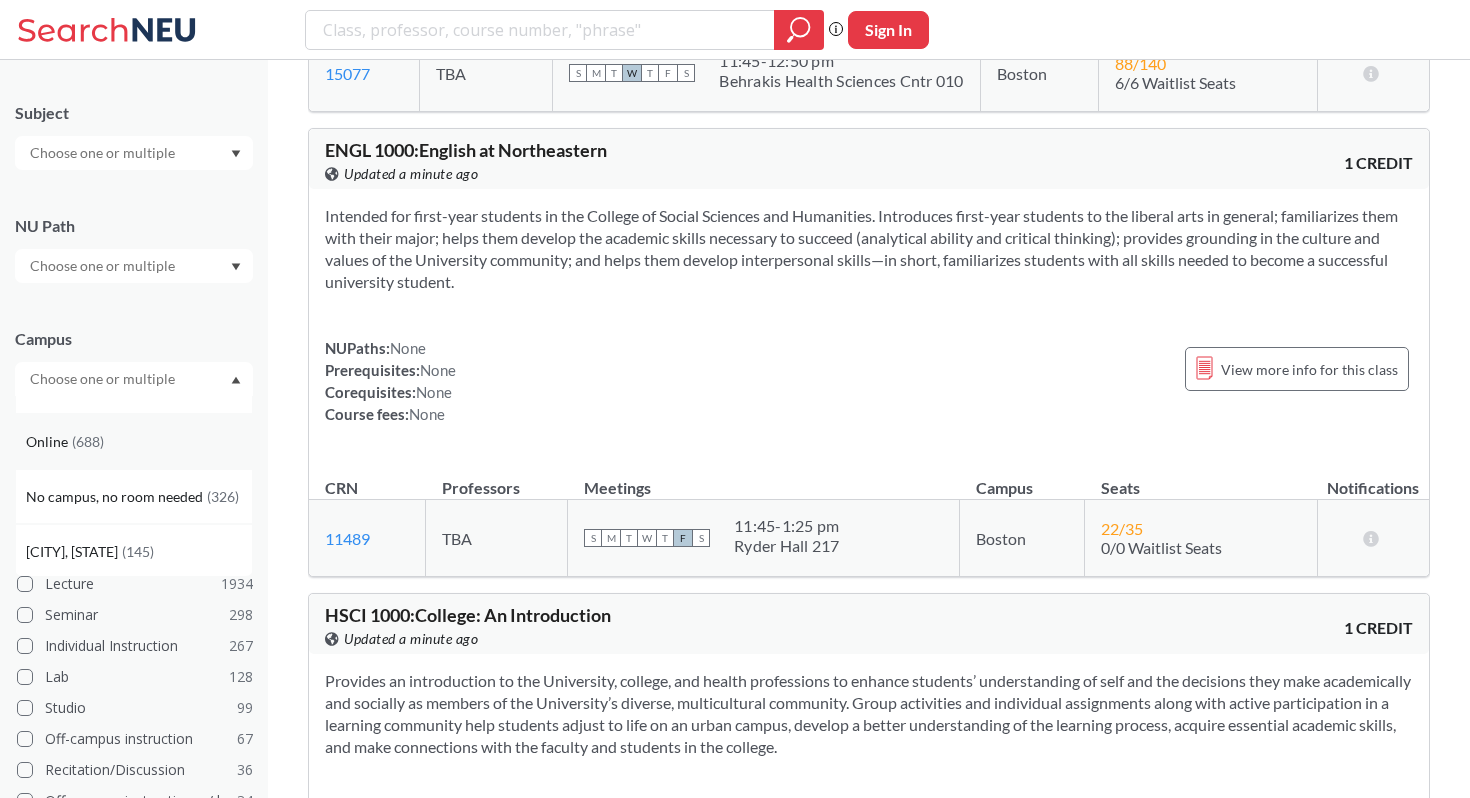 click on "Online ( 688 )" at bounding box center (134, 441) 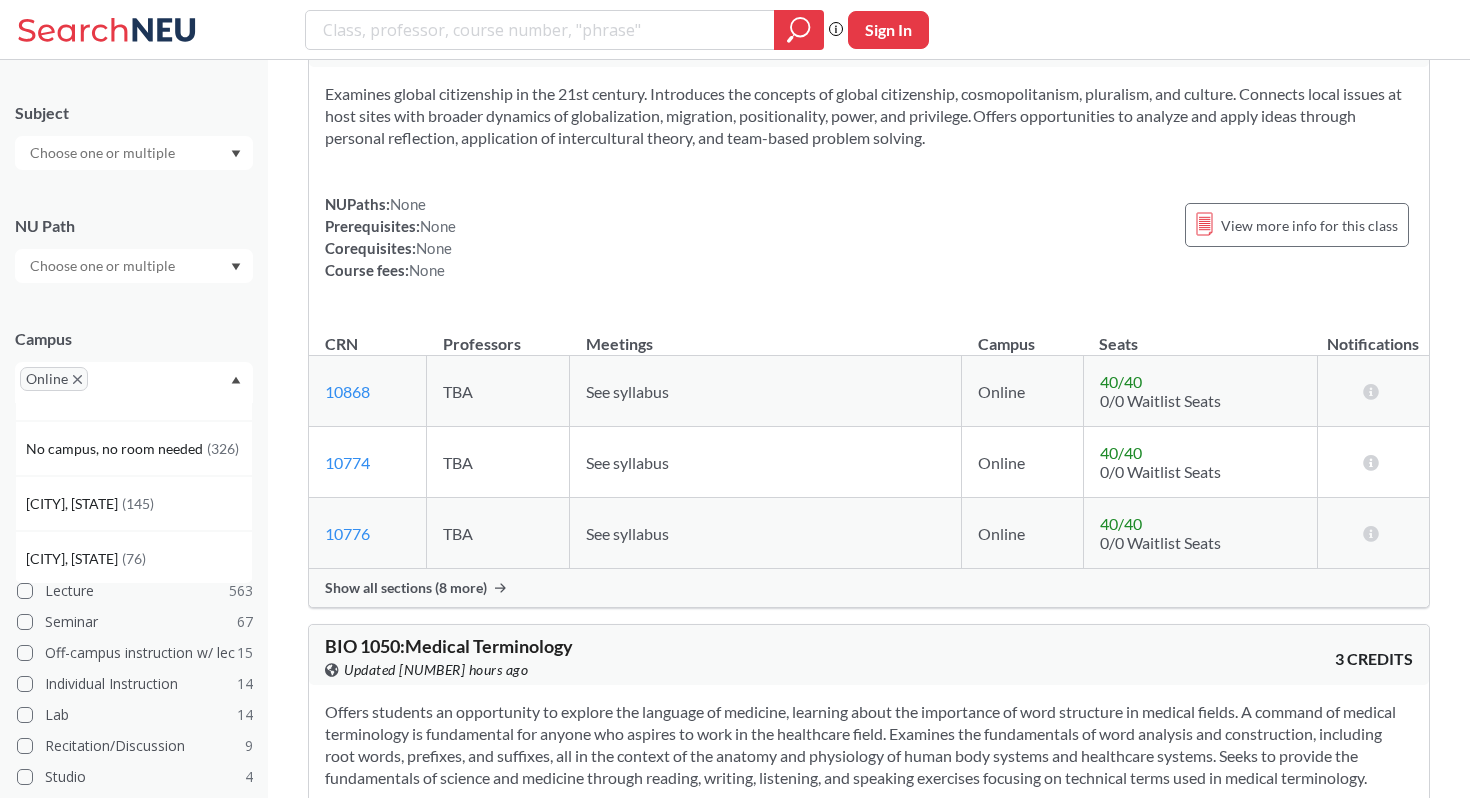scroll, scrollTop: 4426, scrollLeft: 0, axis: vertical 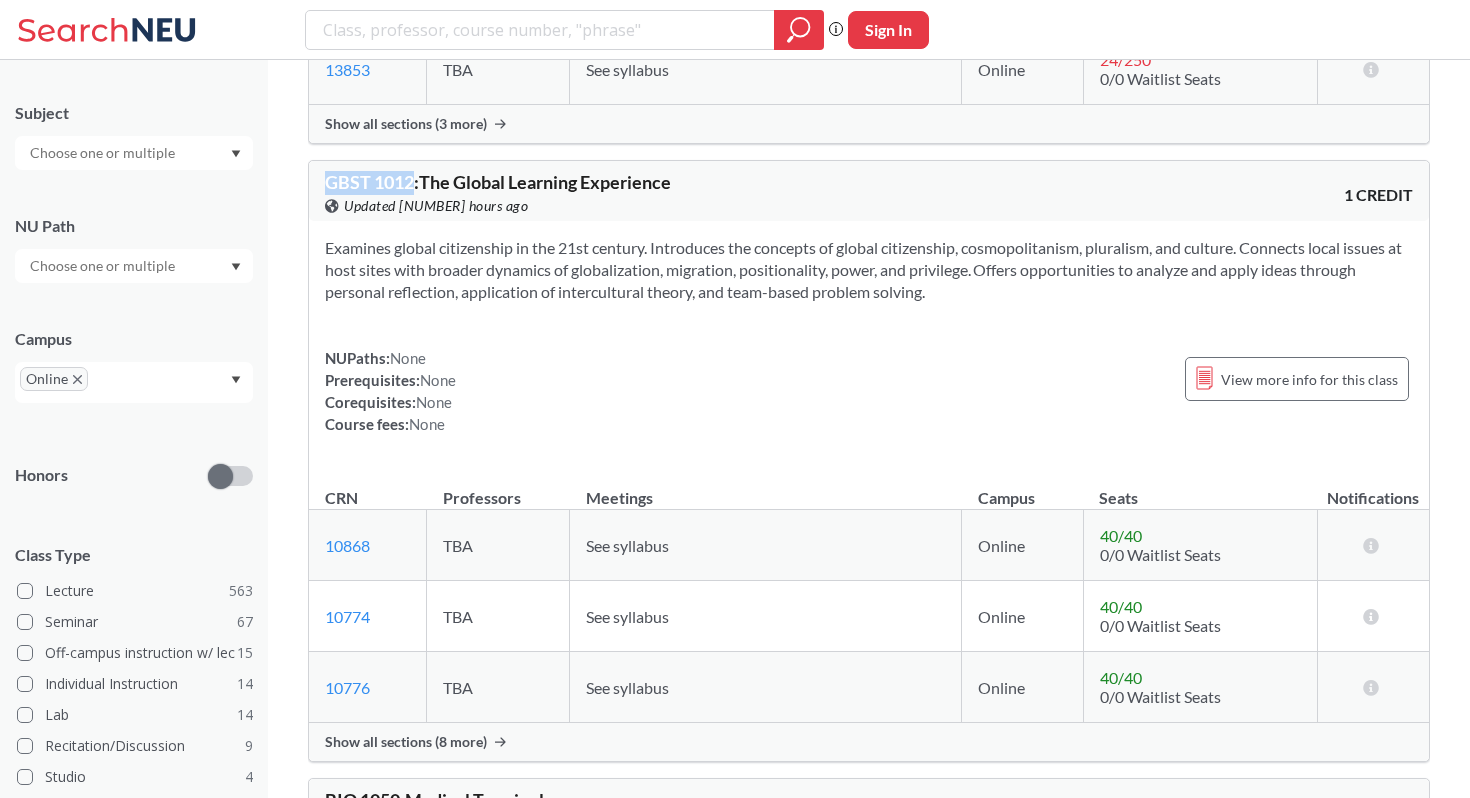 drag, startPoint x: 324, startPoint y: 209, endPoint x: 412, endPoint y: 209, distance: 88 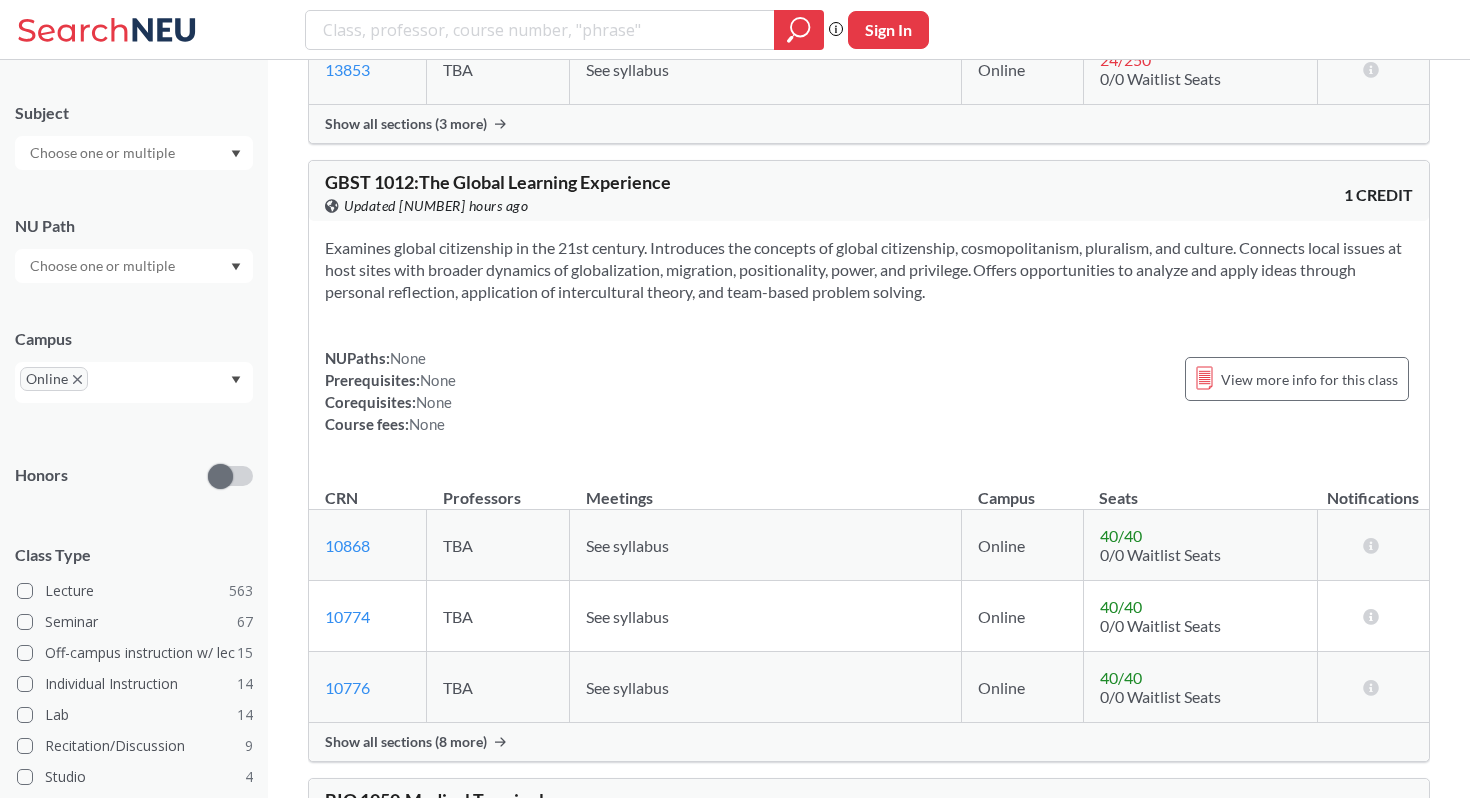 click on "Examines global citizenship in the 21st century. Introduces the concepts of global citizenship, cosmopolitanism, pluralism, and culture. Connects local issues at host sites with broader dynamics of globalization, migration, positionality, power, and privilege. Offers opportunities to analyze and apply ideas through personal reflection, application of intercultural theory, and team-based problem solving." at bounding box center (869, 270) 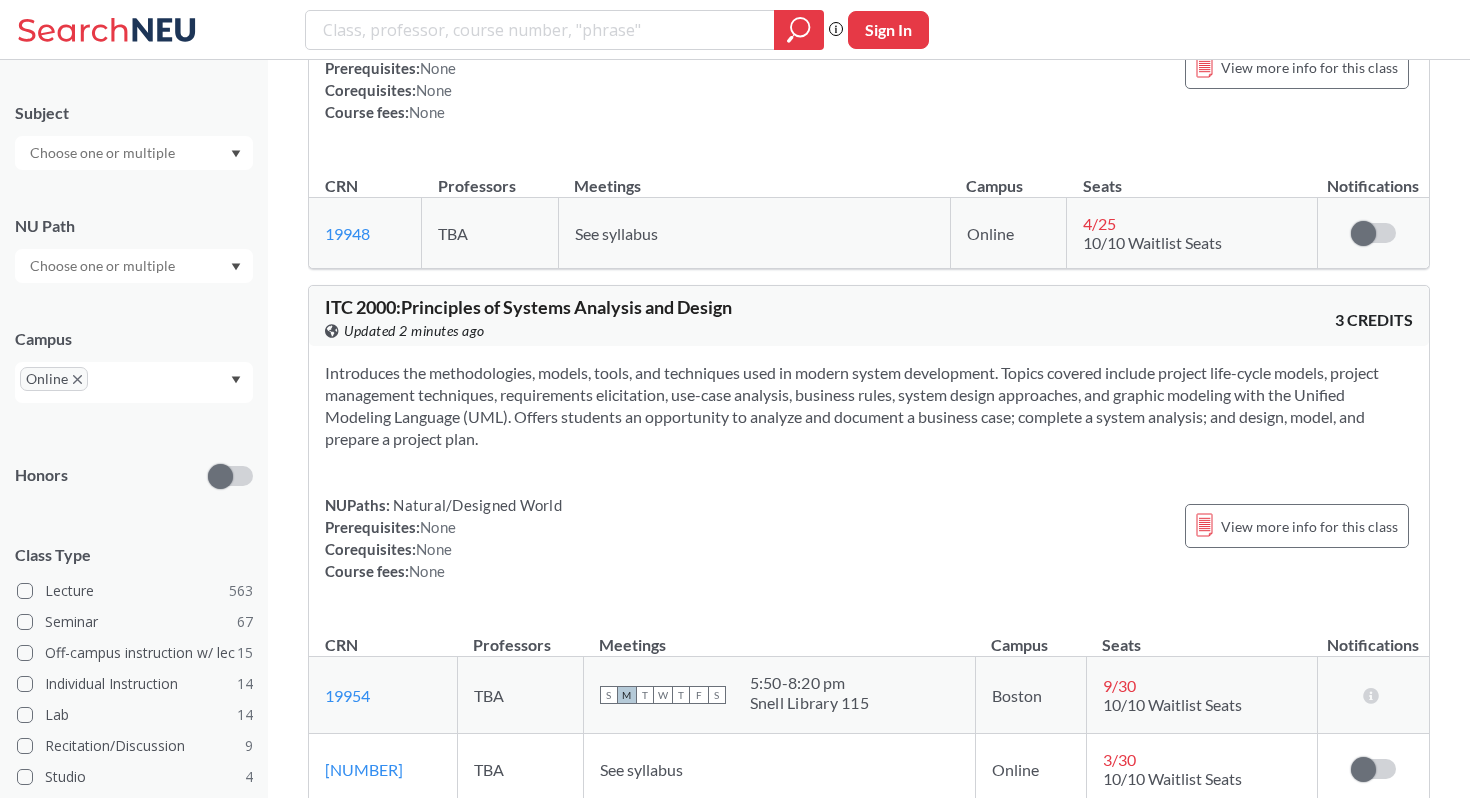 scroll, scrollTop: 48322, scrollLeft: 0, axis: vertical 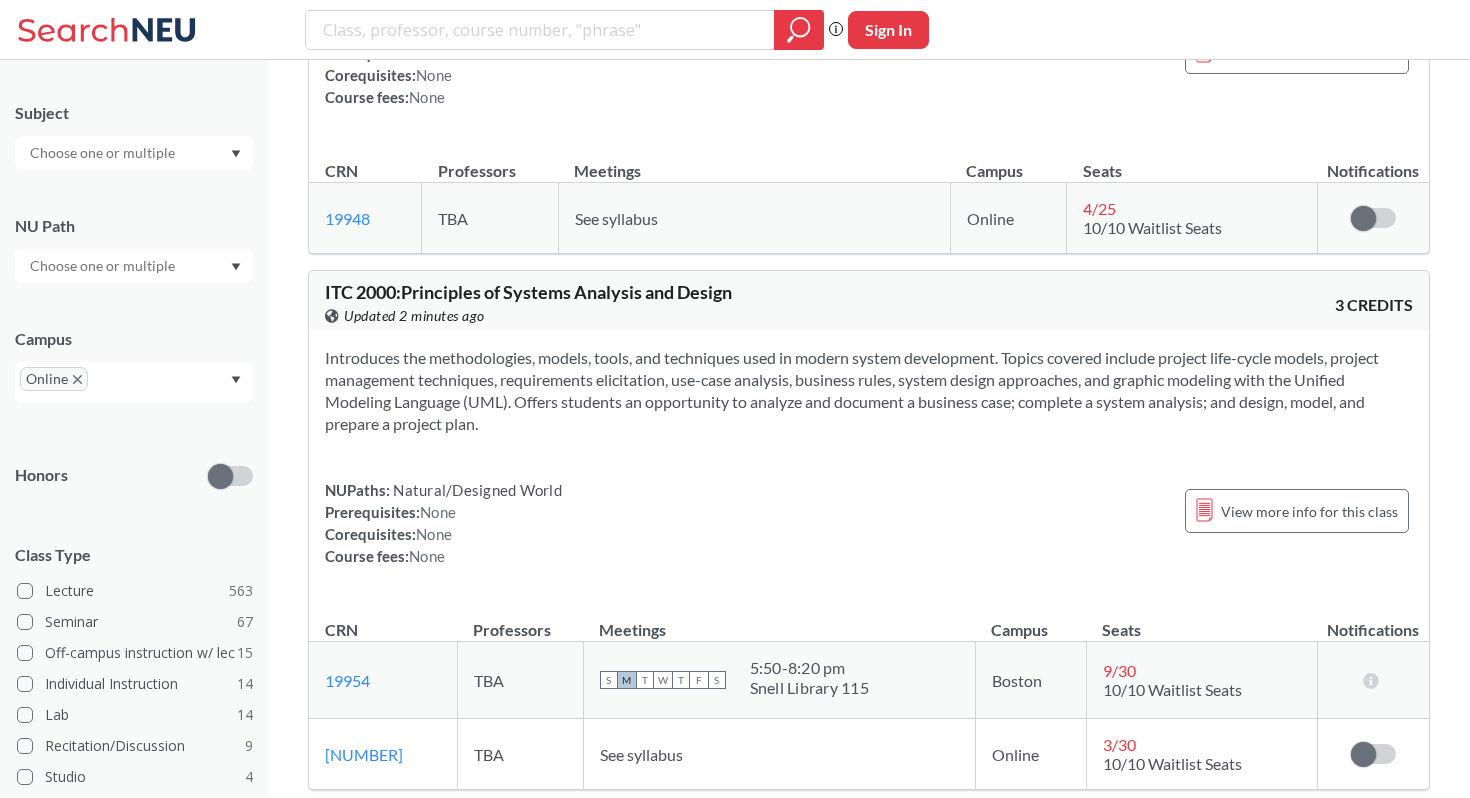 drag, startPoint x: 325, startPoint y: 141, endPoint x: 403, endPoint y: 141, distance: 78 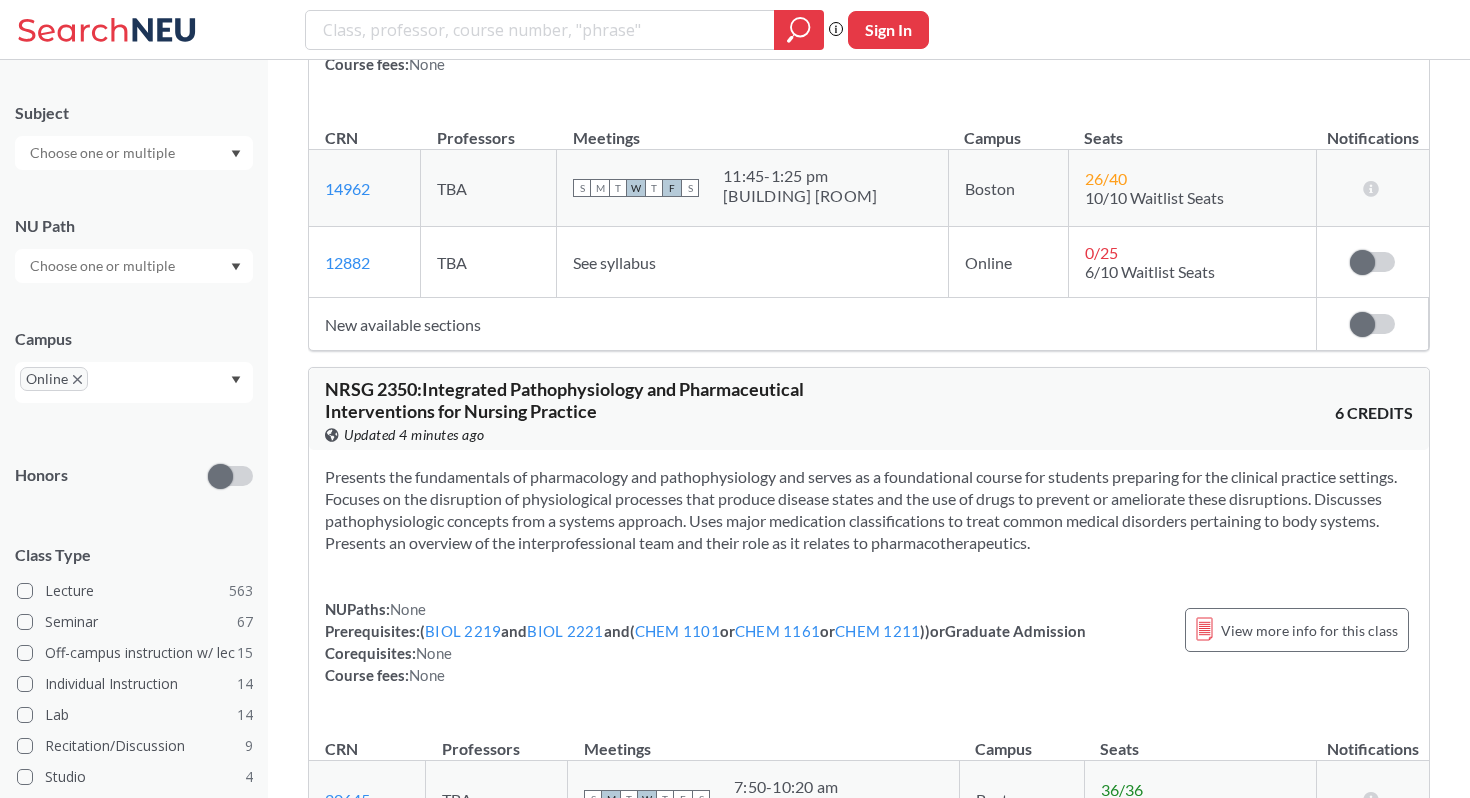 scroll, scrollTop: 86761, scrollLeft: 0, axis: vertical 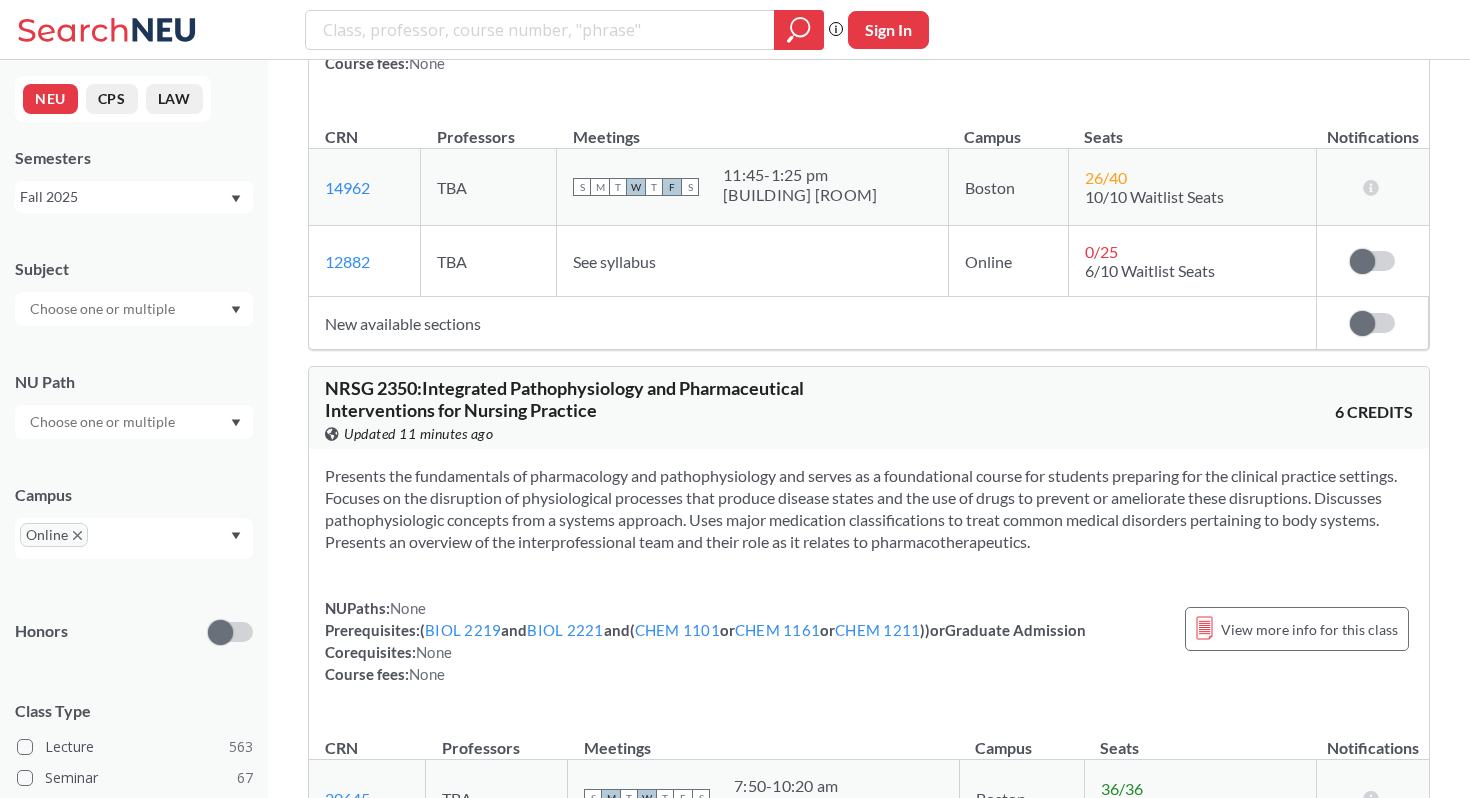click on "Fall 2025" at bounding box center [124, 197] 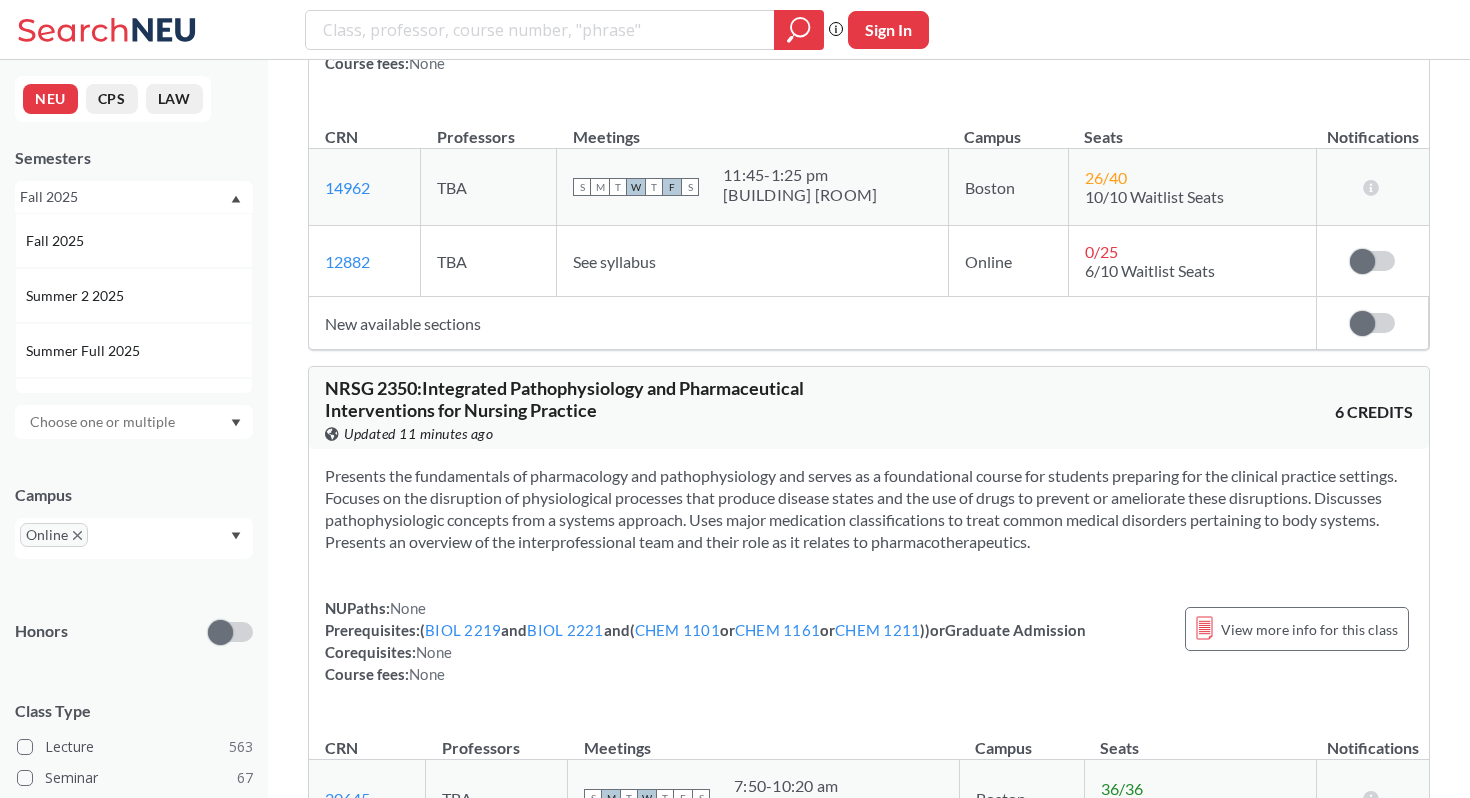 click on "Fall 2025" at bounding box center [124, 197] 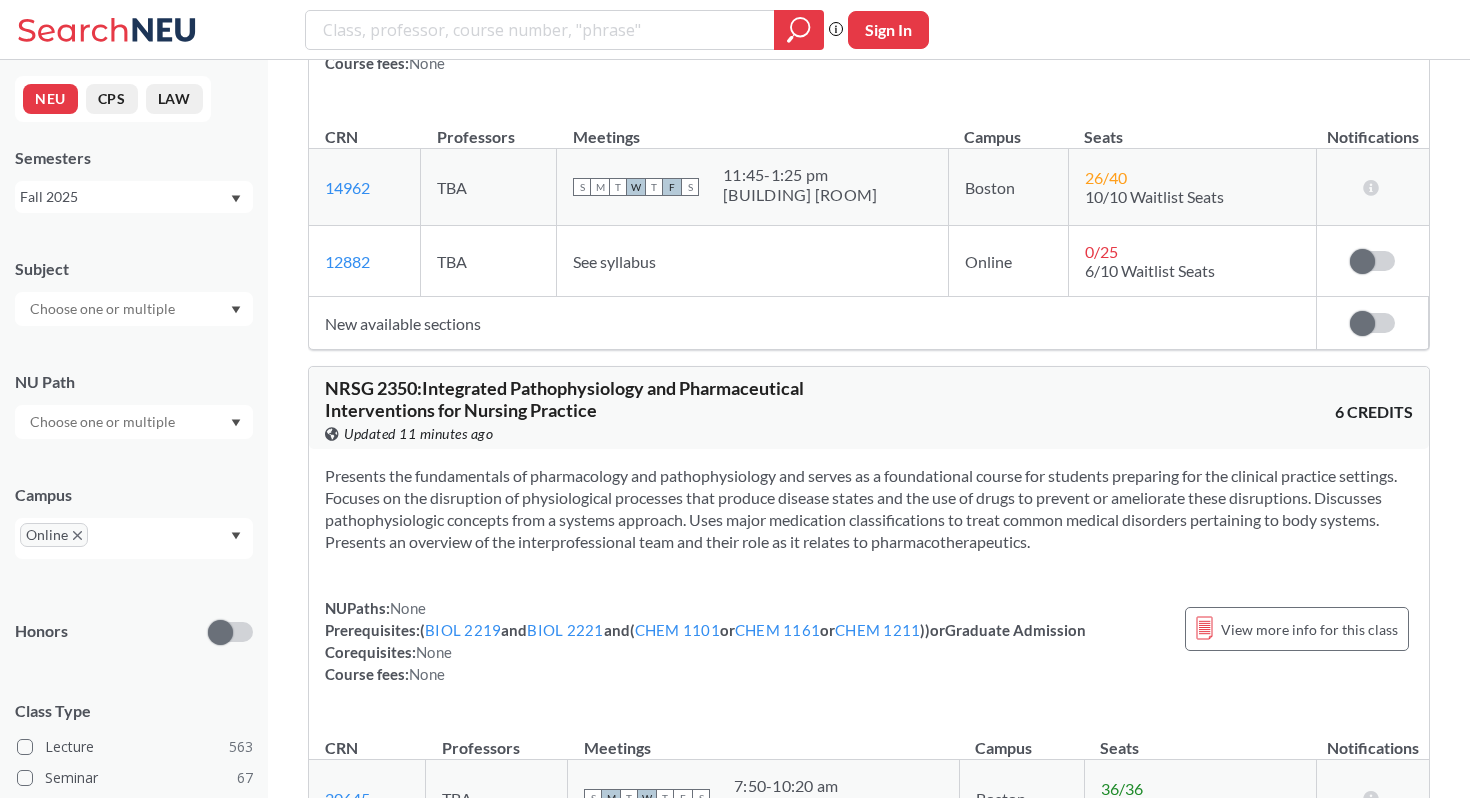 click at bounding box center [104, 309] 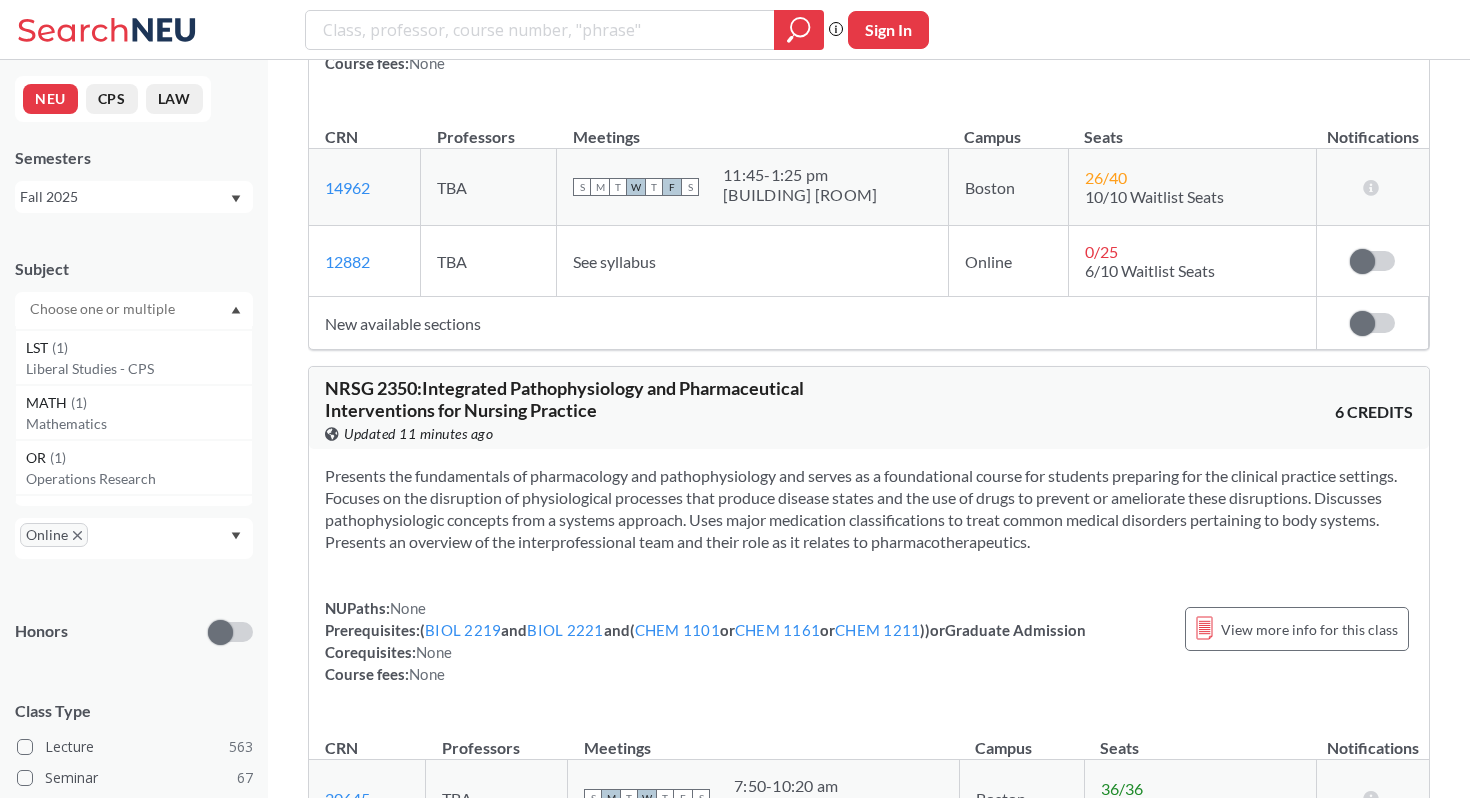 scroll, scrollTop: 6507, scrollLeft: 0, axis: vertical 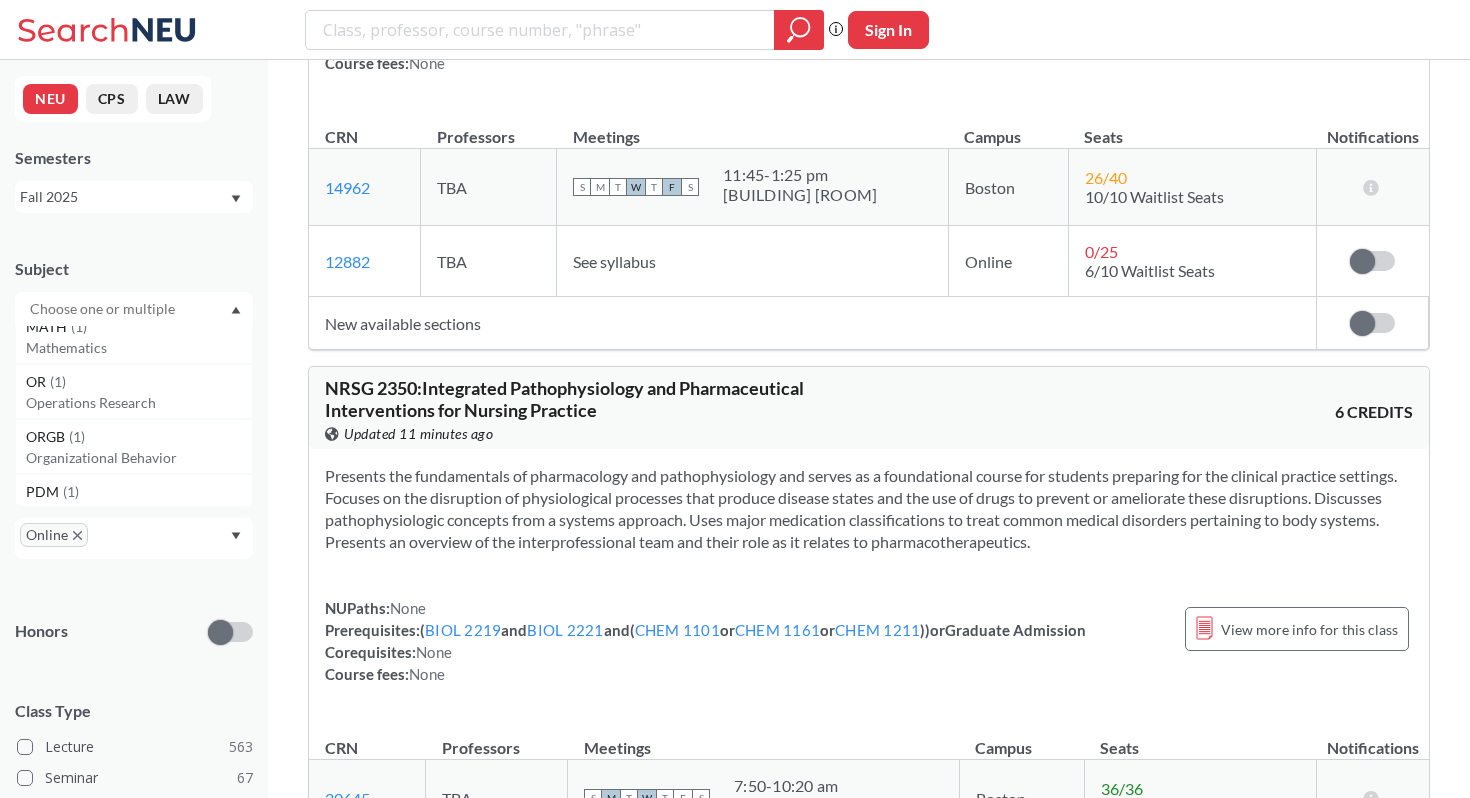 click on "NUPaths:   Analyzing/Using Data, Formal/Quant Reasoning Prerequisites:  CS 1100  or  CS 2500  or  DS 2000  or  MISM 2510 Corequisites:  None Course fees:  None View more info for this class" at bounding box center (869, 30) 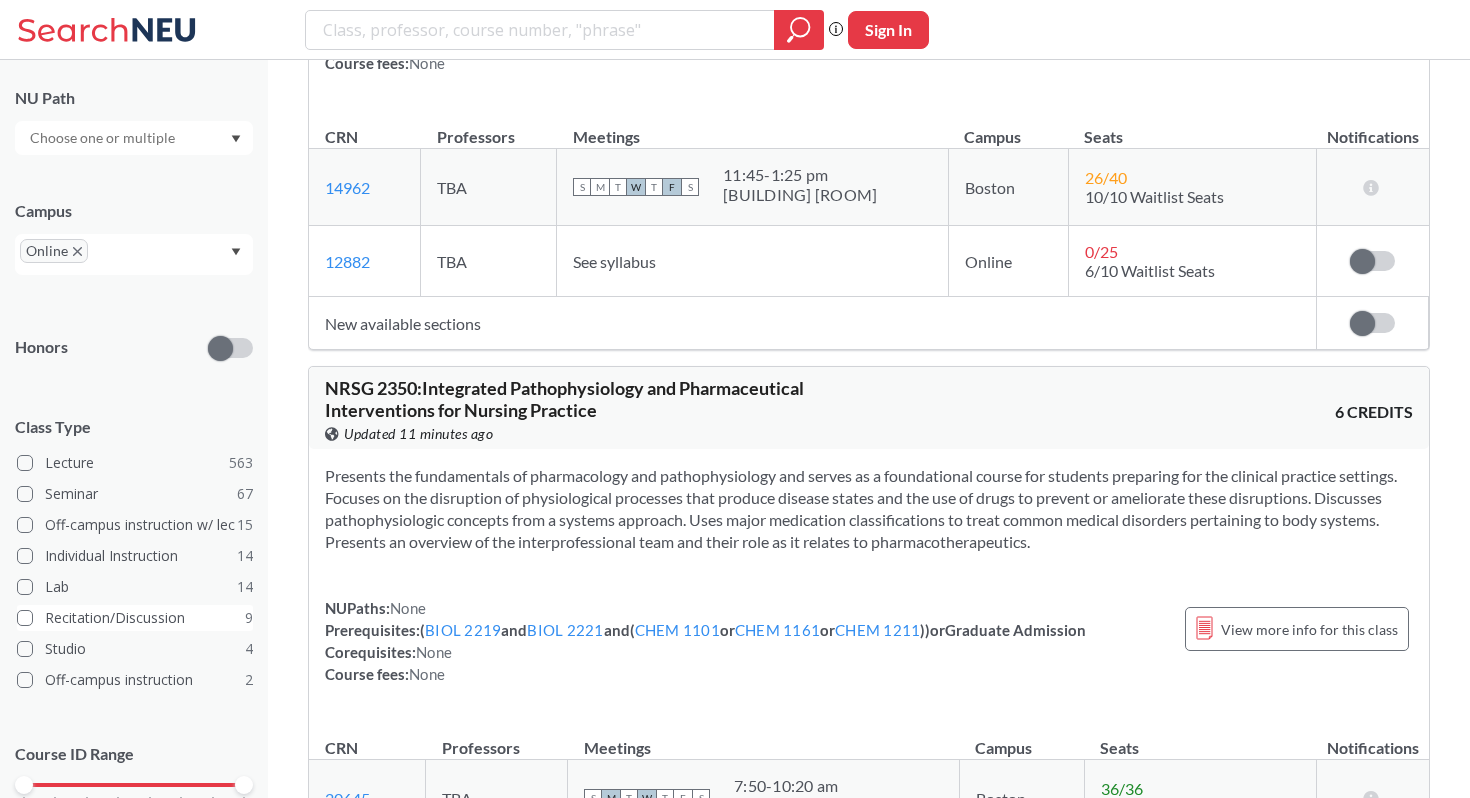 scroll, scrollTop: 378, scrollLeft: 0, axis: vertical 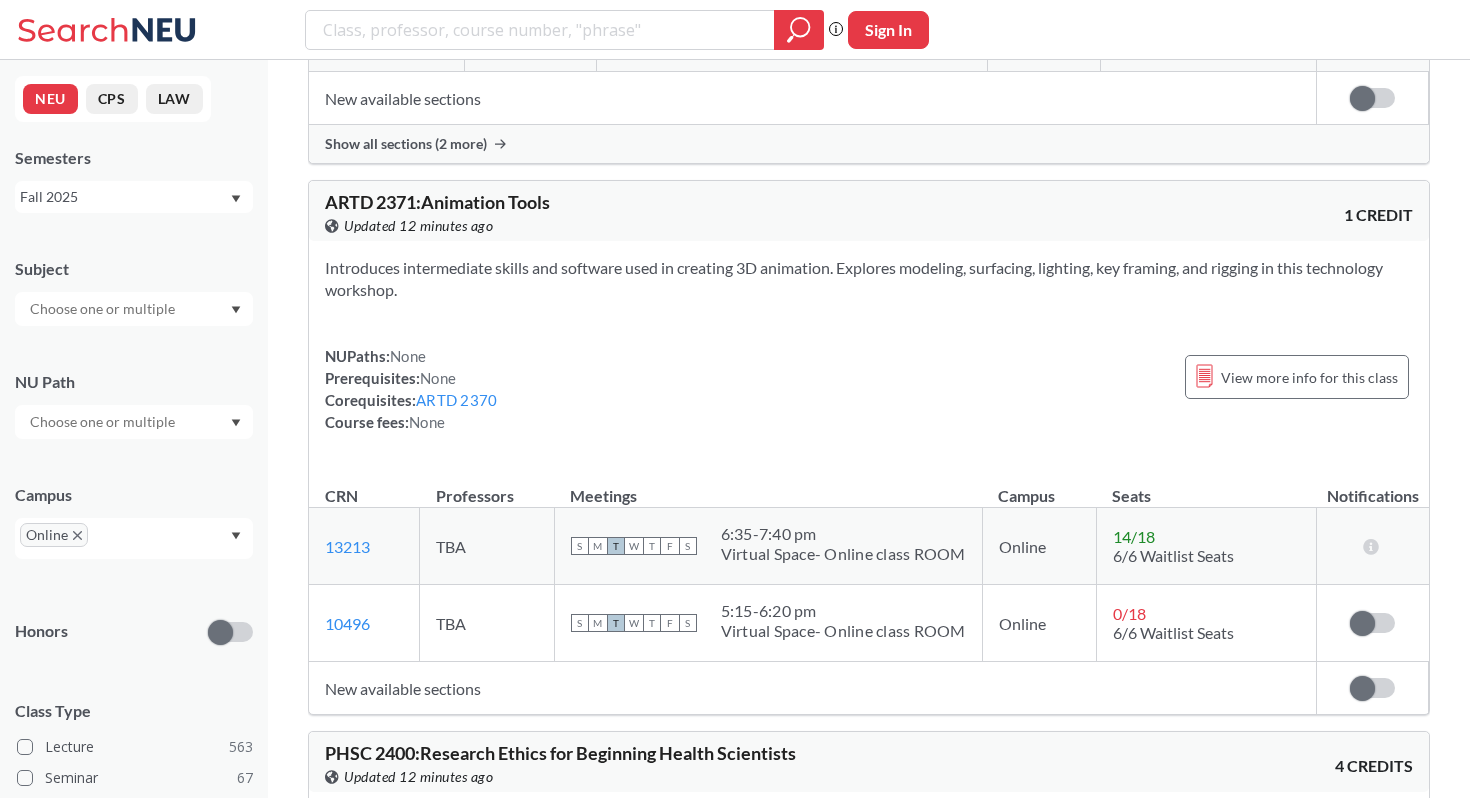 drag, startPoint x: 321, startPoint y: 195, endPoint x: 413, endPoint y: 196, distance: 92.00543 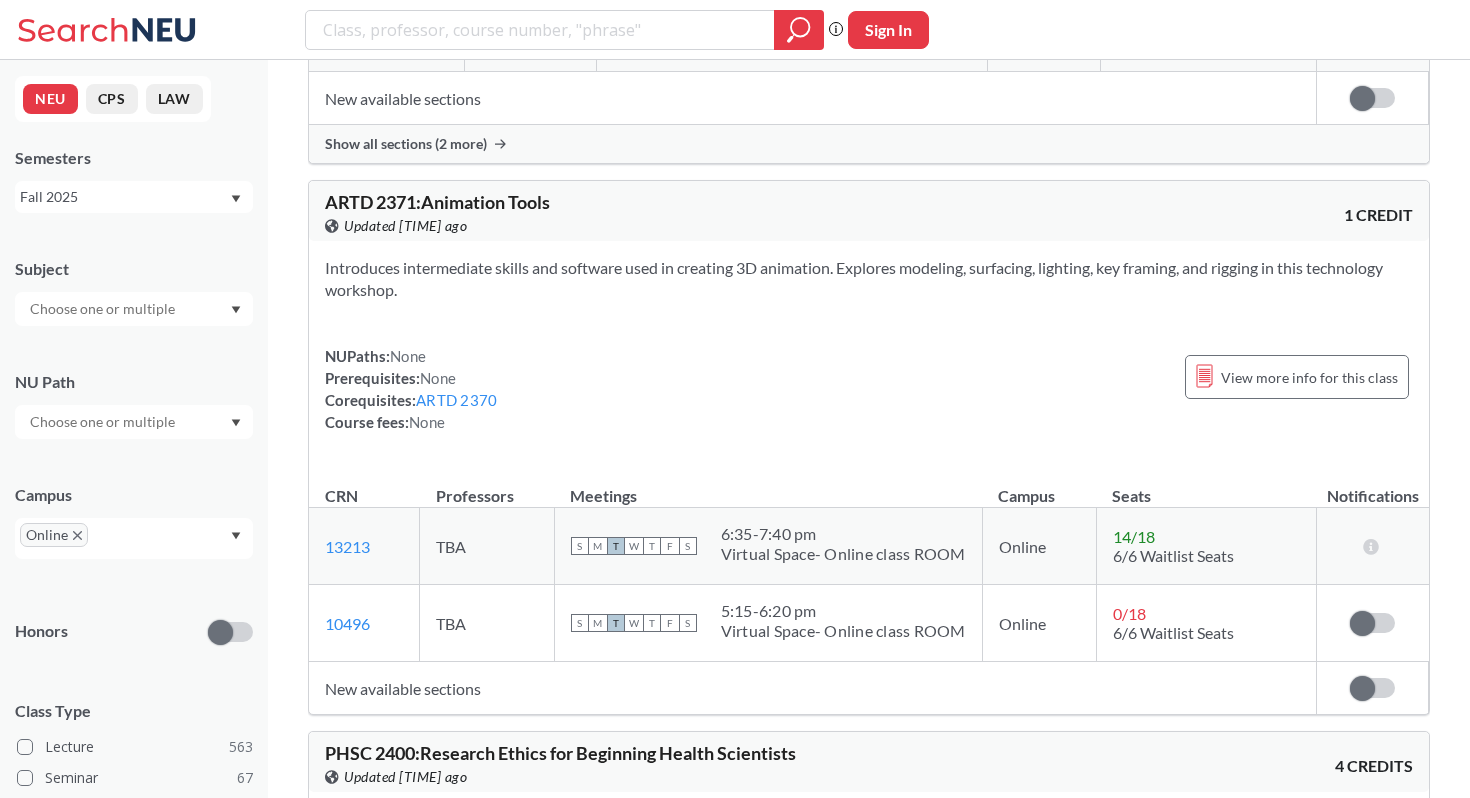 drag, startPoint x: 875, startPoint y: 314, endPoint x: 316, endPoint y: 199, distance: 570.7066 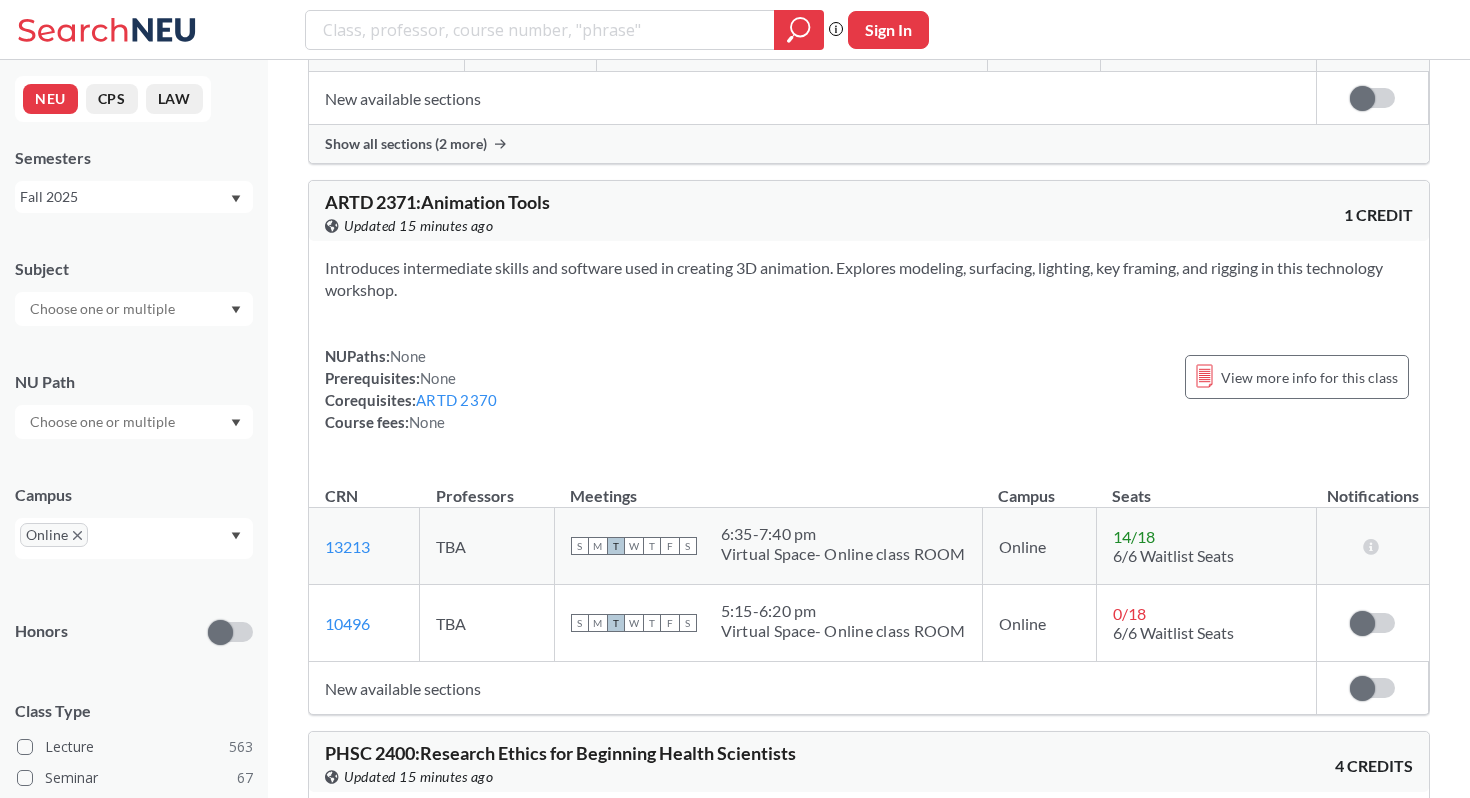 click on "Meetings" at bounding box center [792, -163] 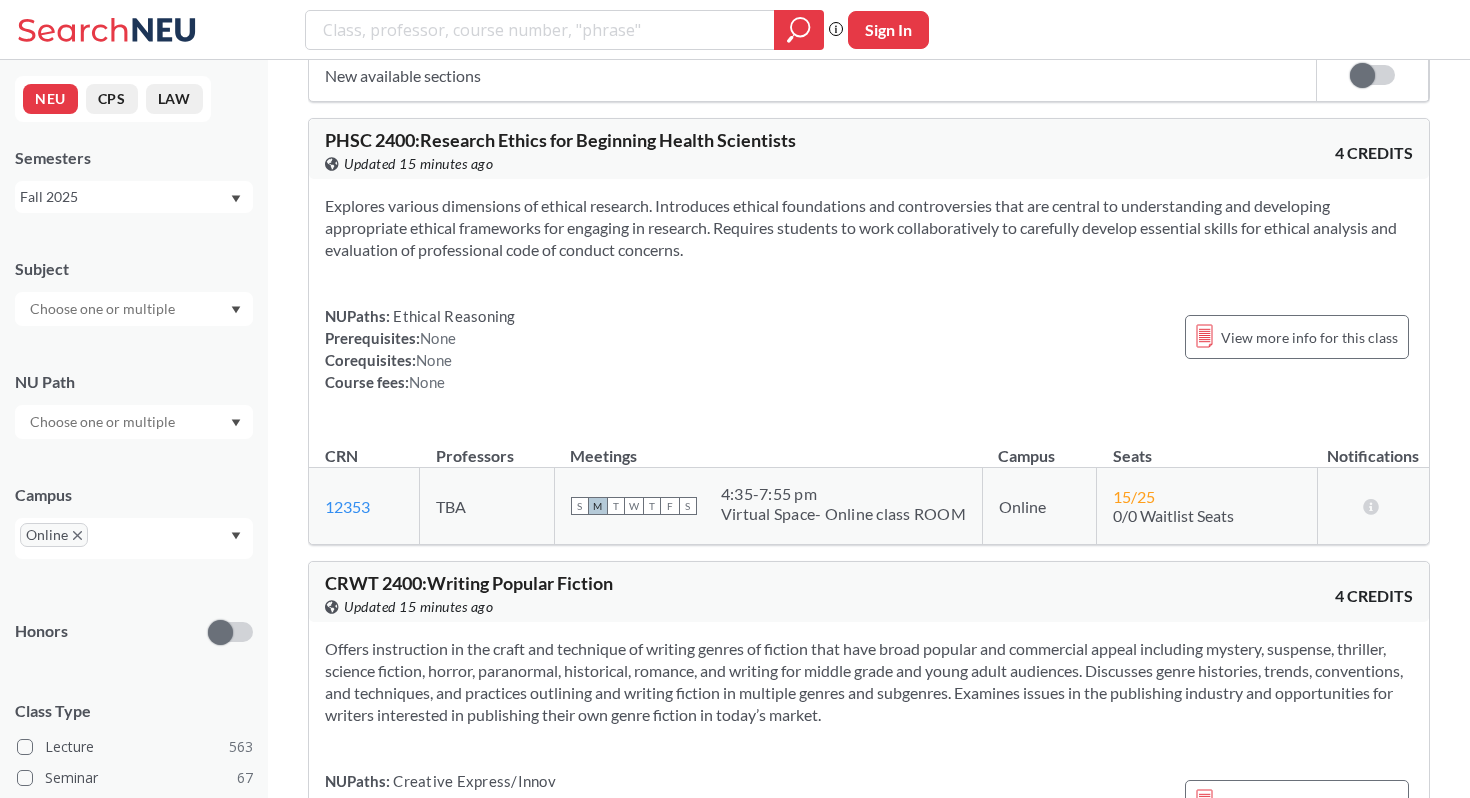 scroll, scrollTop: 88957, scrollLeft: 0, axis: vertical 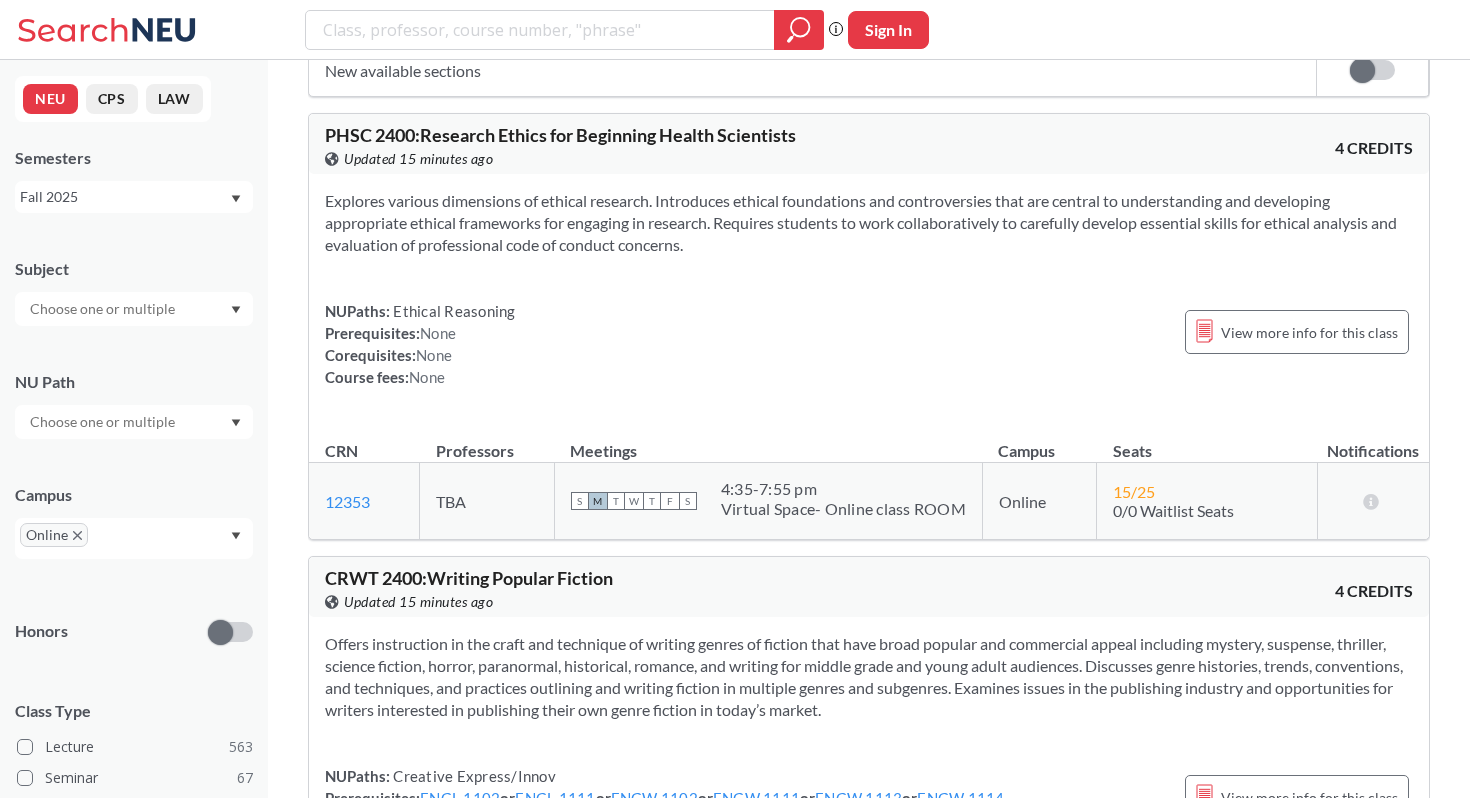 drag, startPoint x: 324, startPoint y: 247, endPoint x: 419, endPoint y: 246, distance: 95.005264 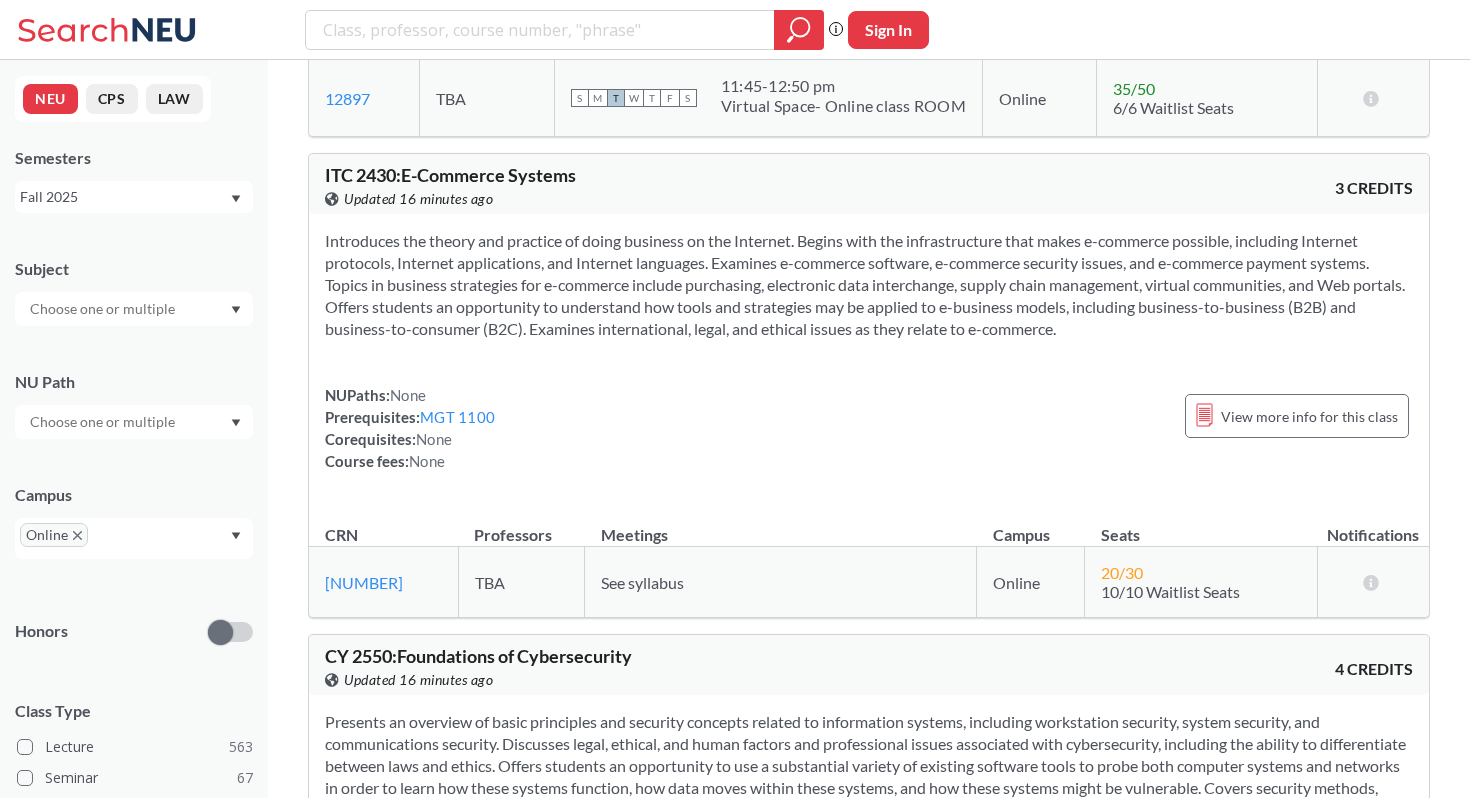 scroll, scrollTop: 92119, scrollLeft: 0, axis: vertical 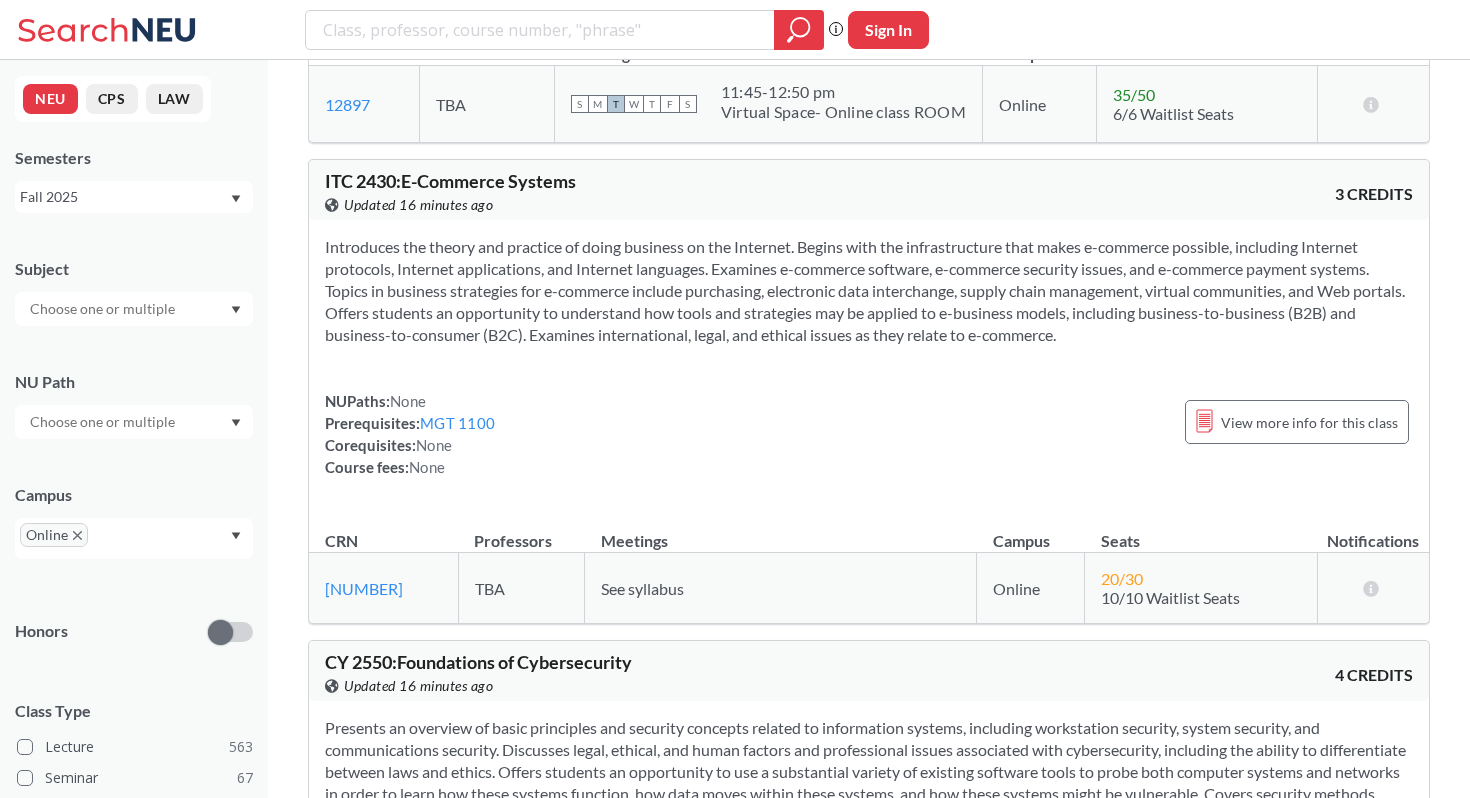 drag, startPoint x: 327, startPoint y: 426, endPoint x: 414, endPoint y: 426, distance: 87 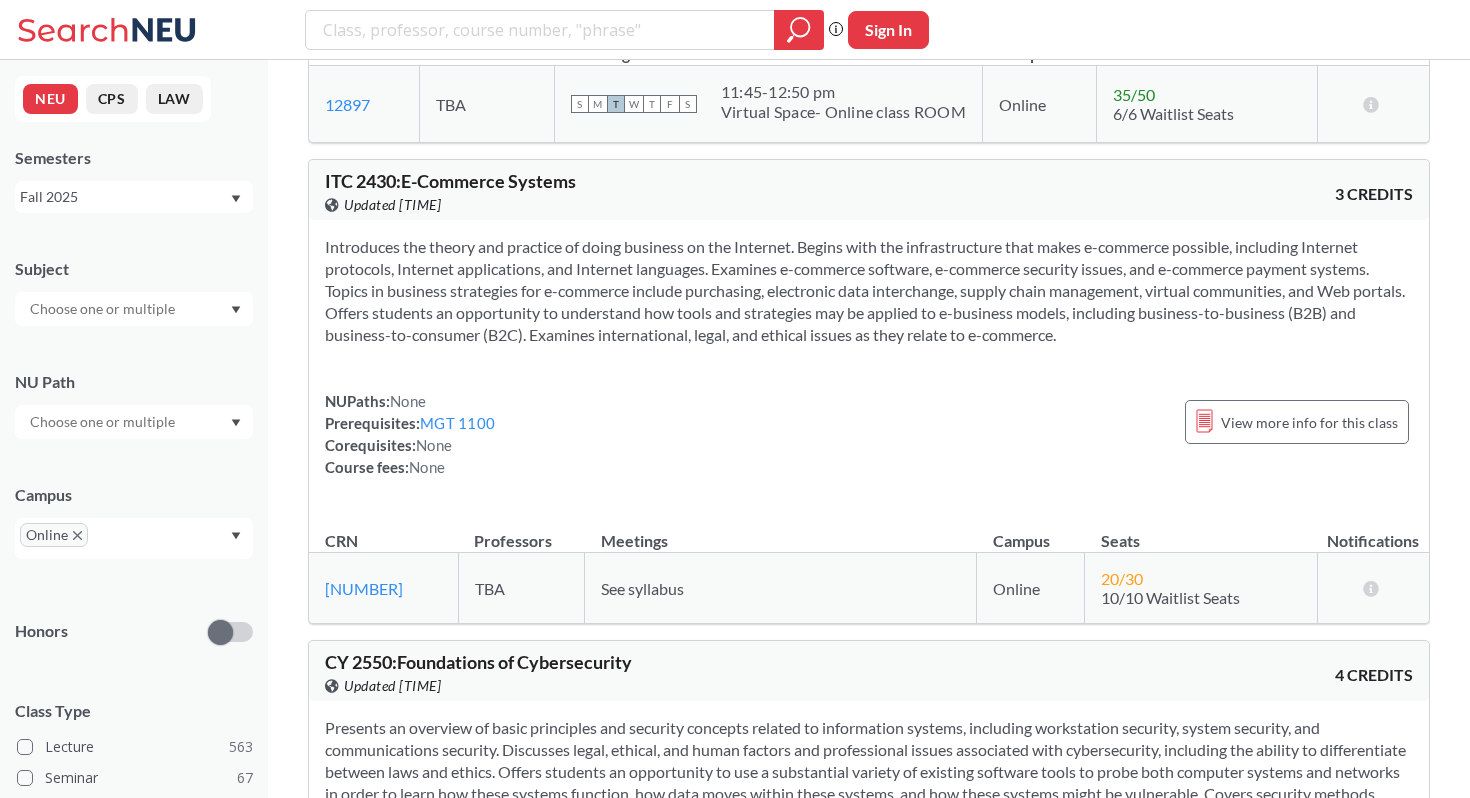 drag, startPoint x: 323, startPoint y: 422, endPoint x: 575, endPoint y: 673, distance: 355.6754 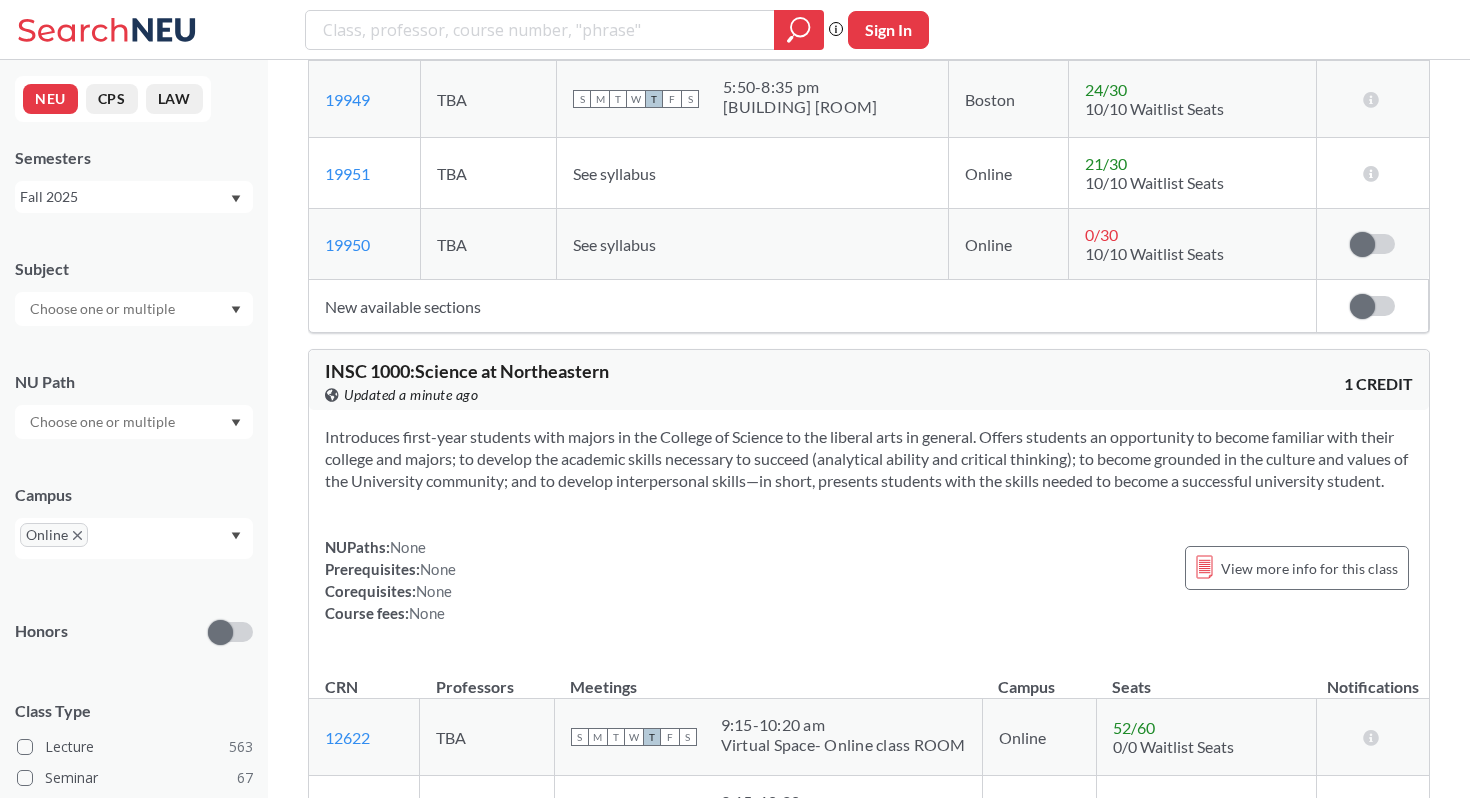 scroll, scrollTop: 0, scrollLeft: 0, axis: both 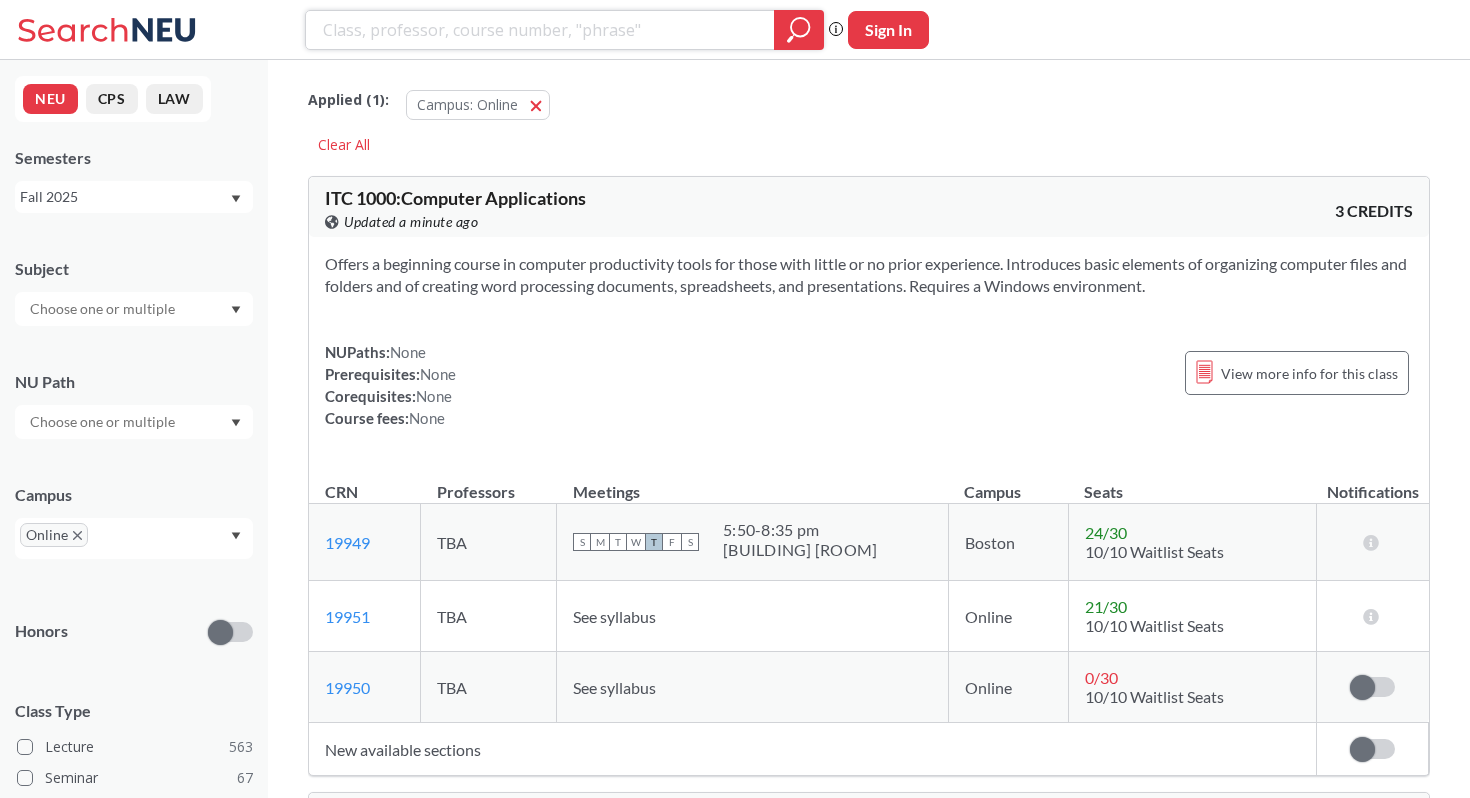 click at bounding box center [540, 30] 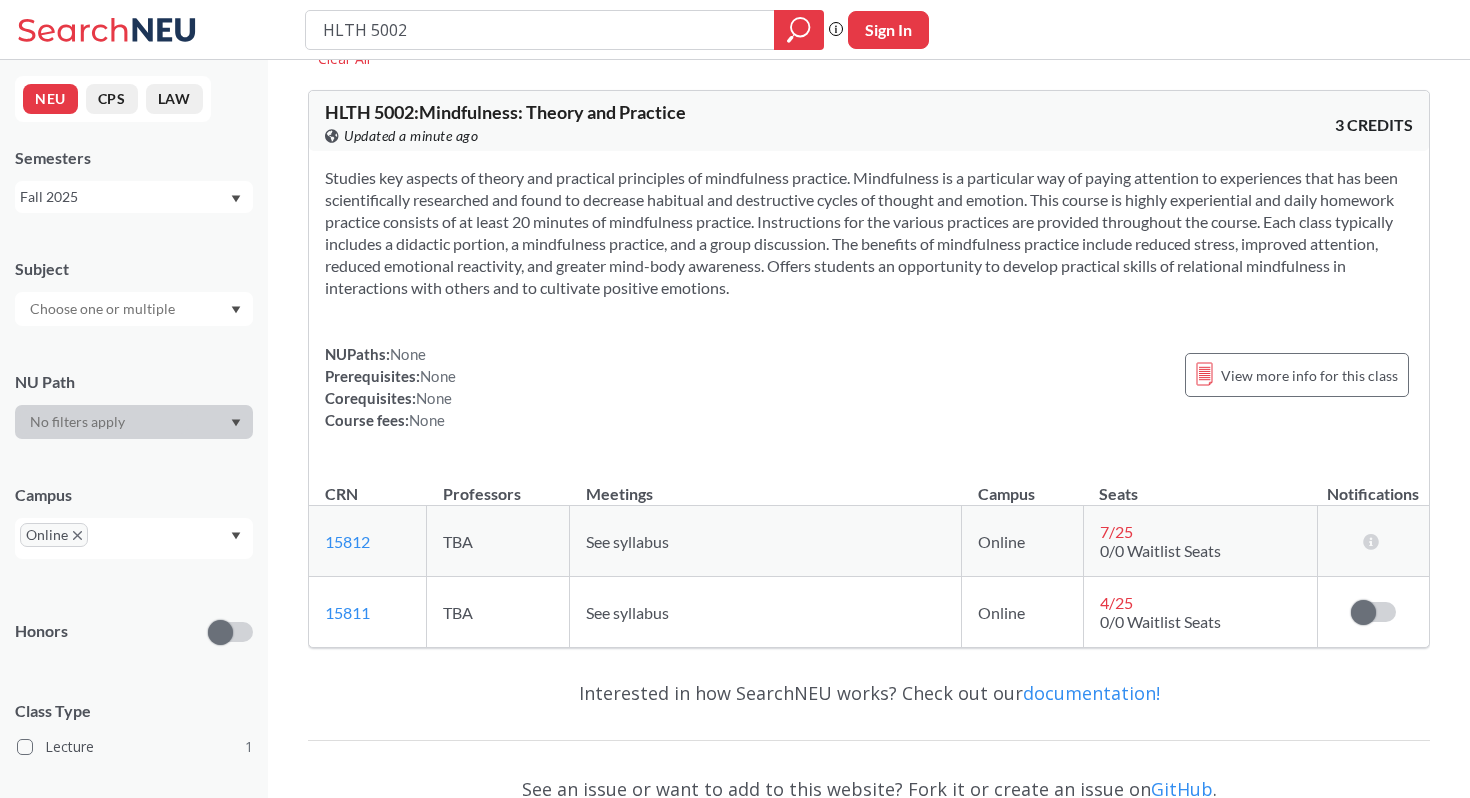scroll, scrollTop: 0, scrollLeft: 0, axis: both 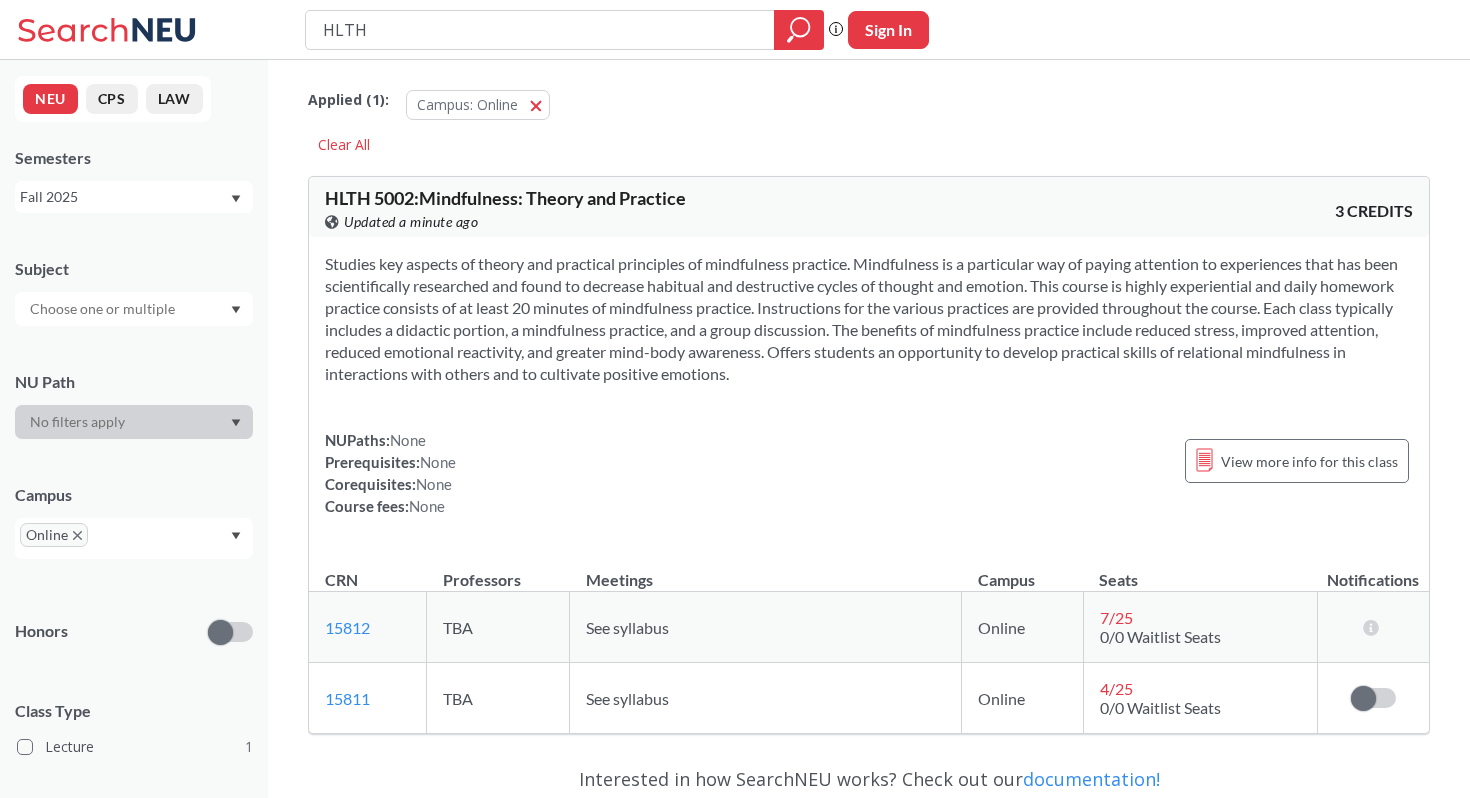 type on "HLTH" 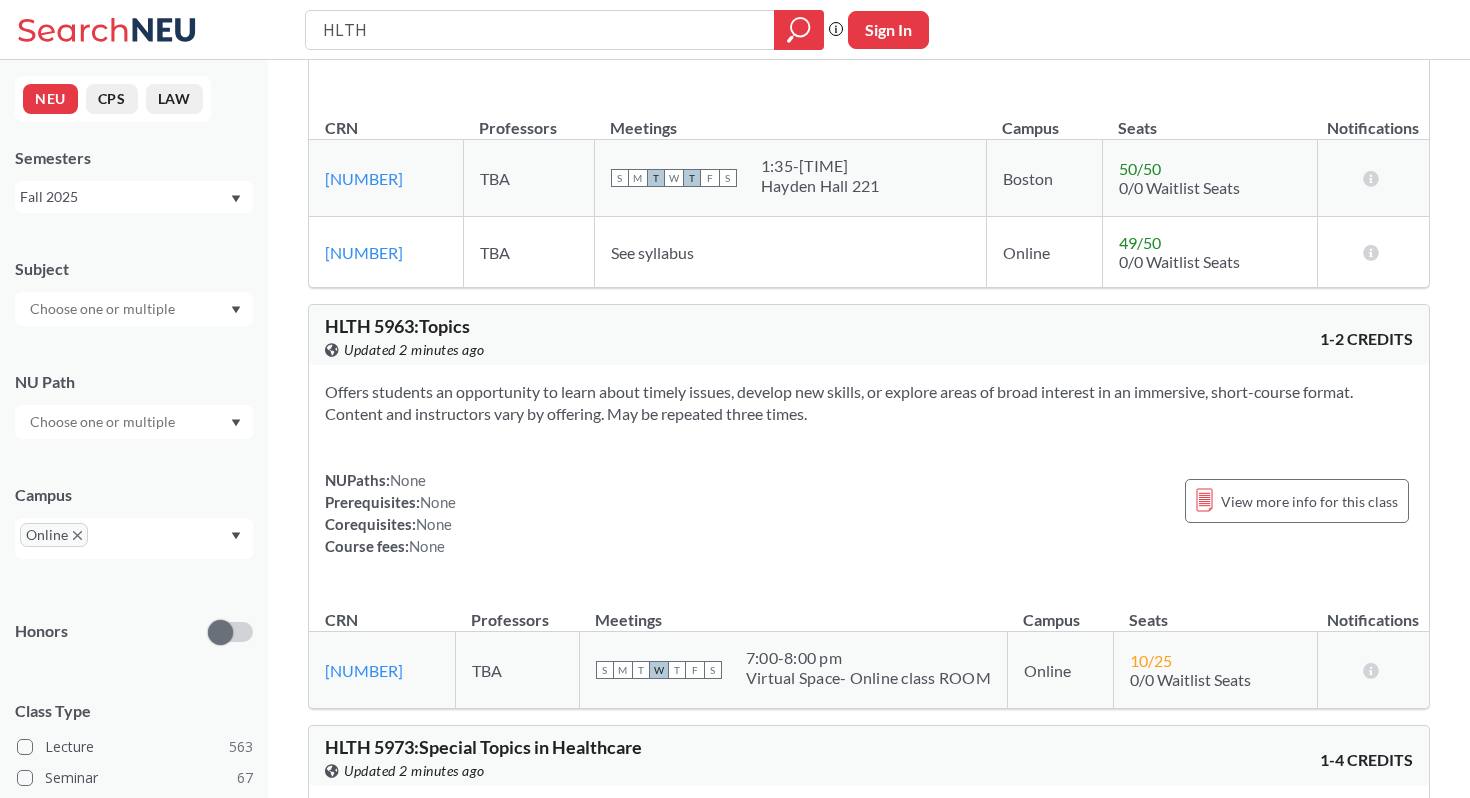 scroll, scrollTop: 1309, scrollLeft: 0, axis: vertical 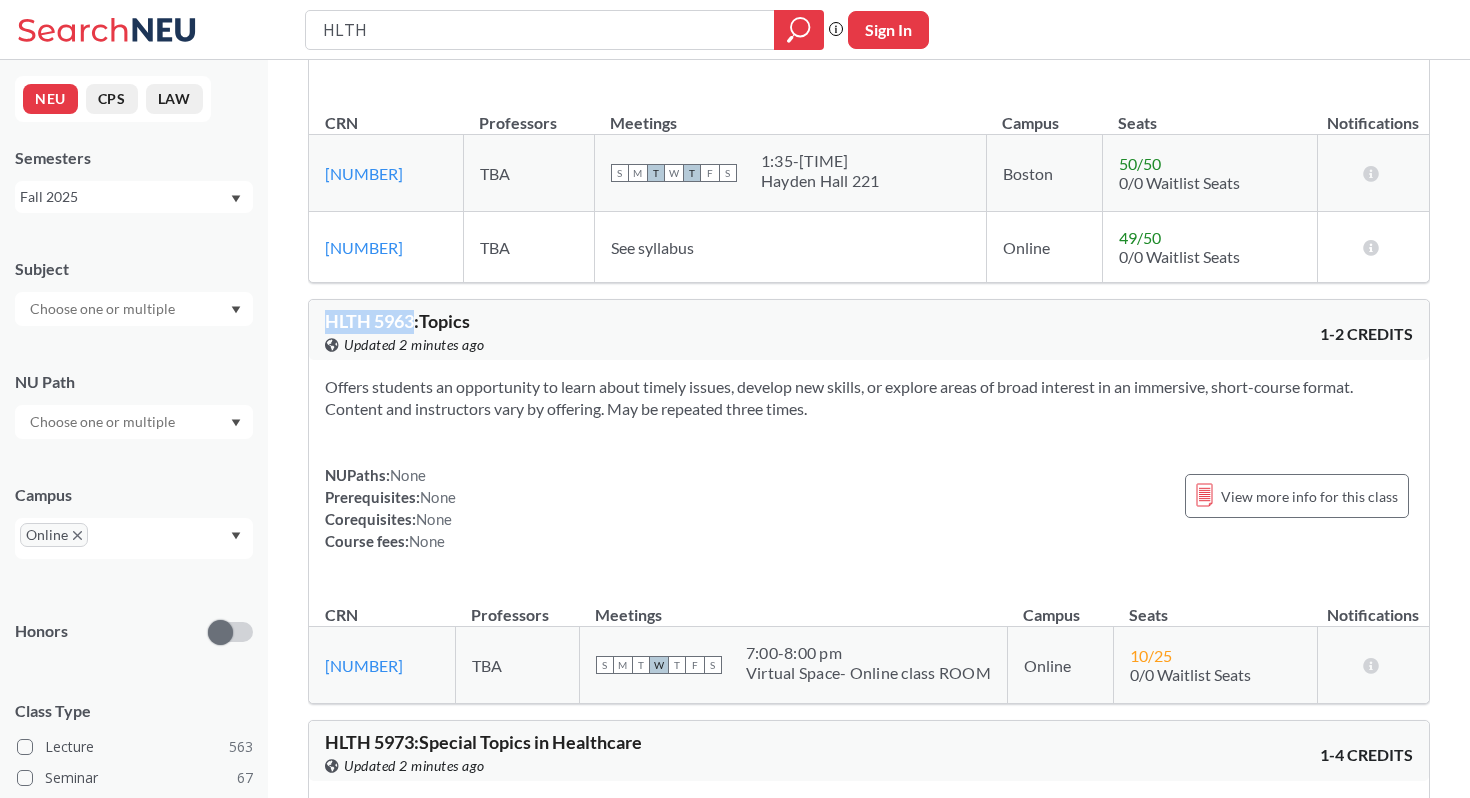 drag, startPoint x: 328, startPoint y: 344, endPoint x: 412, endPoint y: 345, distance: 84.00595 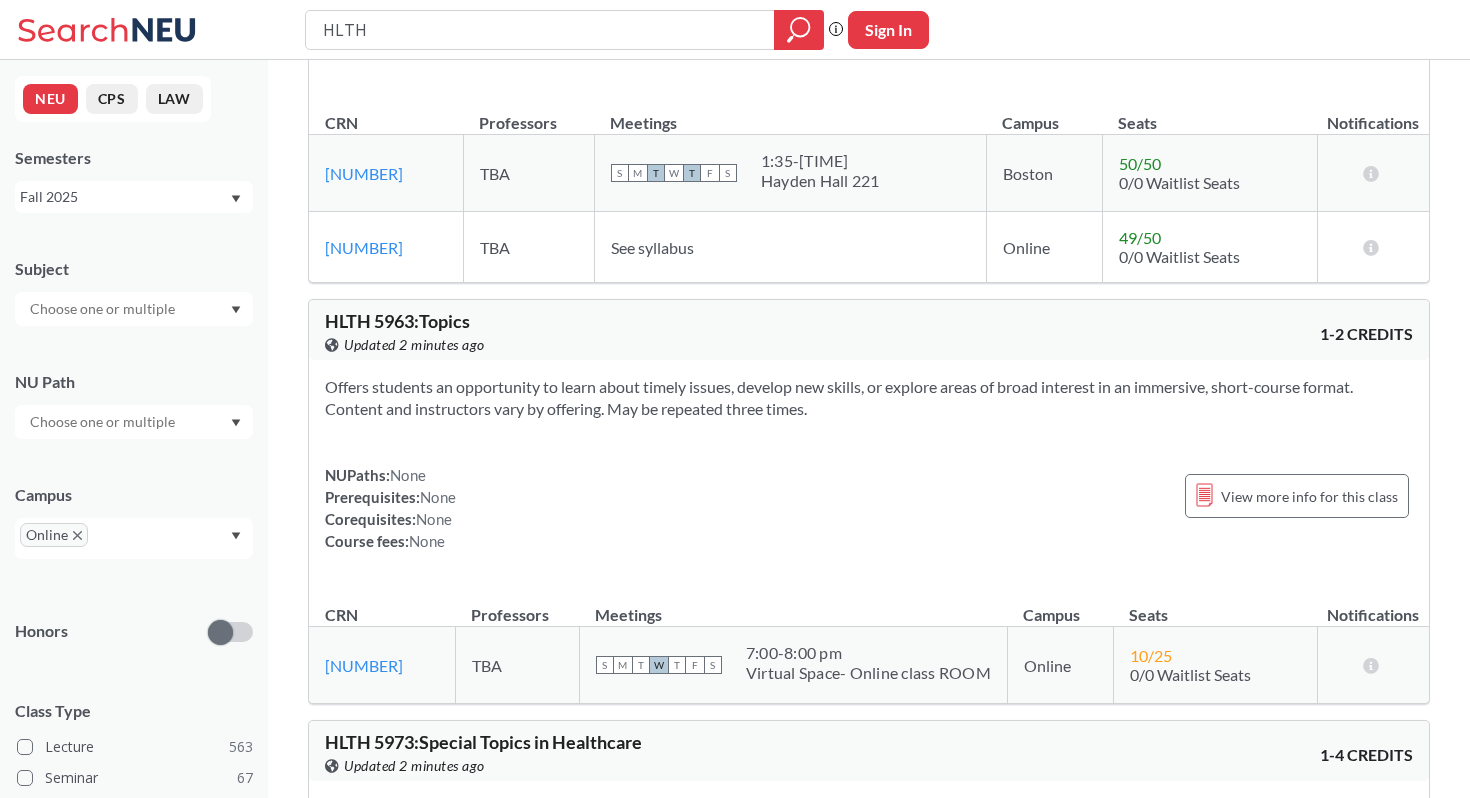 click on "Offers students an opportunity to learn about timely issues, develop new skills, or explore areas of broad interest in an immersive, short-course format. Content and instructors vary by offering. May be repeated three times.
NUPaths:  None Prerequisites:  None Corequisites:  None Course fees:  None View more info for this class" at bounding box center (869, 472) 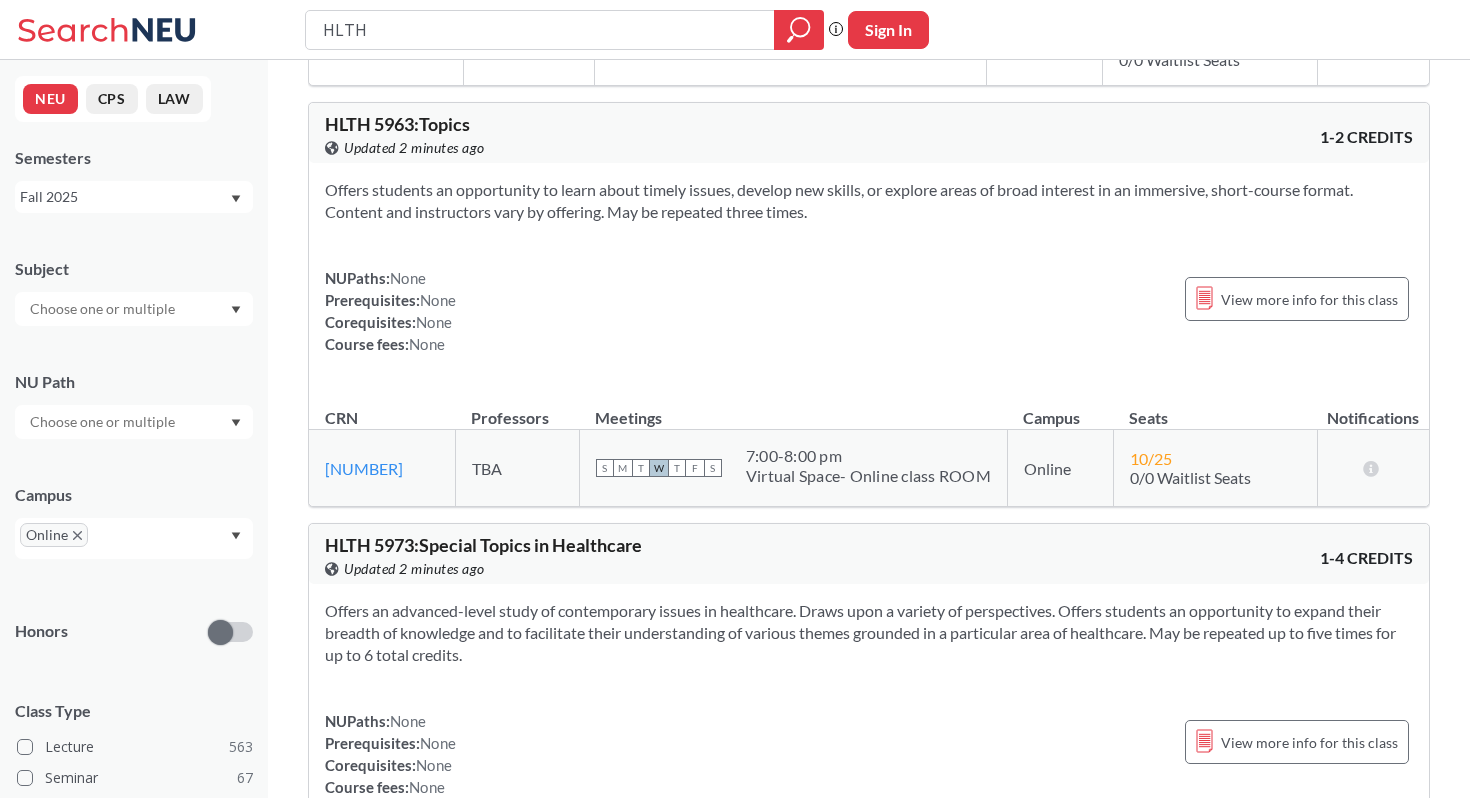 scroll, scrollTop: 1547, scrollLeft: 0, axis: vertical 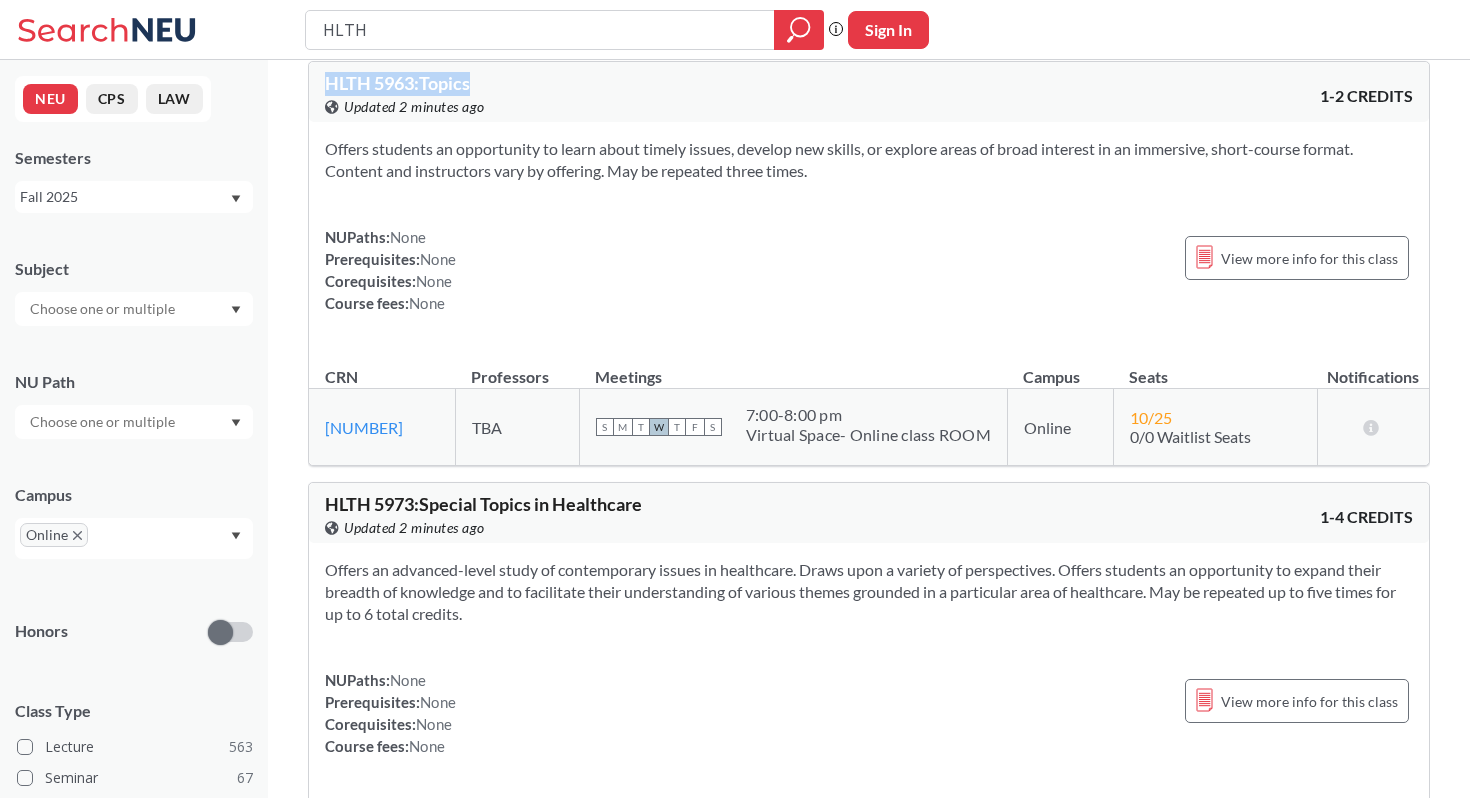 drag, startPoint x: 496, startPoint y: 103, endPoint x: 329, endPoint y: 103, distance: 167 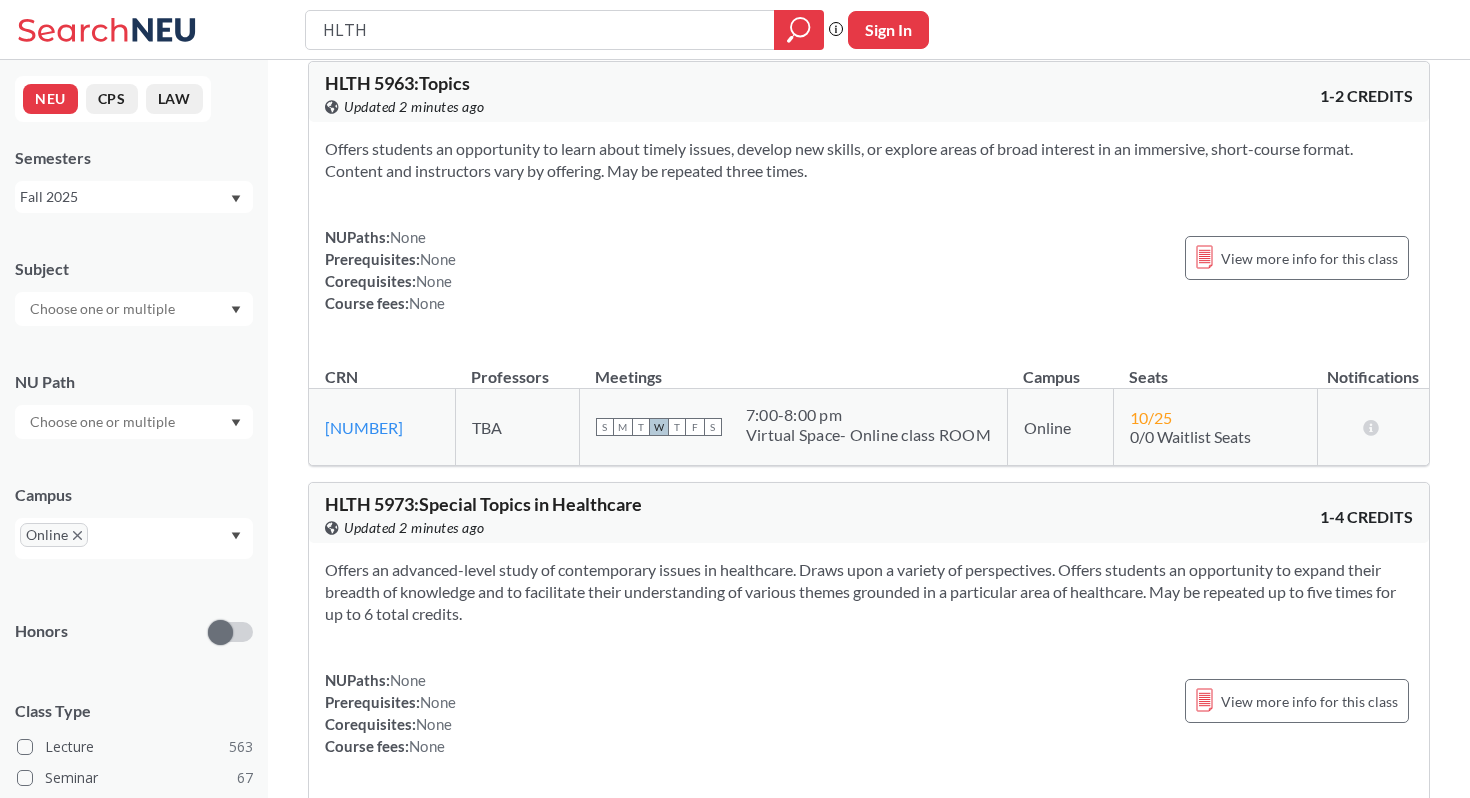 click on "Offers students an opportunity to learn about timely issues, develop new skills, or explore areas of broad interest in an immersive, short-course format. Content and instructors vary by offering. May be repeated three times.
NUPaths:  None Prerequisites:  None Corequisites:  None Course fees:  None View more info for this class" at bounding box center [869, 234] 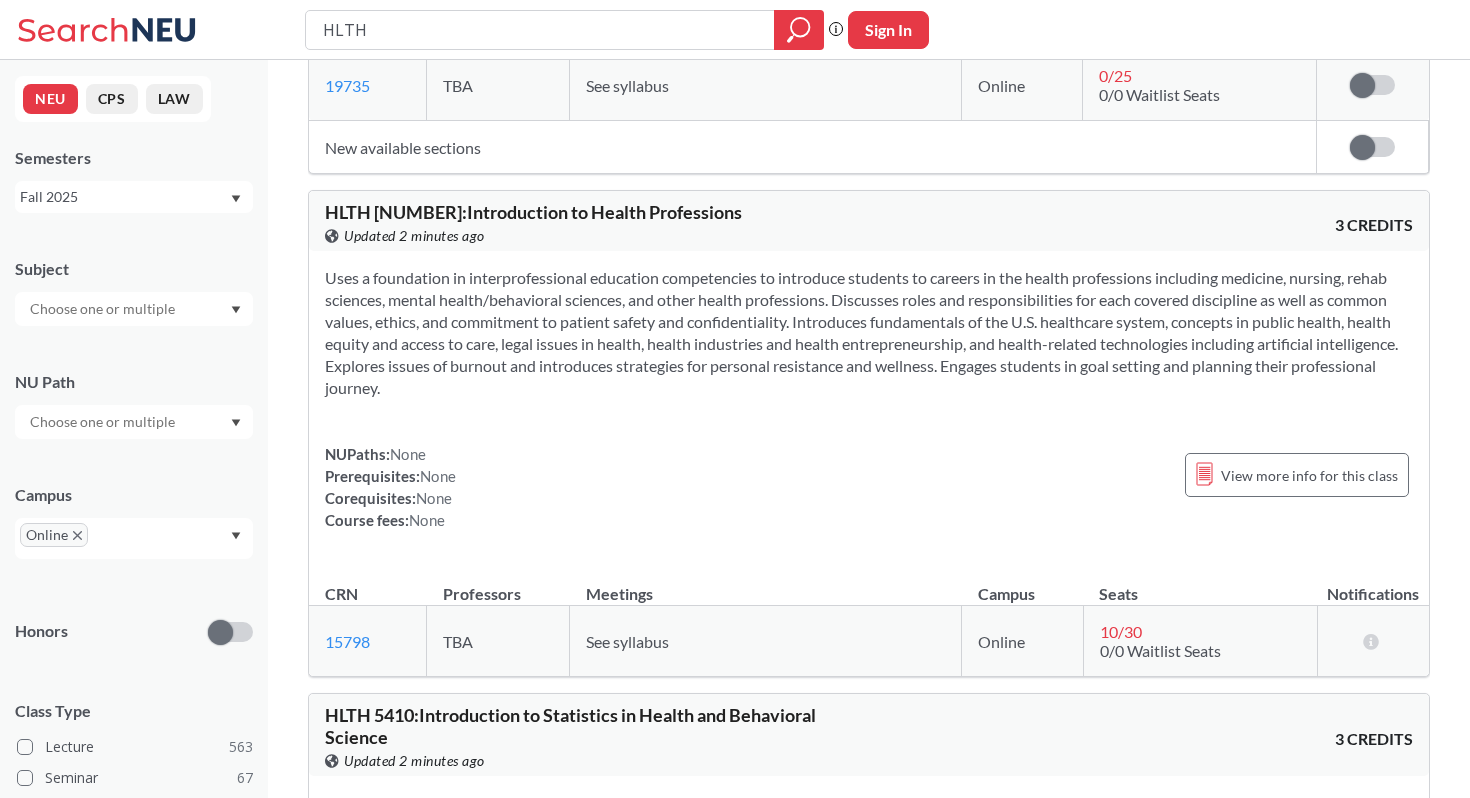 scroll, scrollTop: 3220, scrollLeft: 0, axis: vertical 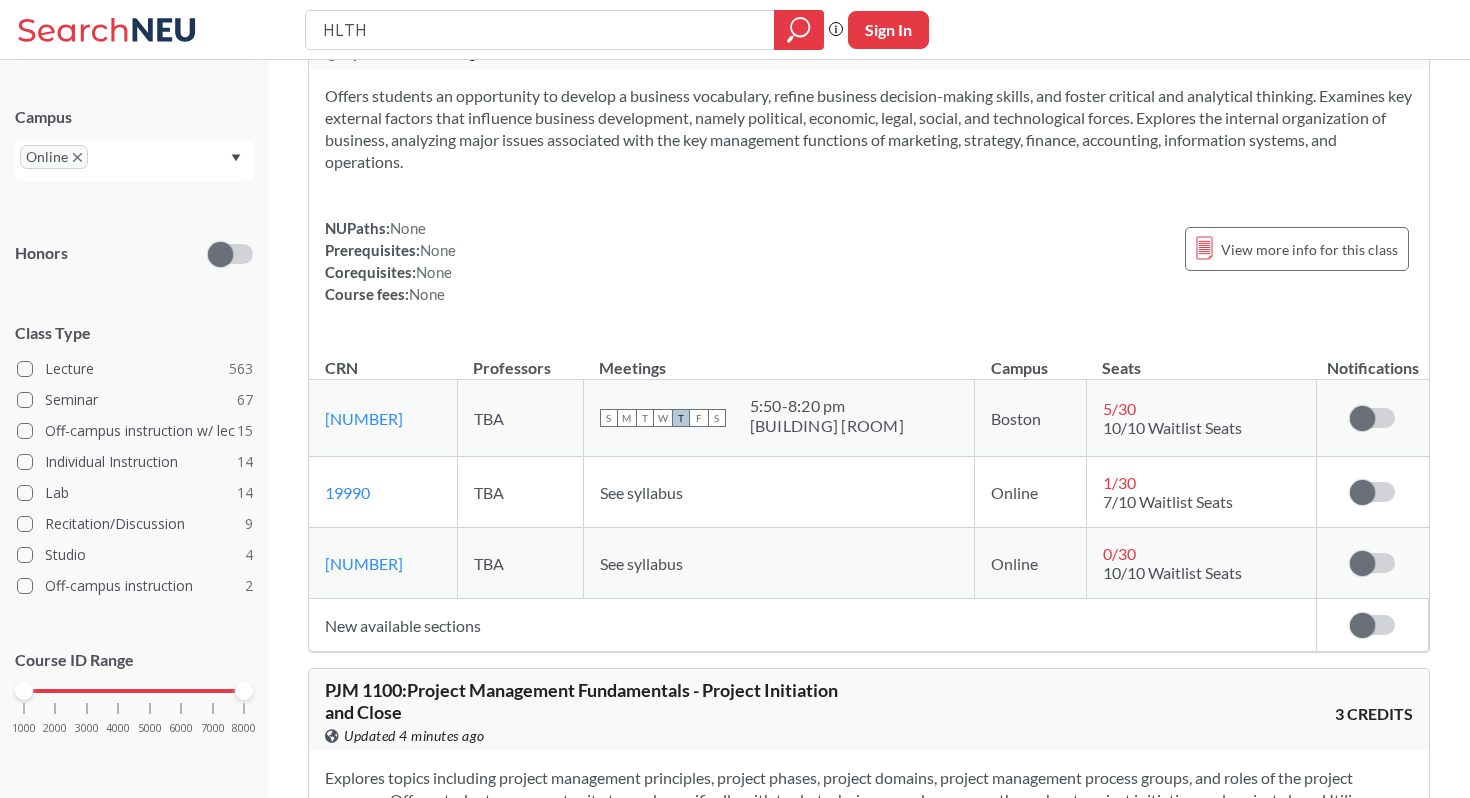 drag, startPoint x: 327, startPoint y: 101, endPoint x: 407, endPoint y: 103, distance: 80.024994 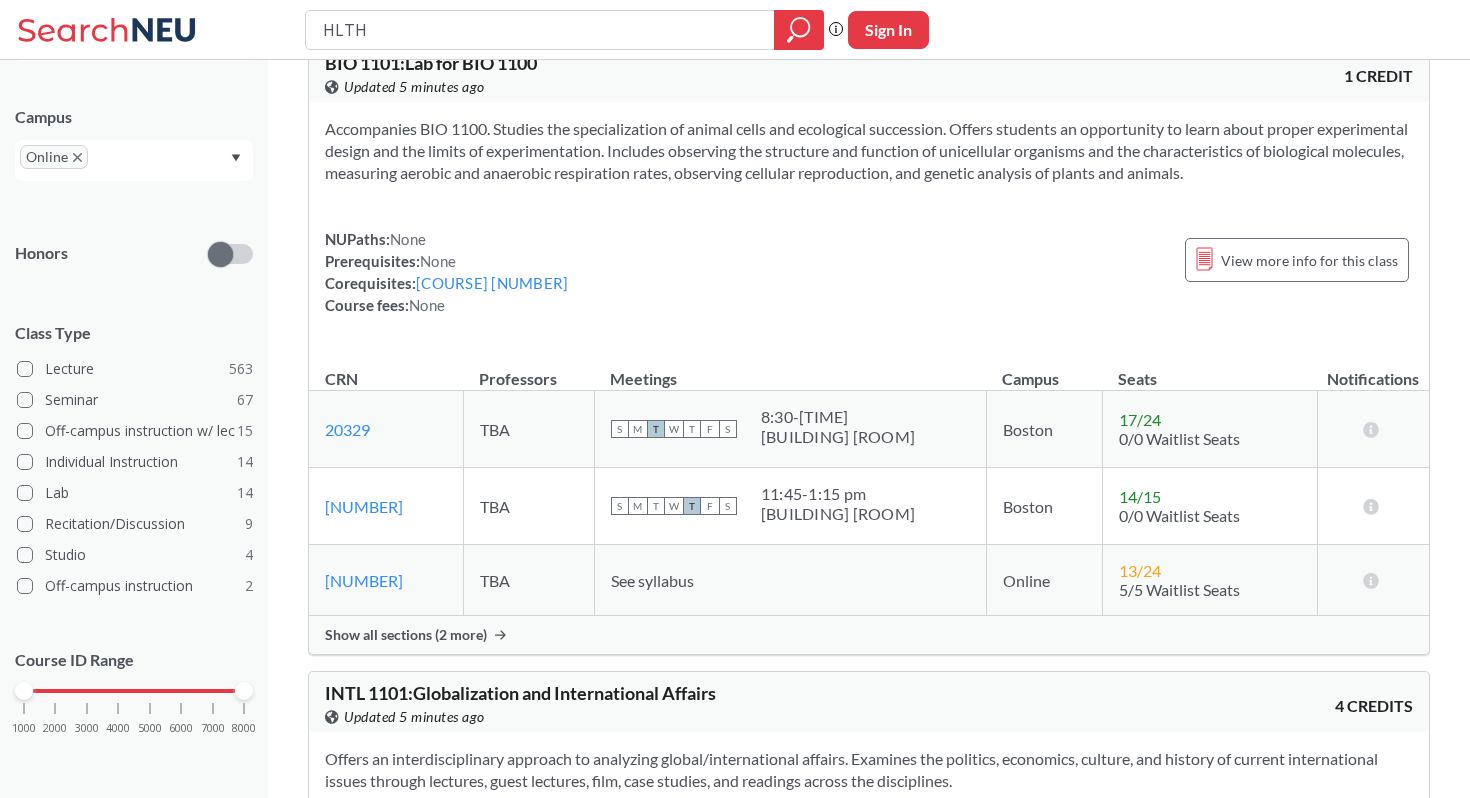 scroll, scrollTop: 21892, scrollLeft: 0, axis: vertical 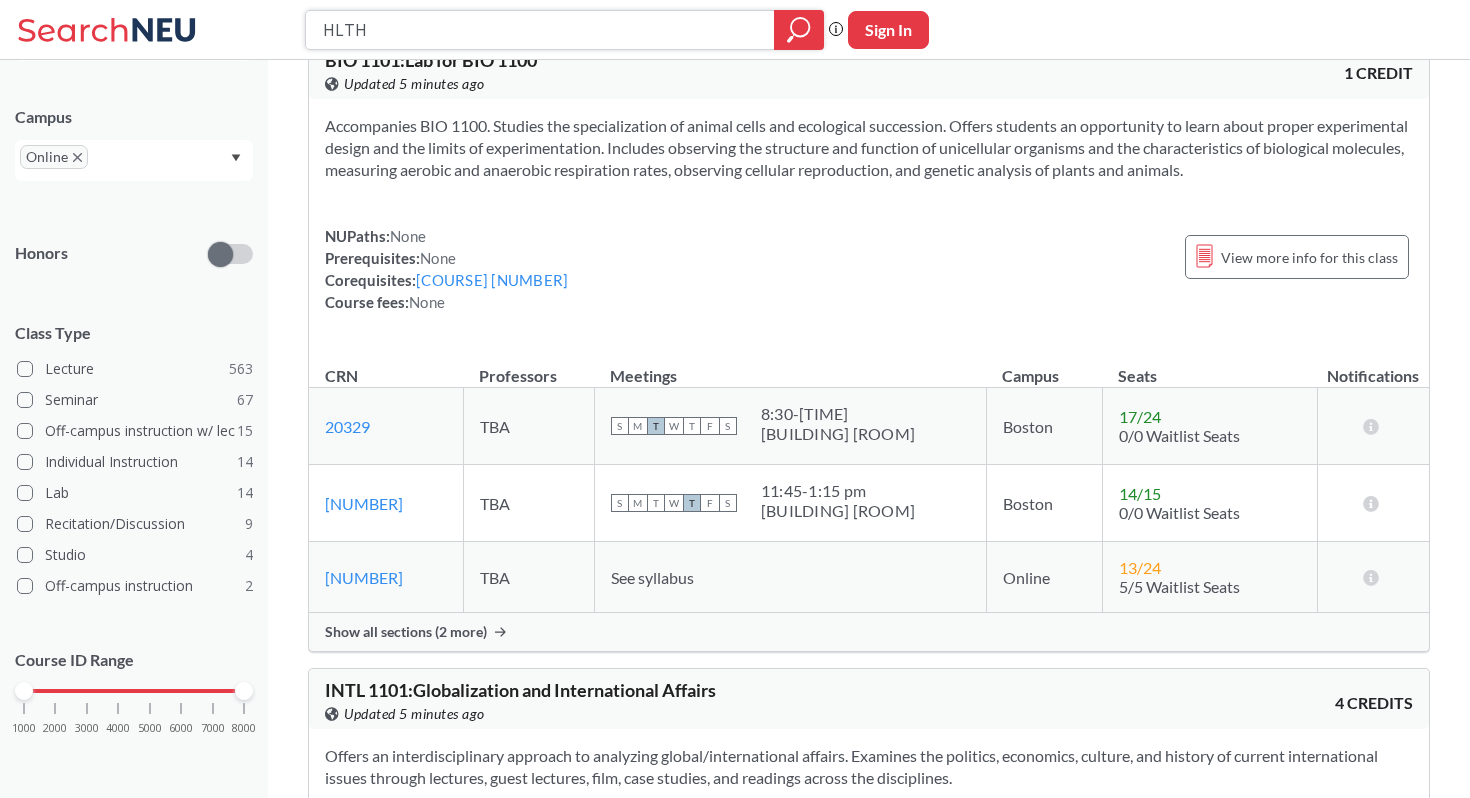 drag, startPoint x: 693, startPoint y: 41, endPoint x: 470, endPoint y: 40, distance: 223.00224 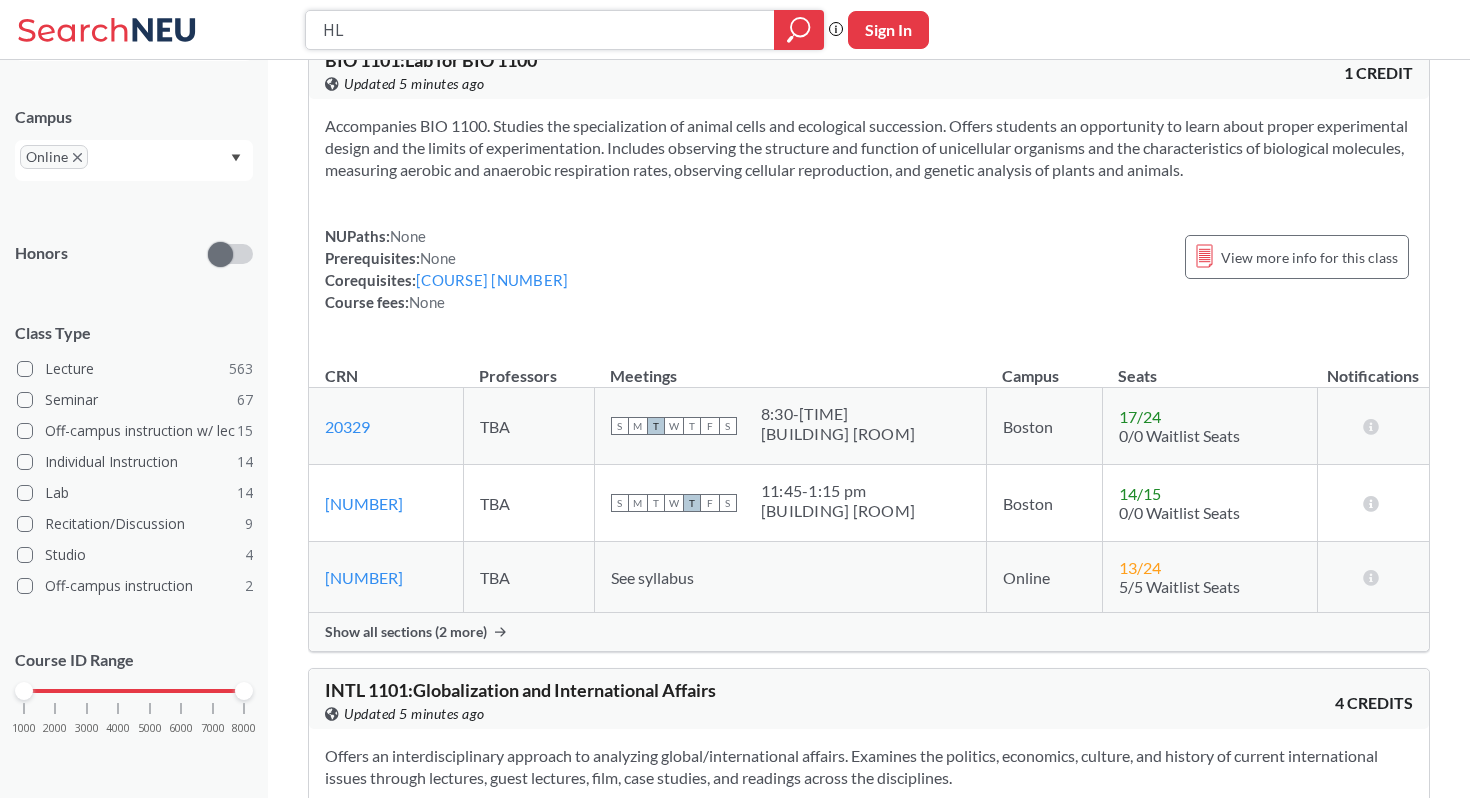 type on "H" 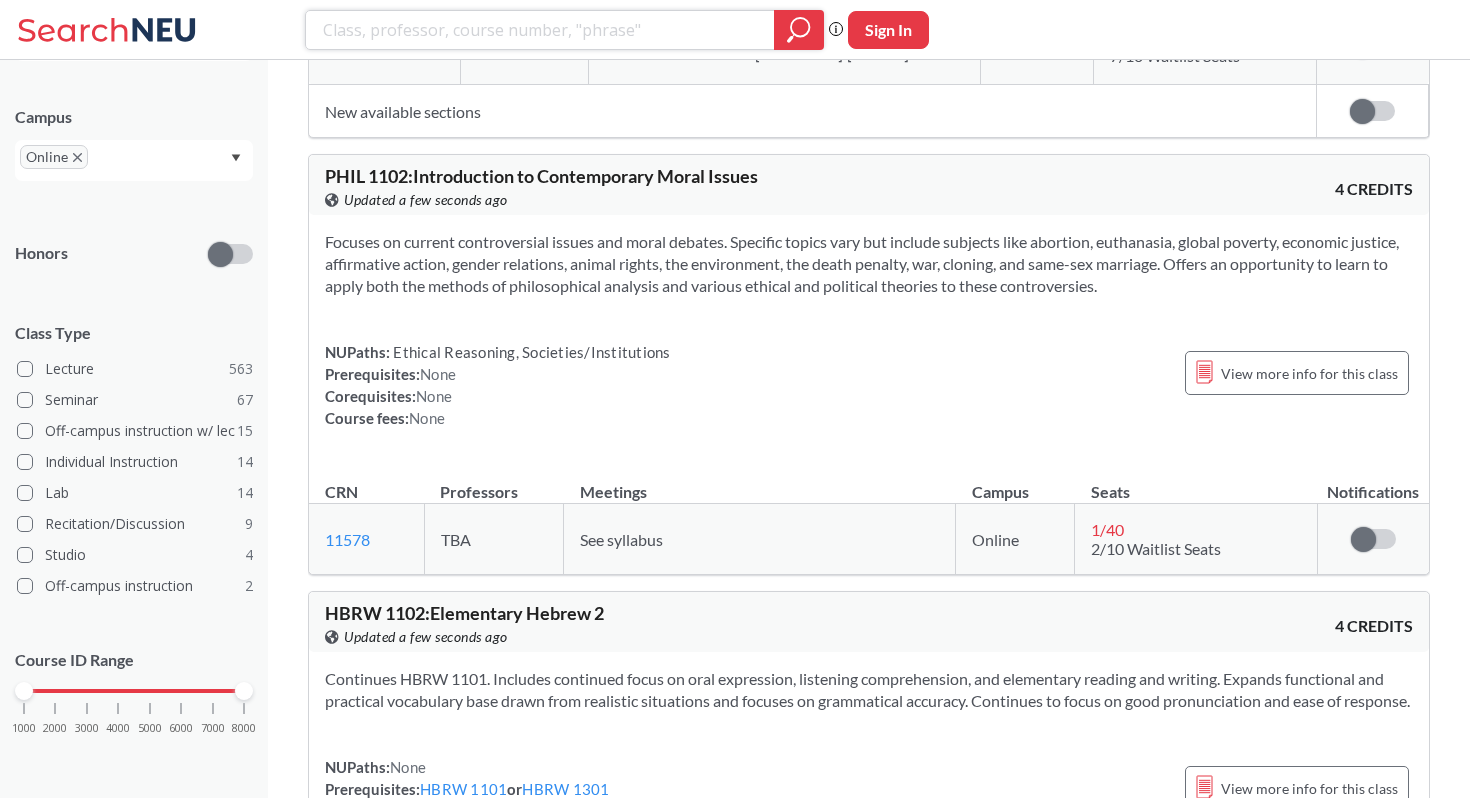 scroll, scrollTop: 19311, scrollLeft: 0, axis: vertical 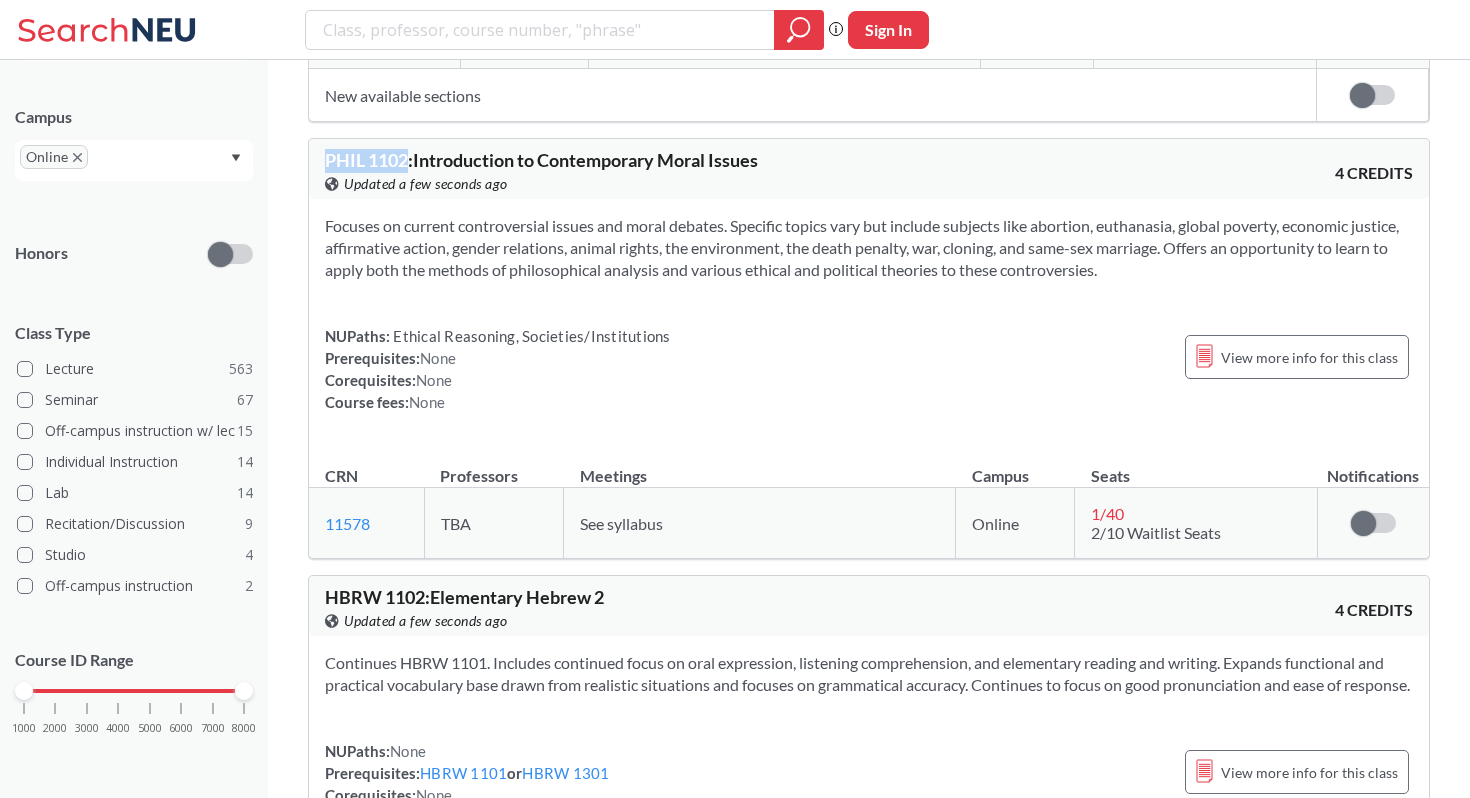 drag, startPoint x: 328, startPoint y: 250, endPoint x: 411, endPoint y: 253, distance: 83.0542 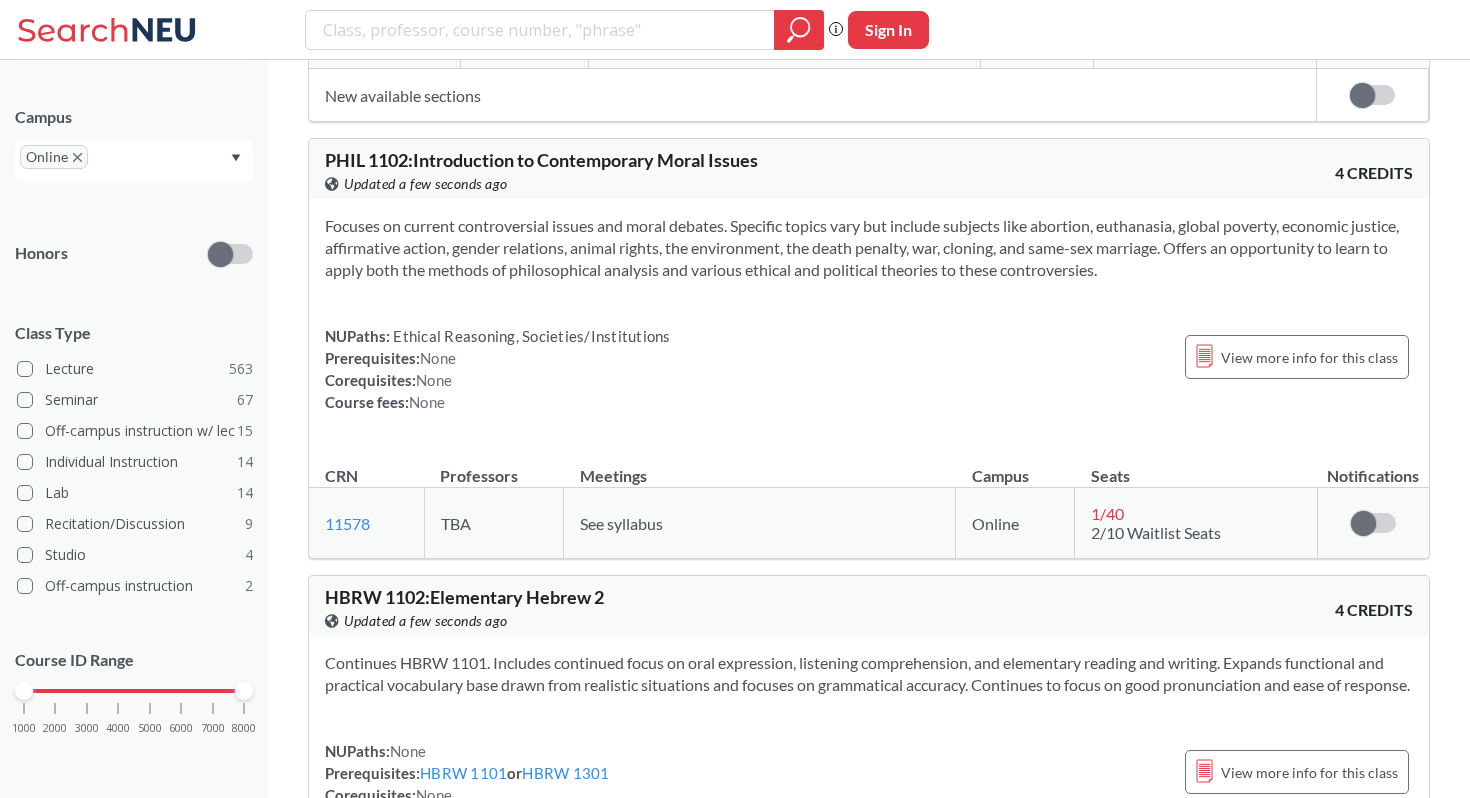 click on "Focuses on current controversial issues and moral debates. Specific topics vary but include subjects like abortion, euthanasia, global poverty, economic justice, affirmative action, gender relations, animal rights, the environment, the death penalty, war, cloning, and same-sex marriage. Offers an opportunity to learn to apply both the methods of philosophical analysis and various ethical and political theories to these controversies.
NUPaths:   Ethical Reasoning, Societies/Institutions Prerequisites:  None Corequisites:  None Course fees:  None View more info for this class" at bounding box center (869, 322) 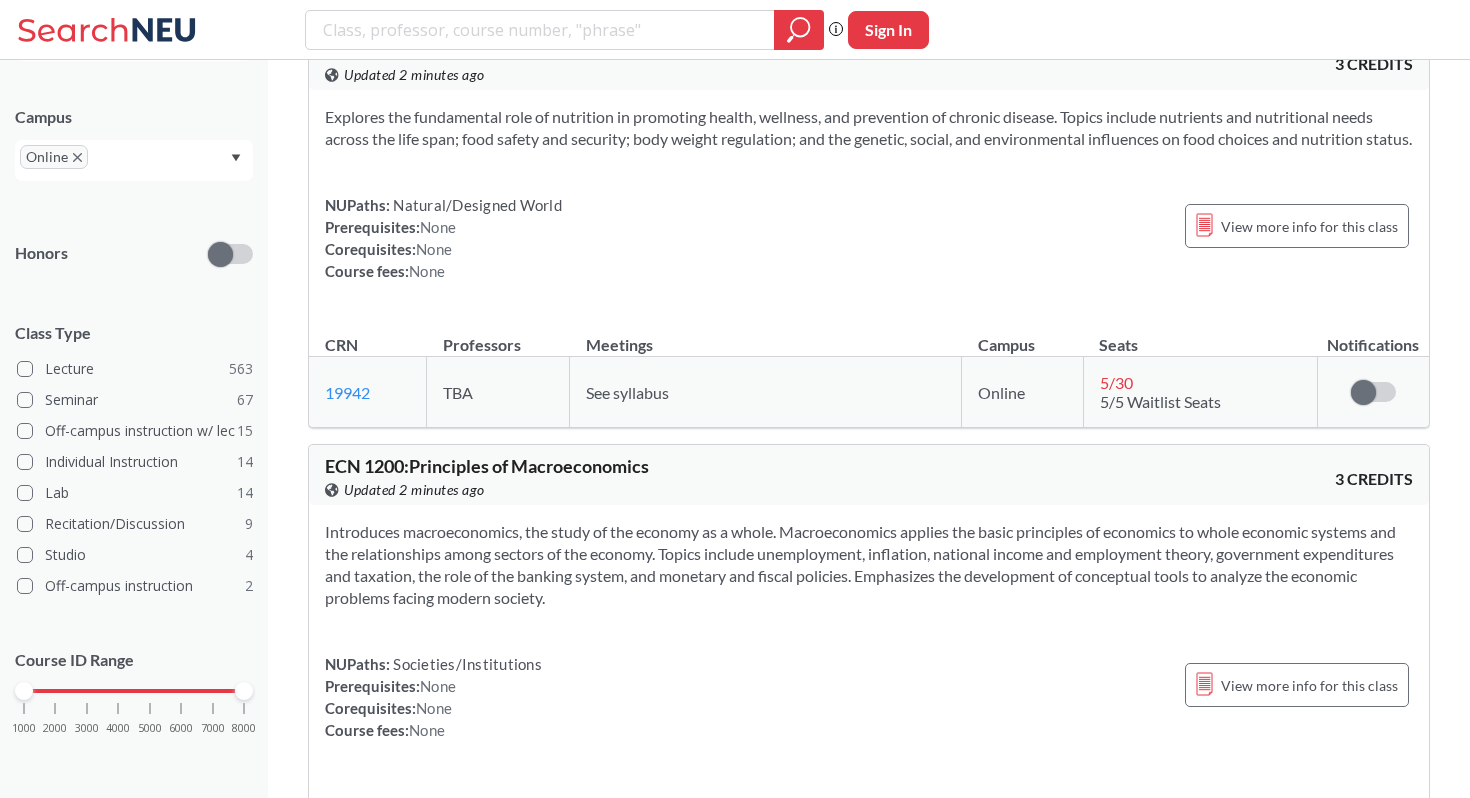 scroll, scrollTop: 32099, scrollLeft: 0, axis: vertical 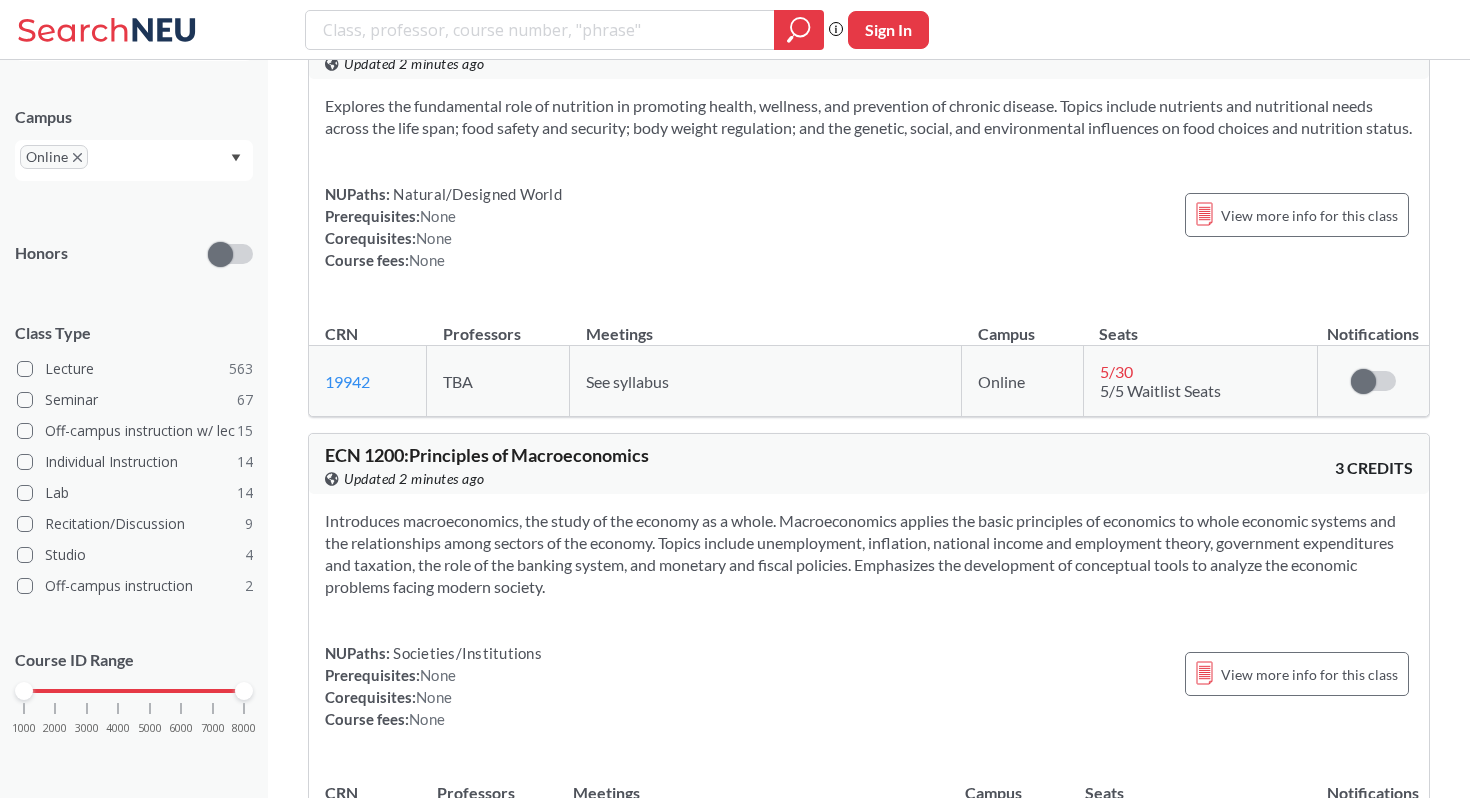 drag, startPoint x: 406, startPoint y: 327, endPoint x: 323, endPoint y: 327, distance: 83 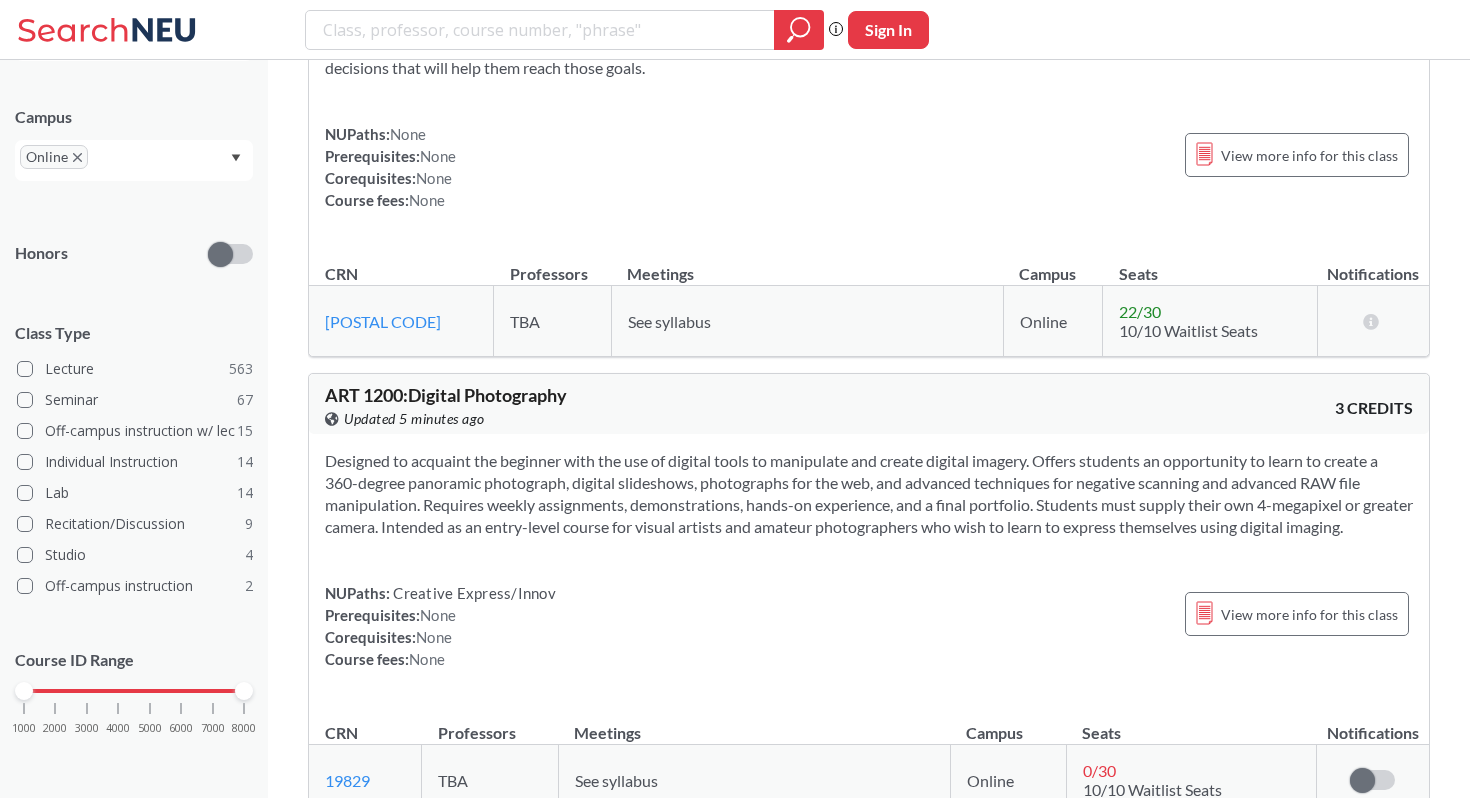 scroll, scrollTop: 33755, scrollLeft: 0, axis: vertical 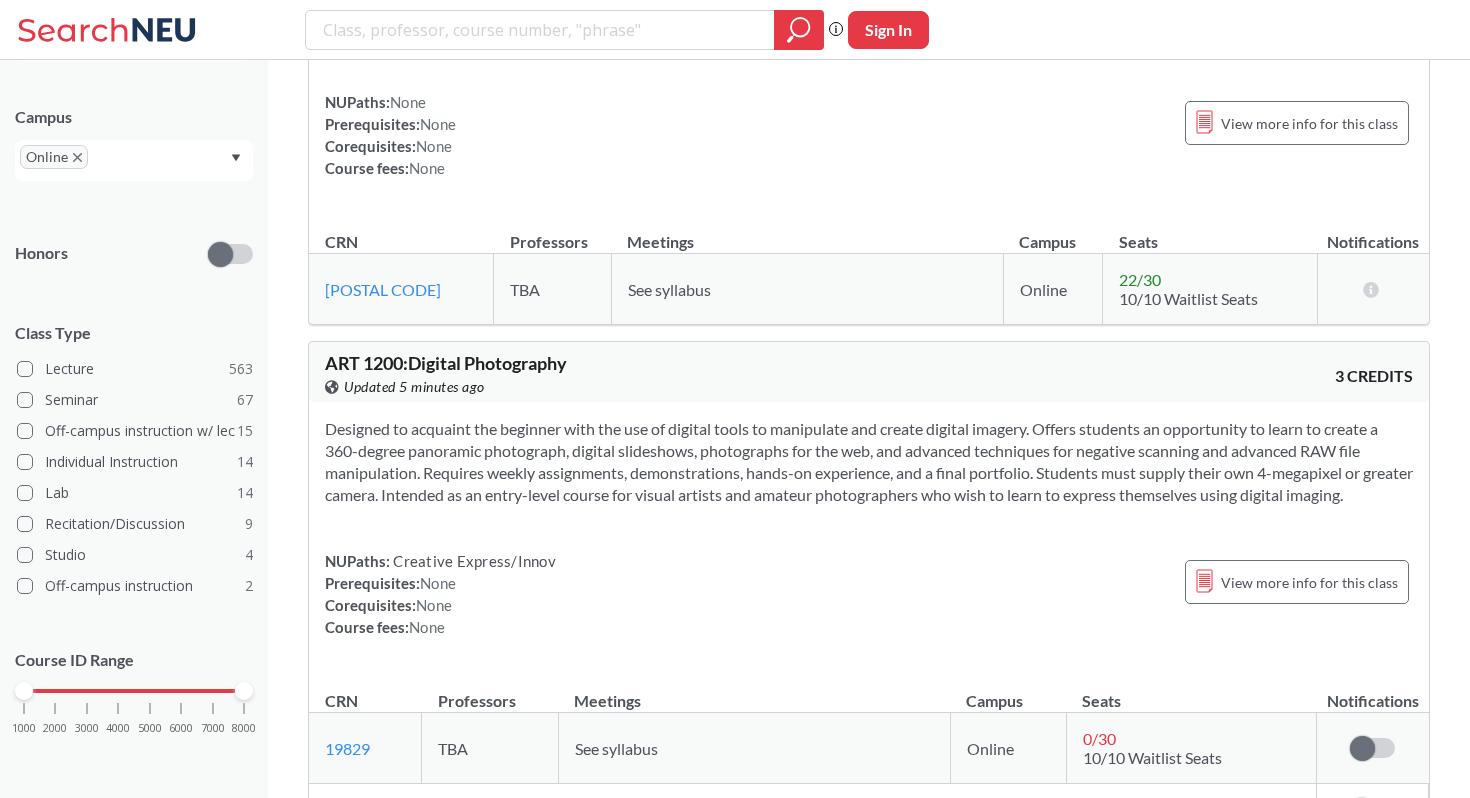 drag, startPoint x: 322, startPoint y: 237, endPoint x: 395, endPoint y: 238, distance: 73.00685 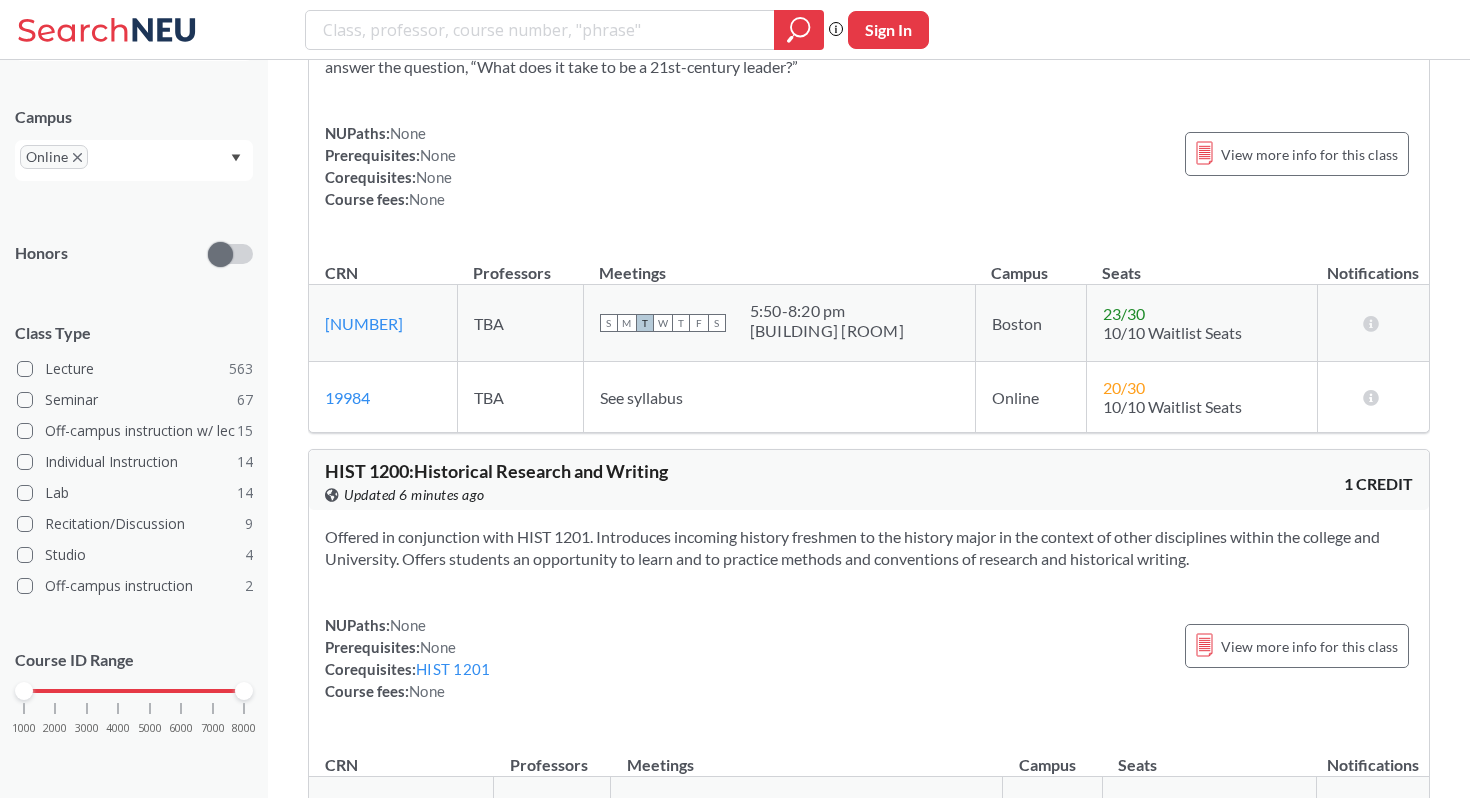 scroll, scrollTop: 34716, scrollLeft: 0, axis: vertical 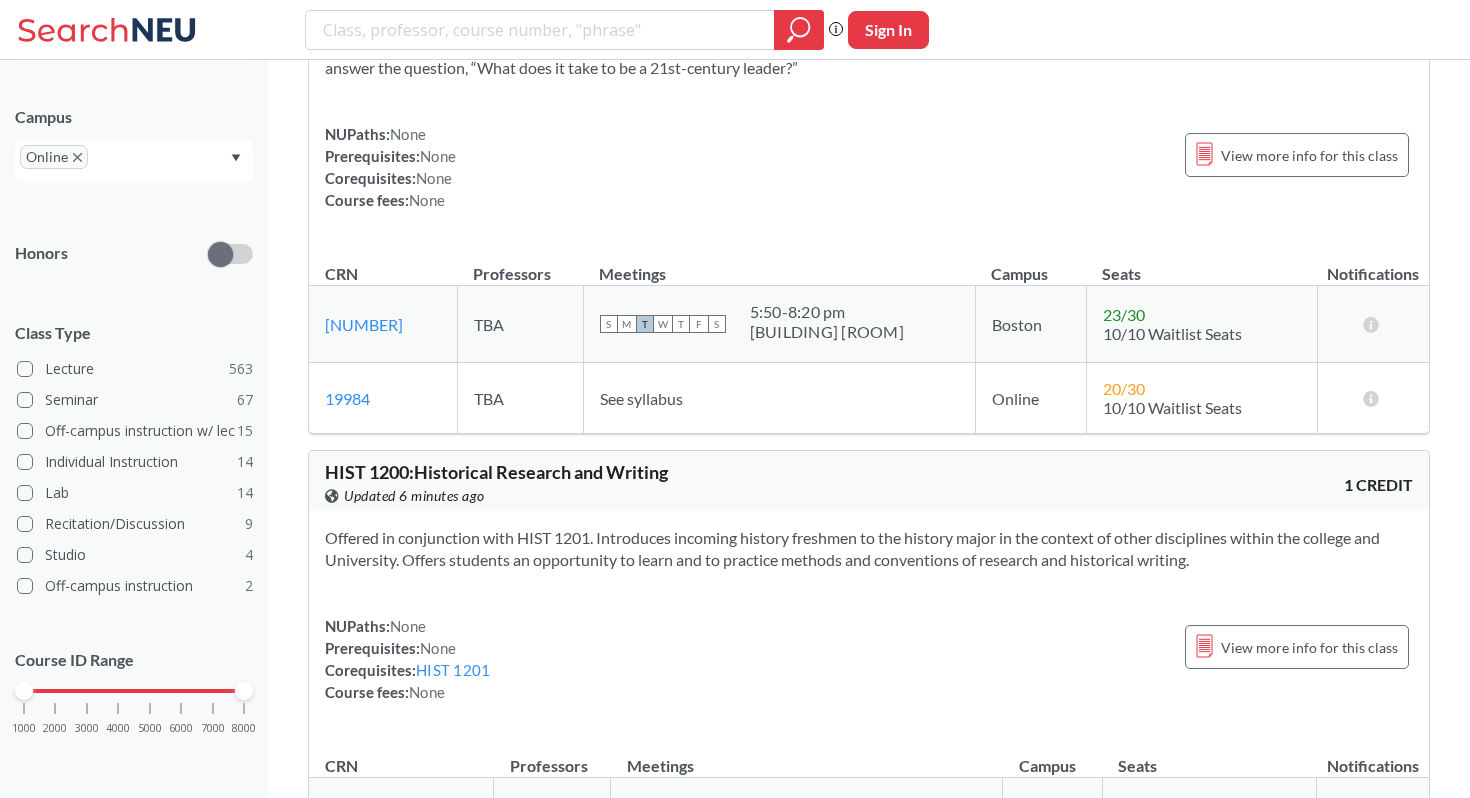 drag, startPoint x: 322, startPoint y: 220, endPoint x: 401, endPoint y: 222, distance: 79.025314 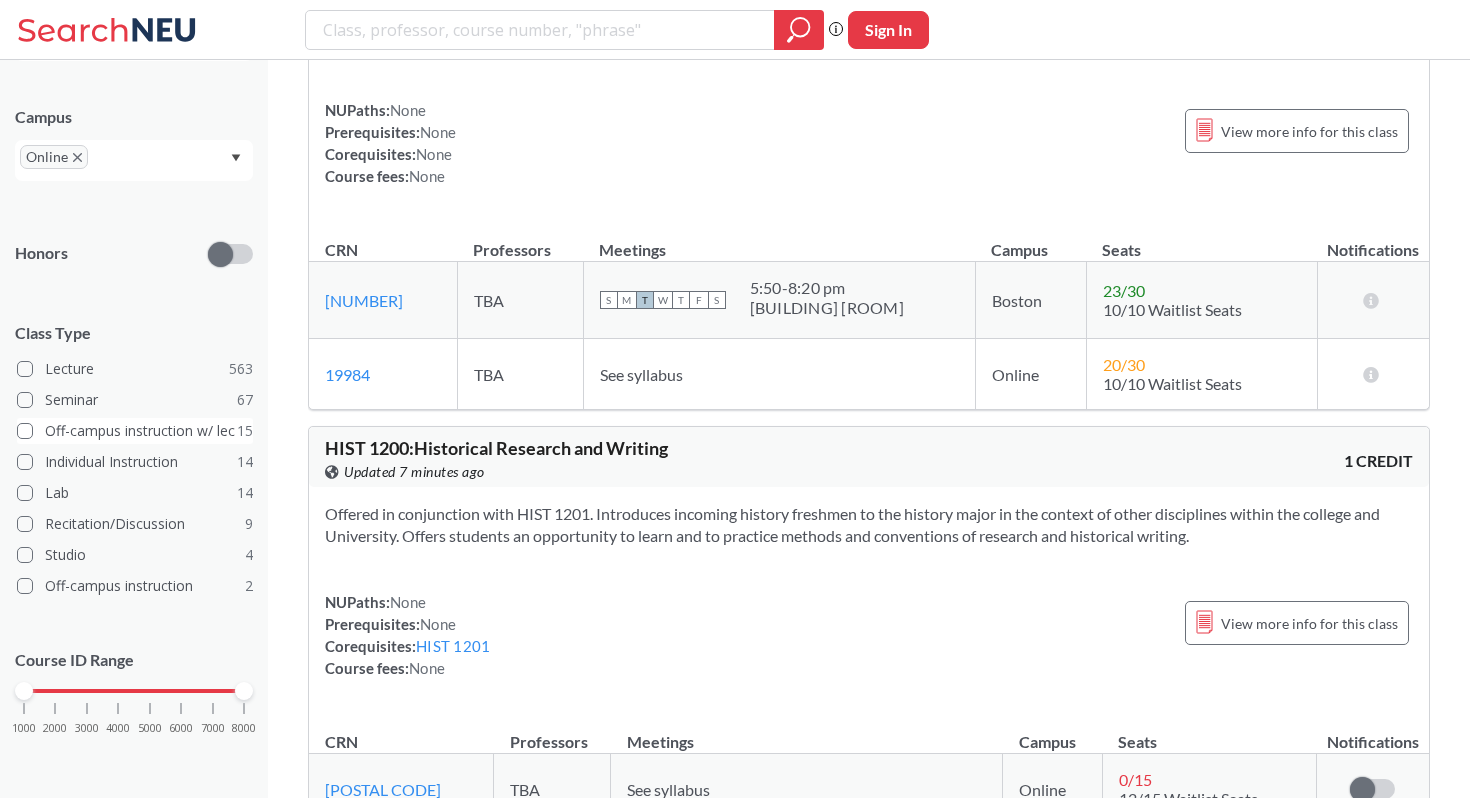 scroll, scrollTop: 34758, scrollLeft: 0, axis: vertical 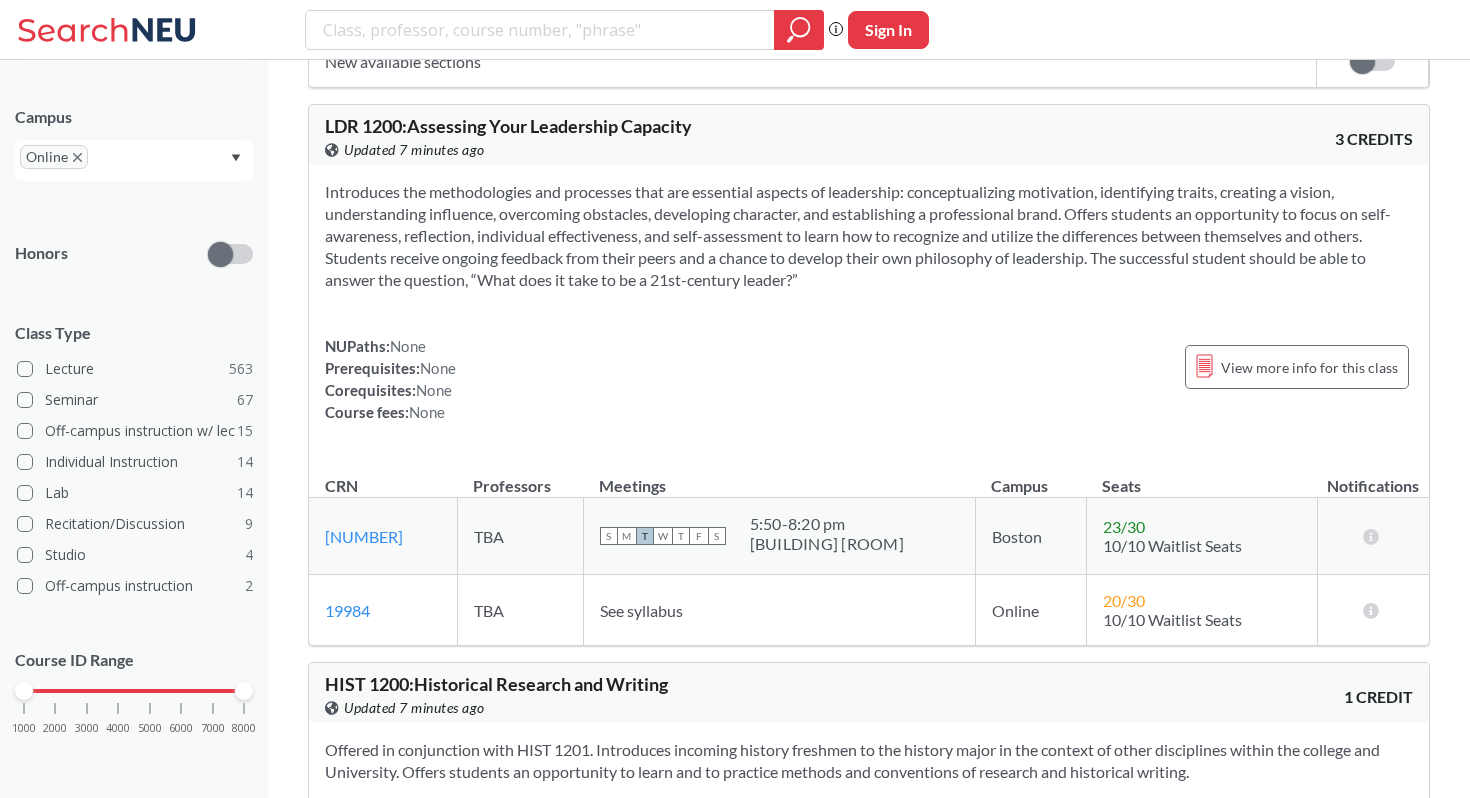 click on "Introduces the methodologies and processes that are essential aspects of leadership: conceptualizing motivation, identifying traits, creating a vision, understanding influence, overcoming obstacles, developing character, and establishing a professional brand. Offers students an opportunity to focus on self-awareness, reflection, individual effectiveness, and self-assessment to learn how to recognize and utilize the differences between themselves and others. Students receive ongoing feedback from their peers and a chance to develop their own philosophy of leadership. The successful student should be able to answer the question, “What does it take to be a 21st-century leader?”
NUPaths:  None Prerequisites:  None Corequisites:  None Course fees:  None View more info for this class" at bounding box center (869, 310) 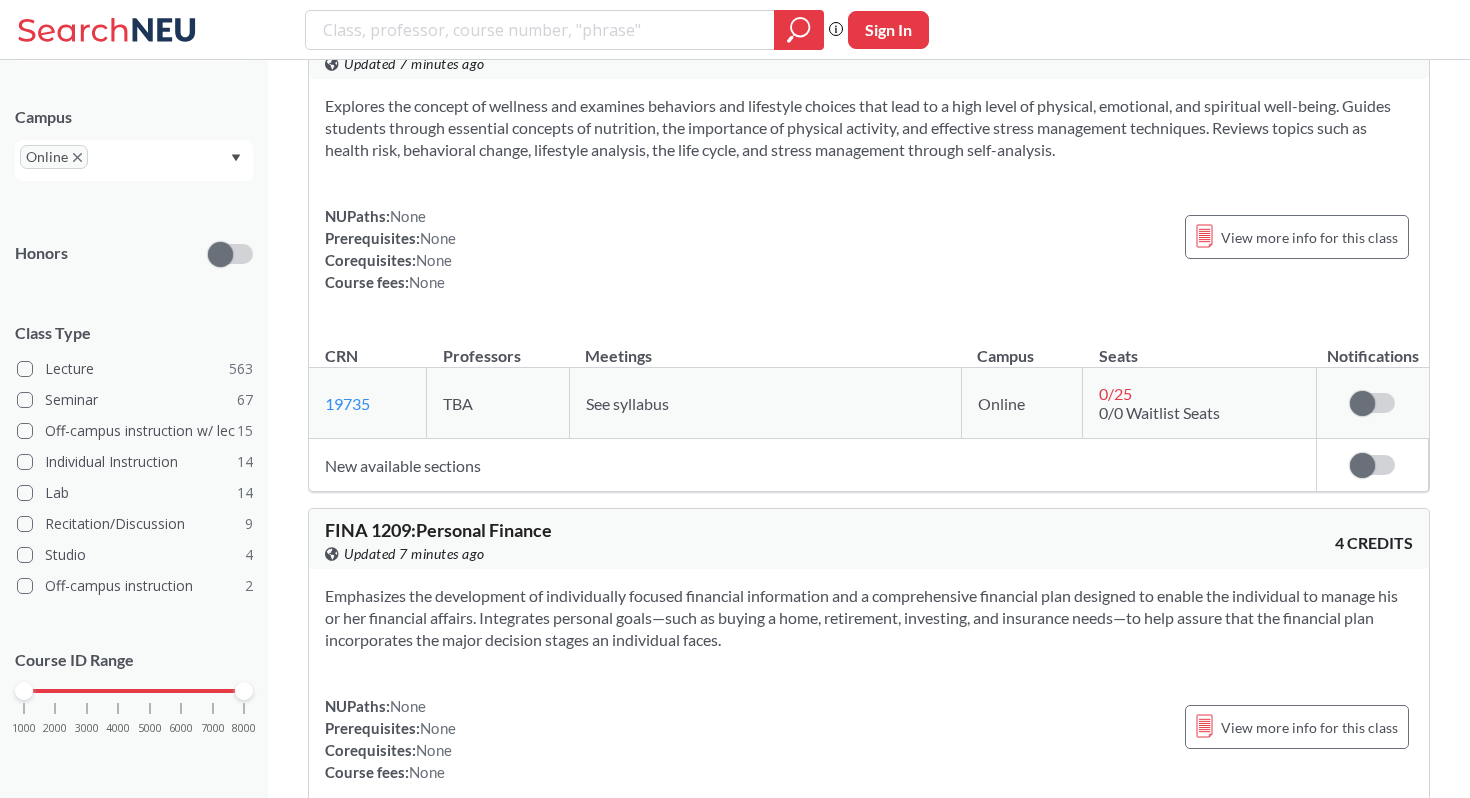 scroll, scrollTop: 37560, scrollLeft: 0, axis: vertical 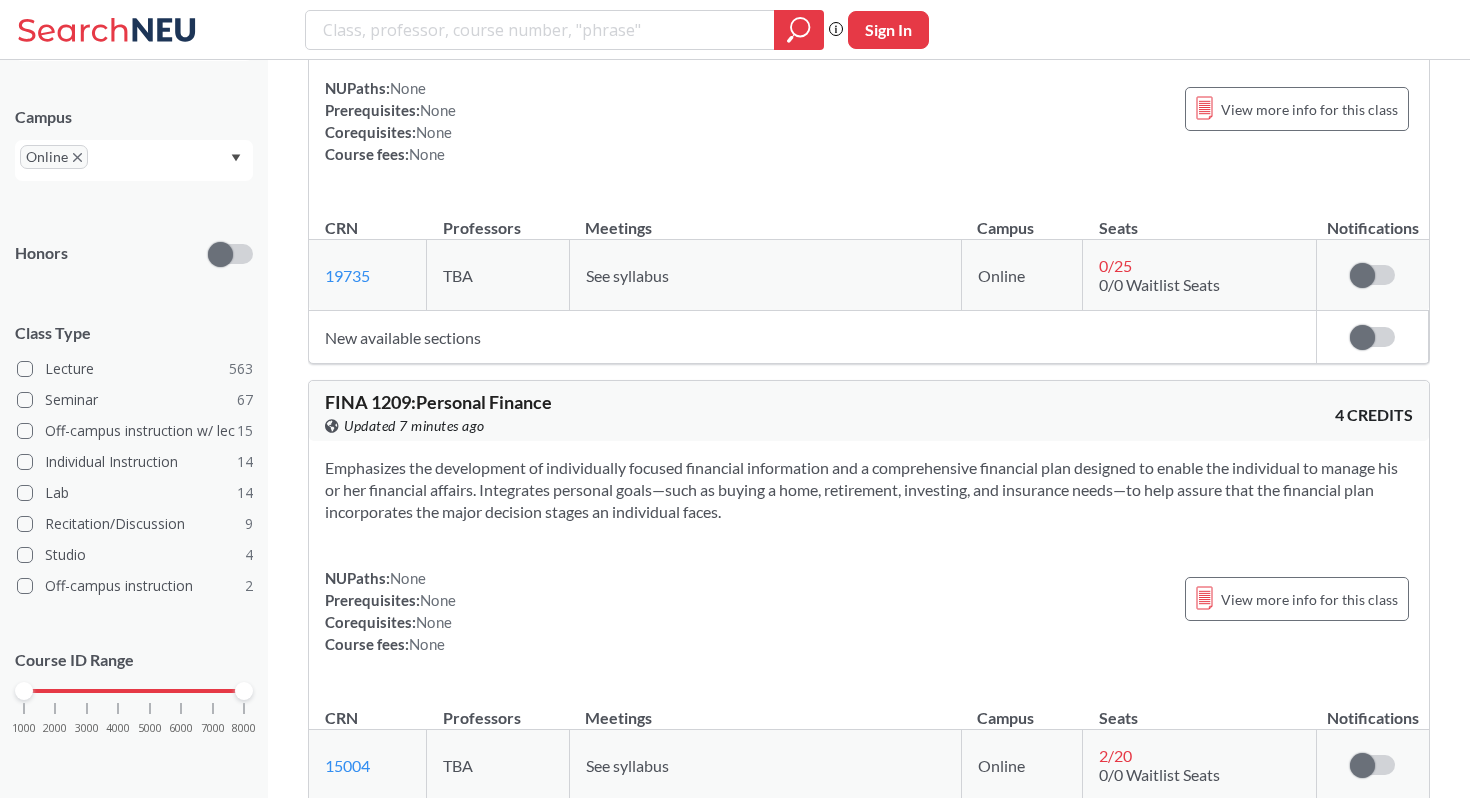 drag, startPoint x: 319, startPoint y: 219, endPoint x: 412, endPoint y: 226, distance: 93.26307 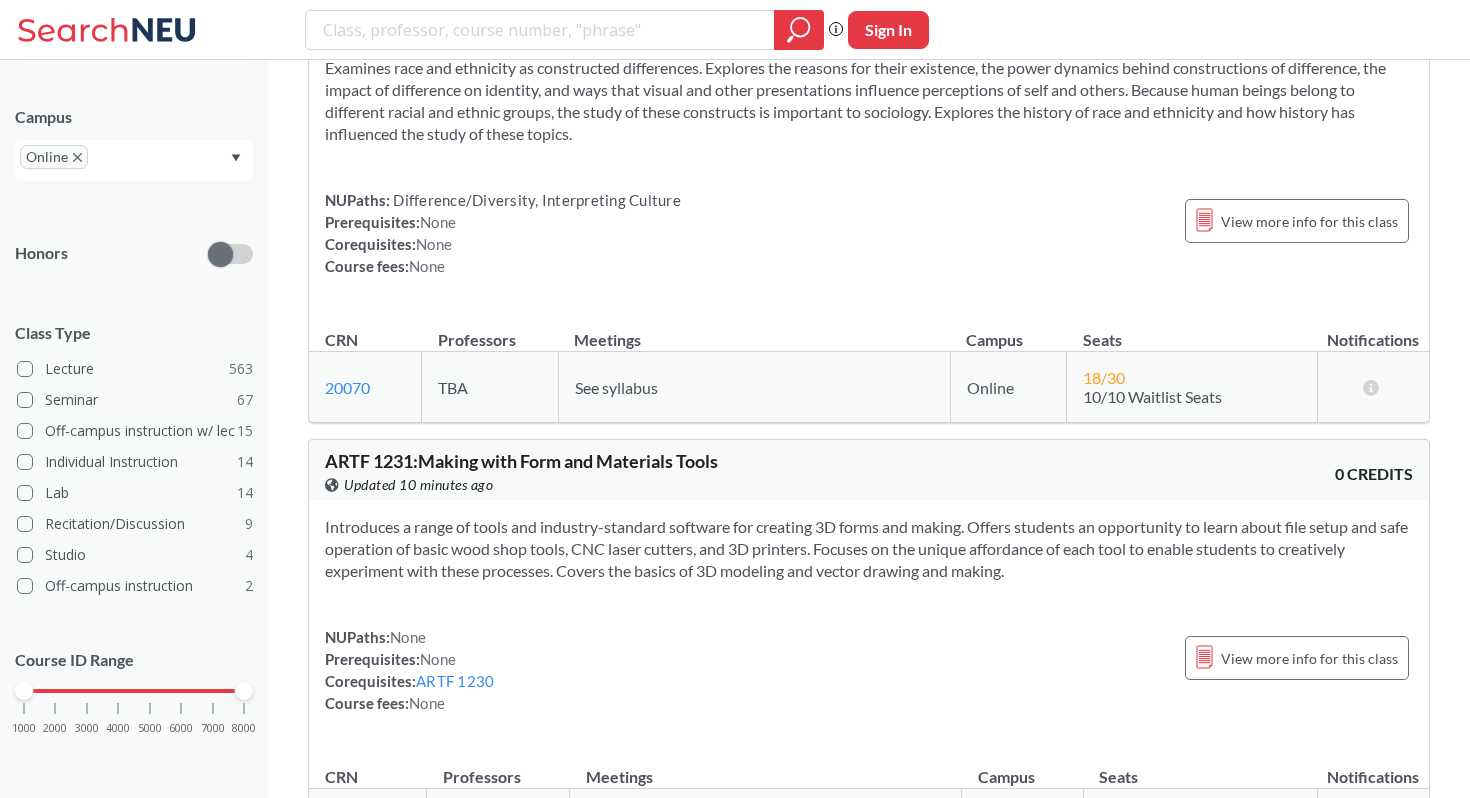 scroll, scrollTop: 40802, scrollLeft: 0, axis: vertical 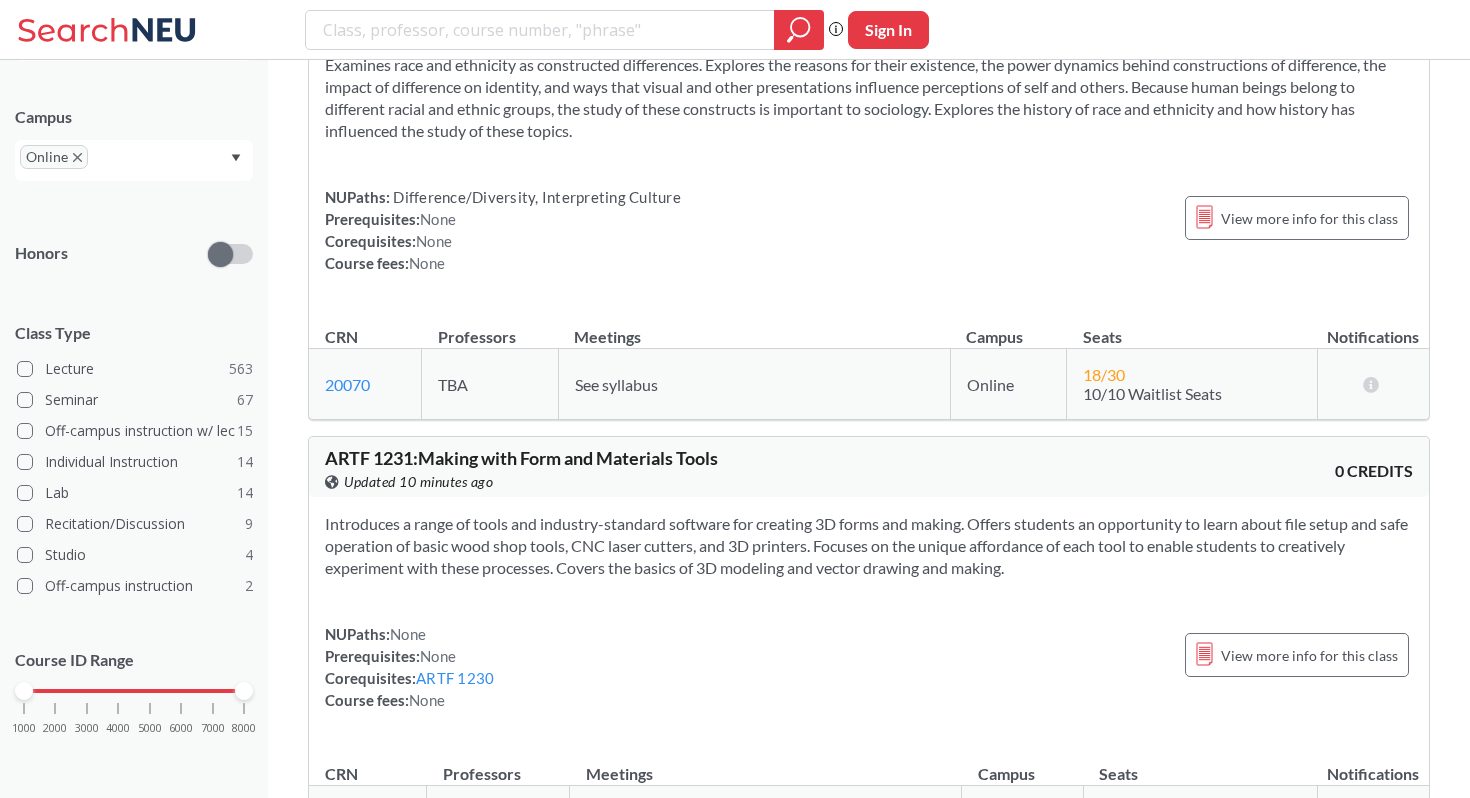 drag, startPoint x: 324, startPoint y: 310, endPoint x: 403, endPoint y: 312, distance: 79.025314 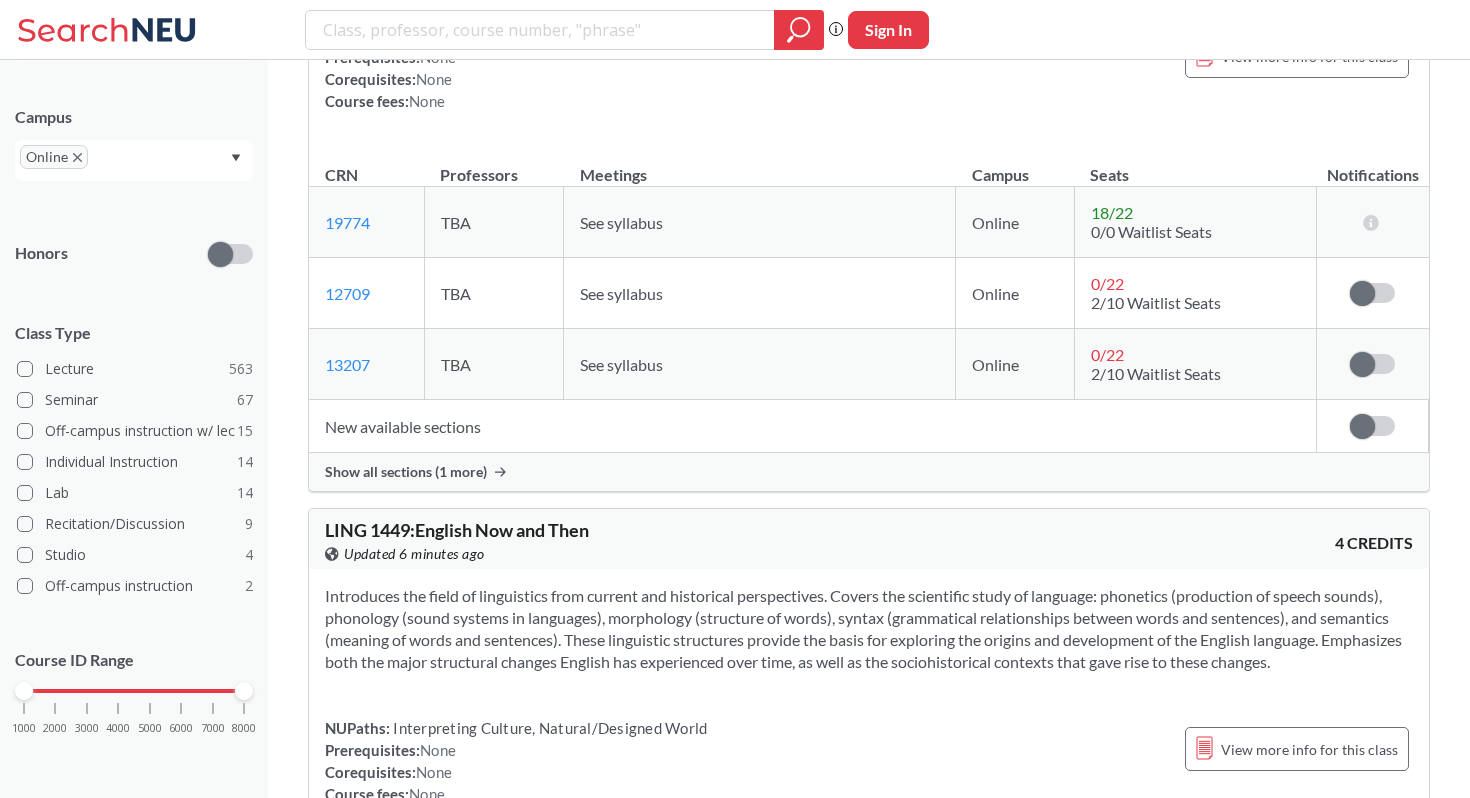 scroll, scrollTop: 45672, scrollLeft: 0, axis: vertical 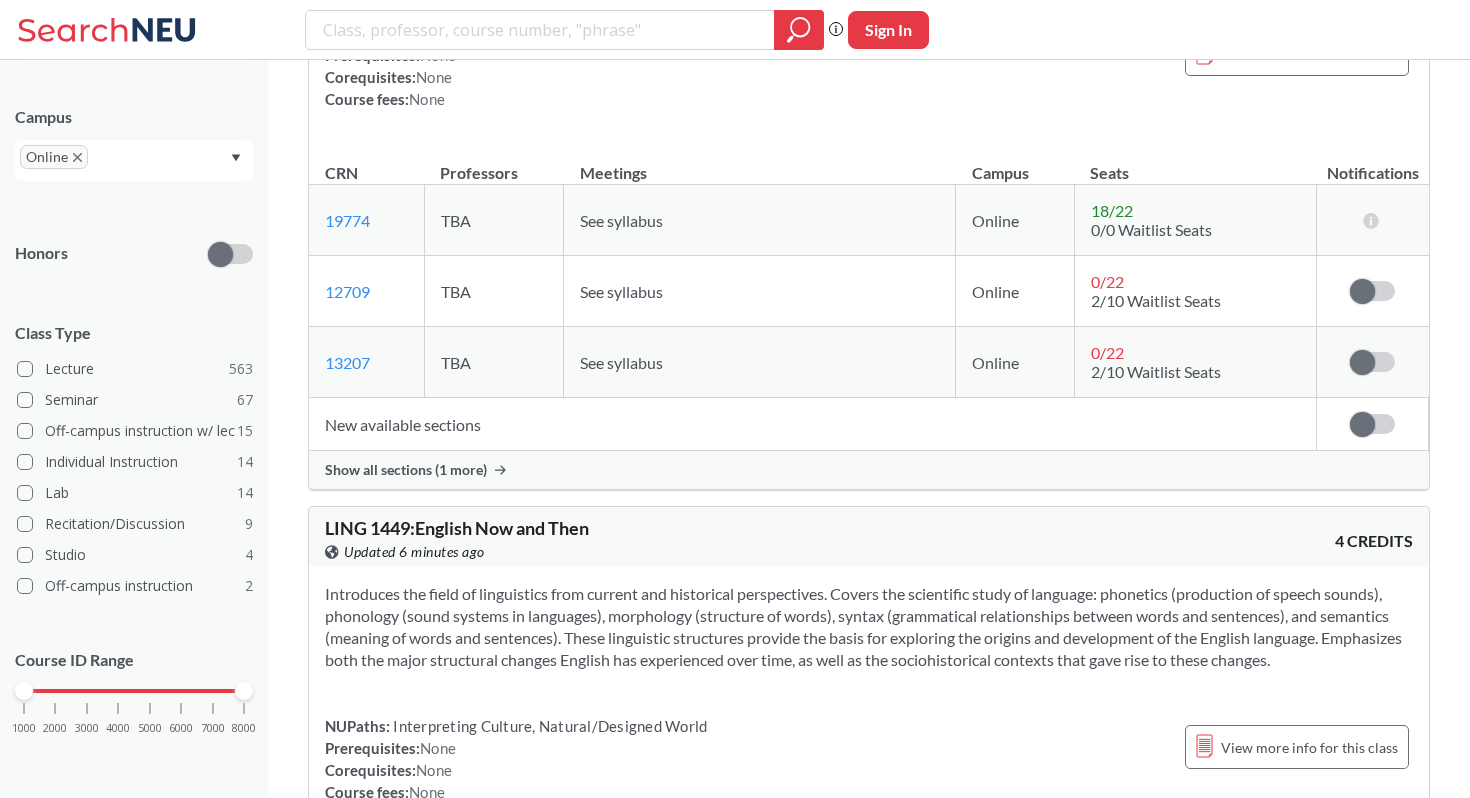 drag, startPoint x: 320, startPoint y: 141, endPoint x: 419, endPoint y: 141, distance: 99 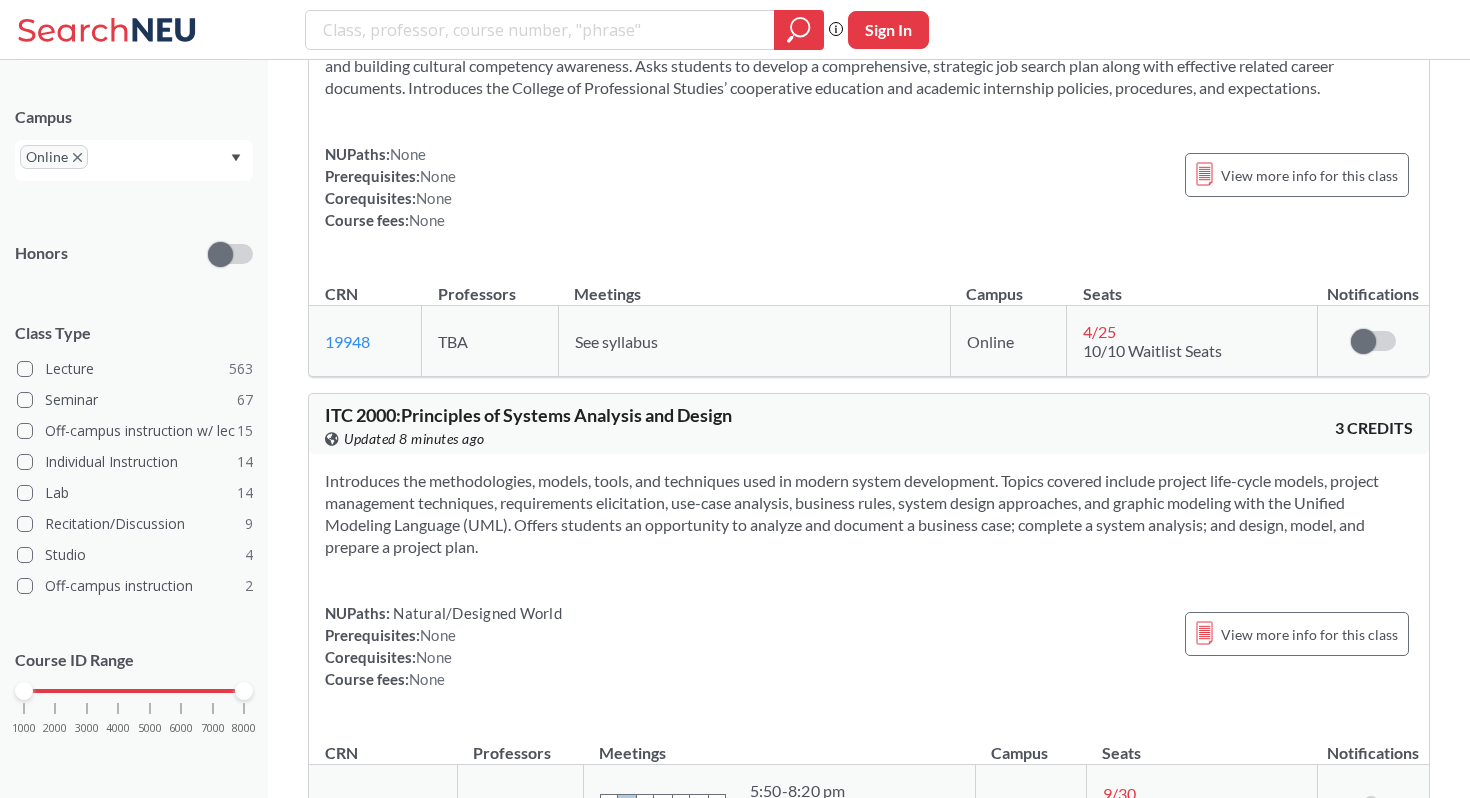 scroll, scrollTop: 48178, scrollLeft: 0, axis: vertical 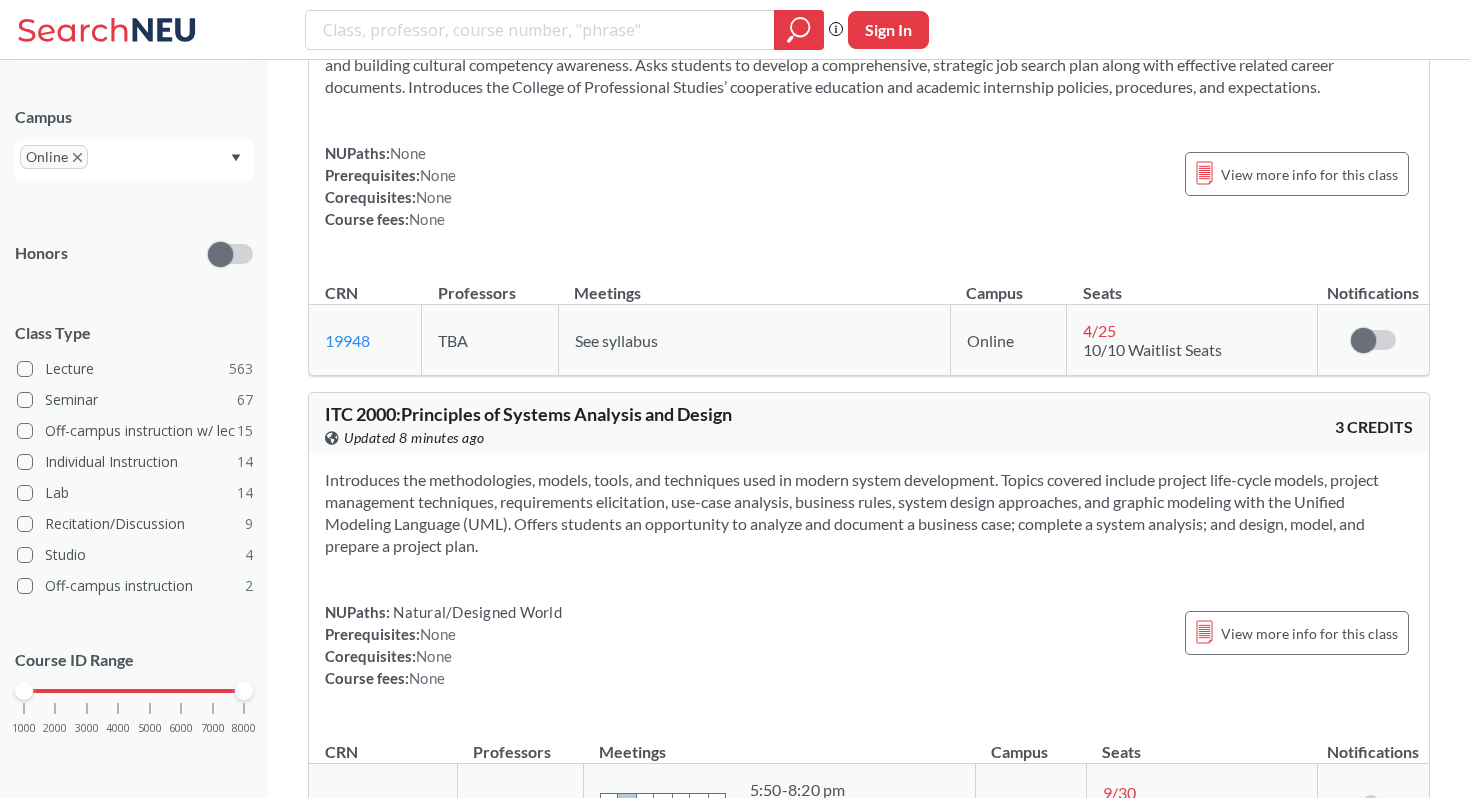 click on "INT 2000 : Experiential Project Preparation View this course on Banner. Updated 8 minutes ago" at bounding box center [597, -54] 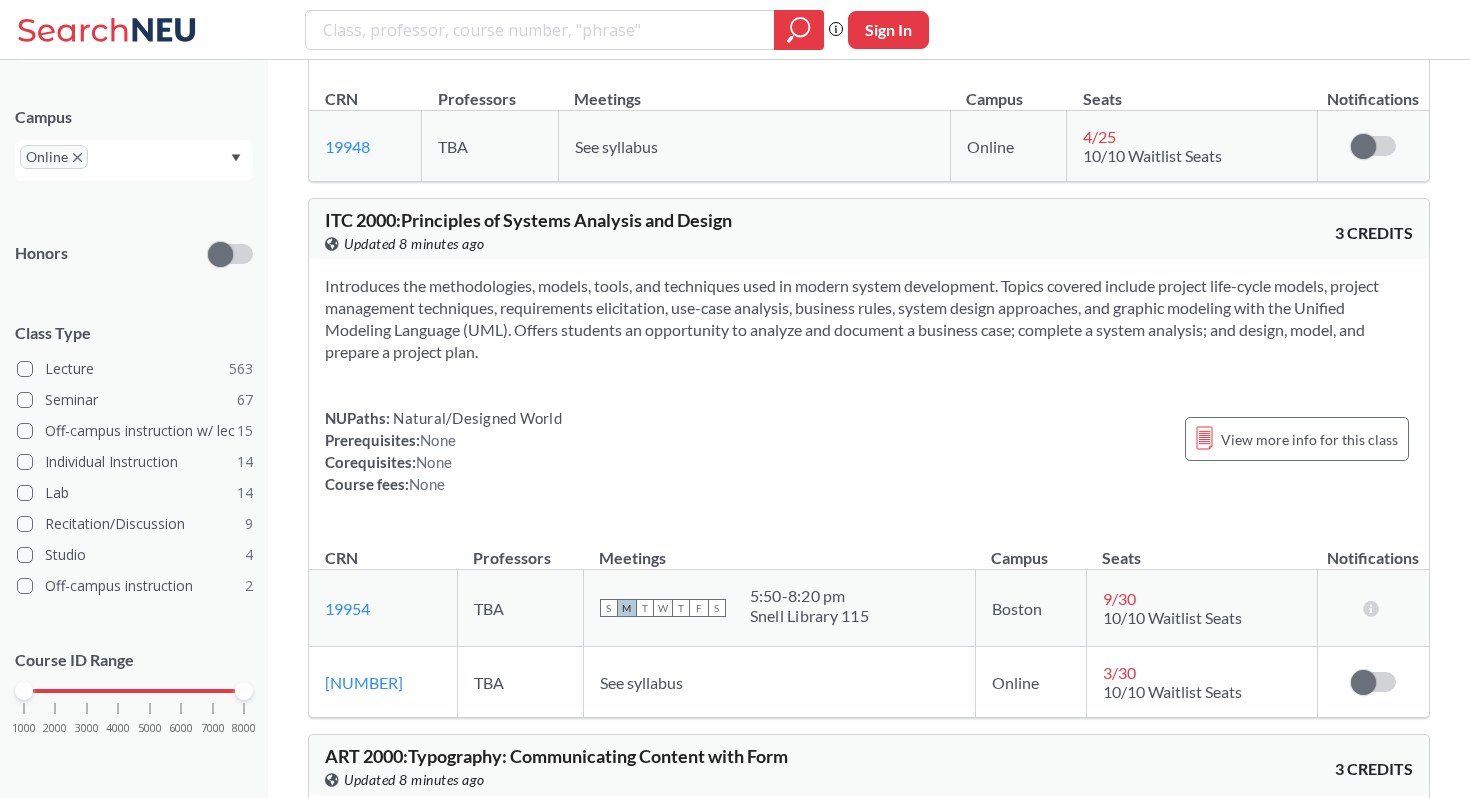 scroll, scrollTop: 48429, scrollLeft: 0, axis: vertical 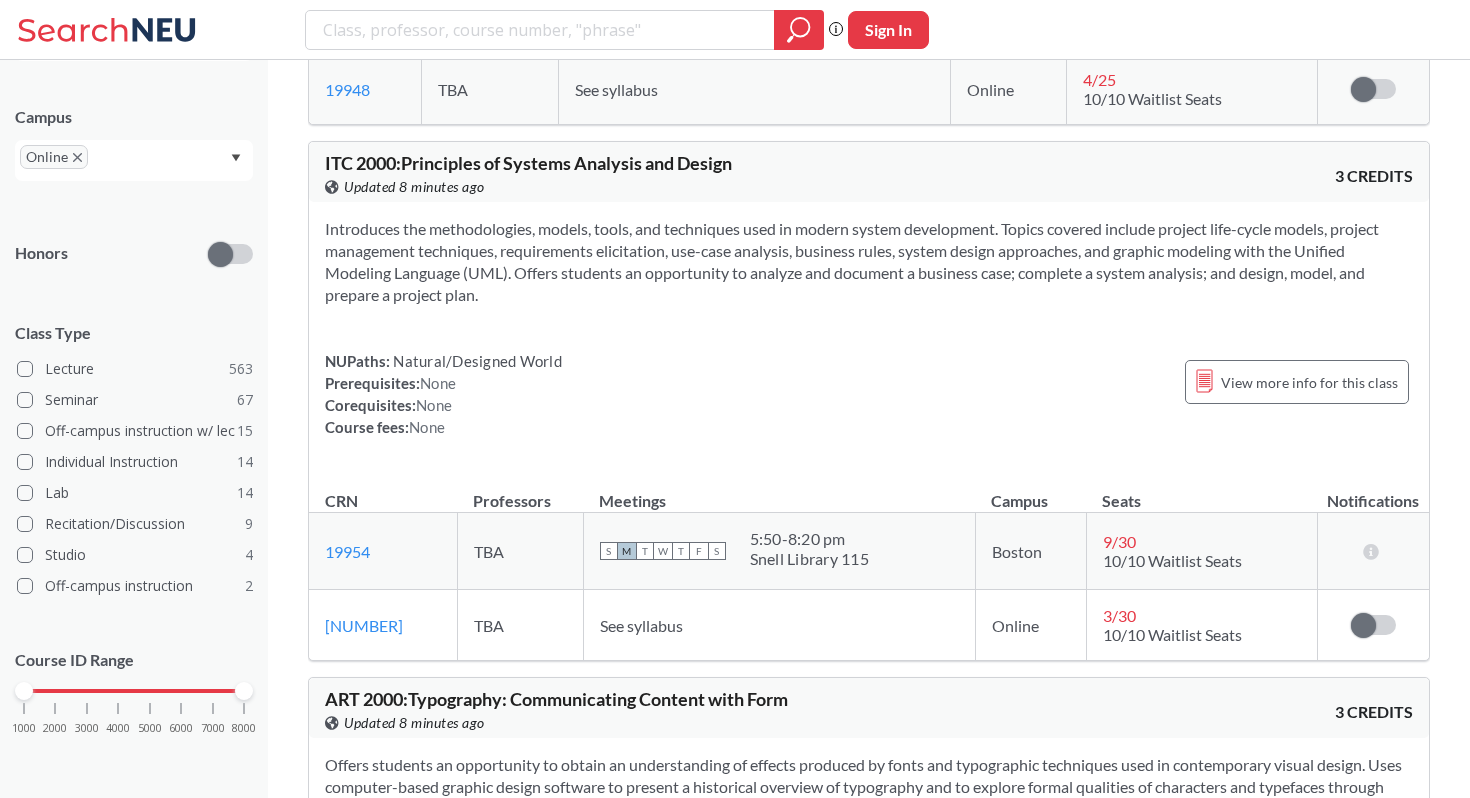 click on "Introduces the methodologies, models, tools, and techniques used in modern system development. Topics covered include project life-cycle models, project management techniques, requirements elicitation, use-case analysis, business rules, system design approaches, and graphic modeling with the Unified Modeling Language (UML). Offers students an opportunity to analyze and document a business case; complete a system analysis; and design, model, and prepare a project plan. NUPaths: Natural/Designed World Prerequisites: None Corequisites: None Course fees: None View more info for this class" at bounding box center (869, 336) 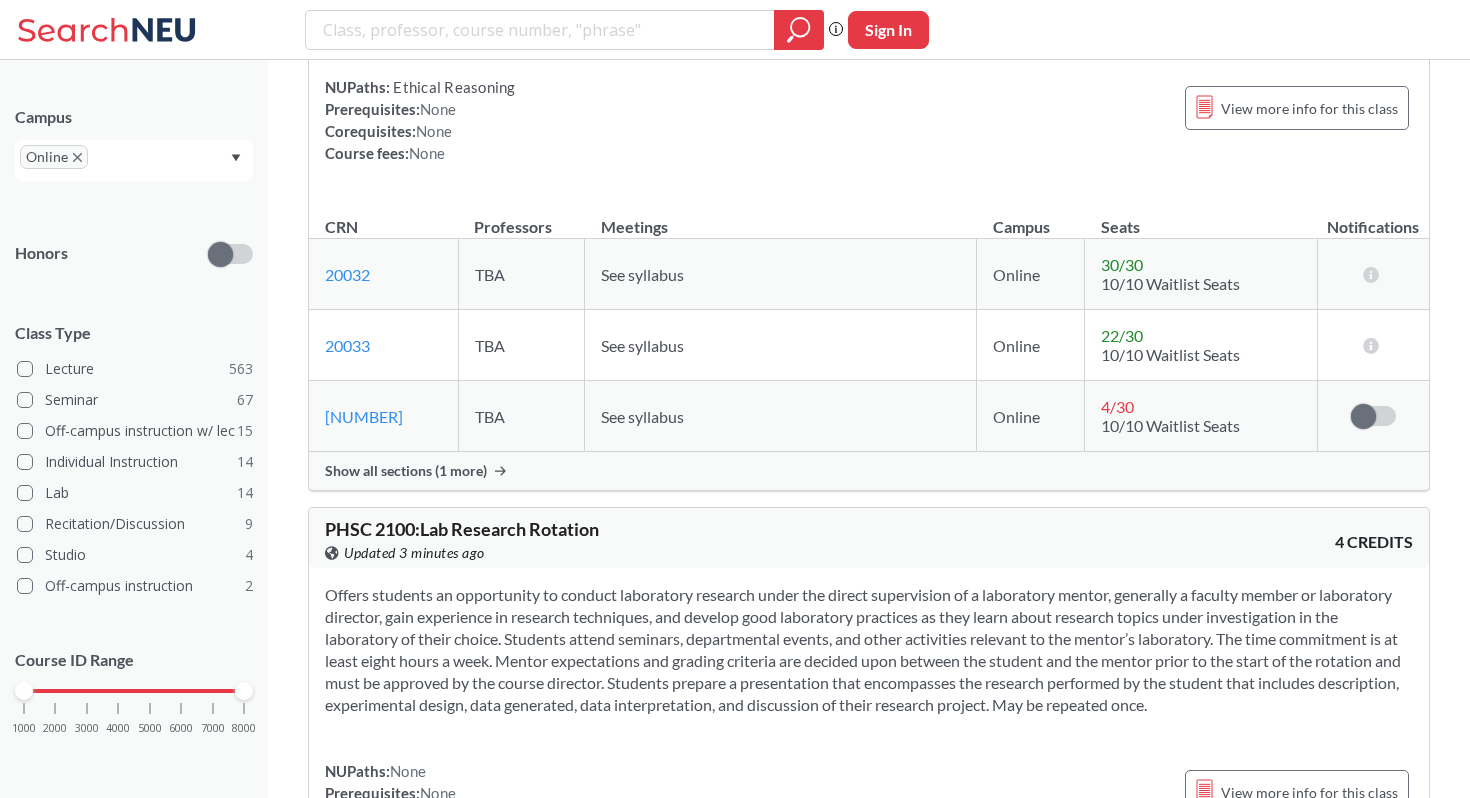 scroll, scrollTop: 52385, scrollLeft: 0, axis: vertical 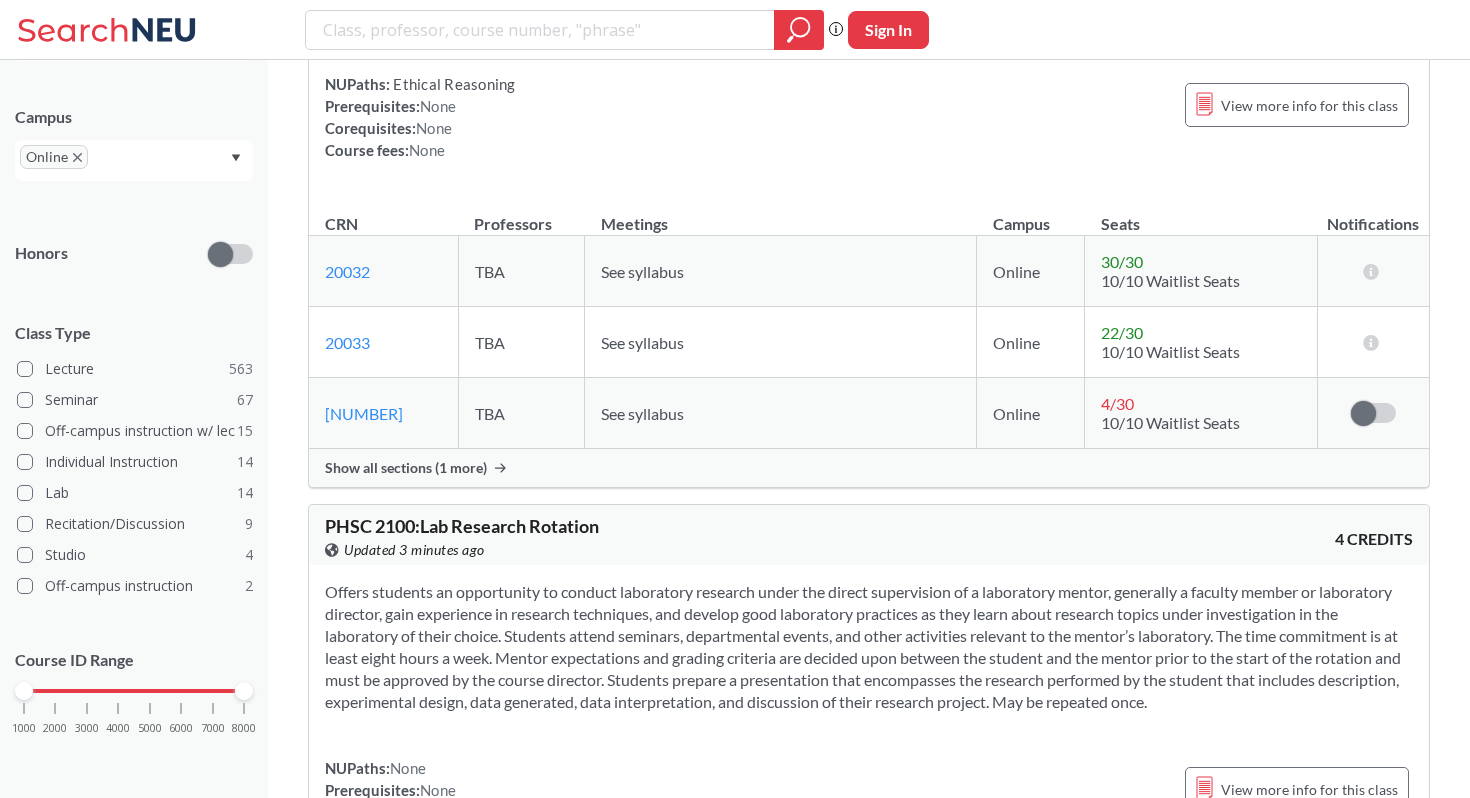 drag, startPoint x: 322, startPoint y: 217, endPoint x: 405, endPoint y: 223, distance: 83.21658 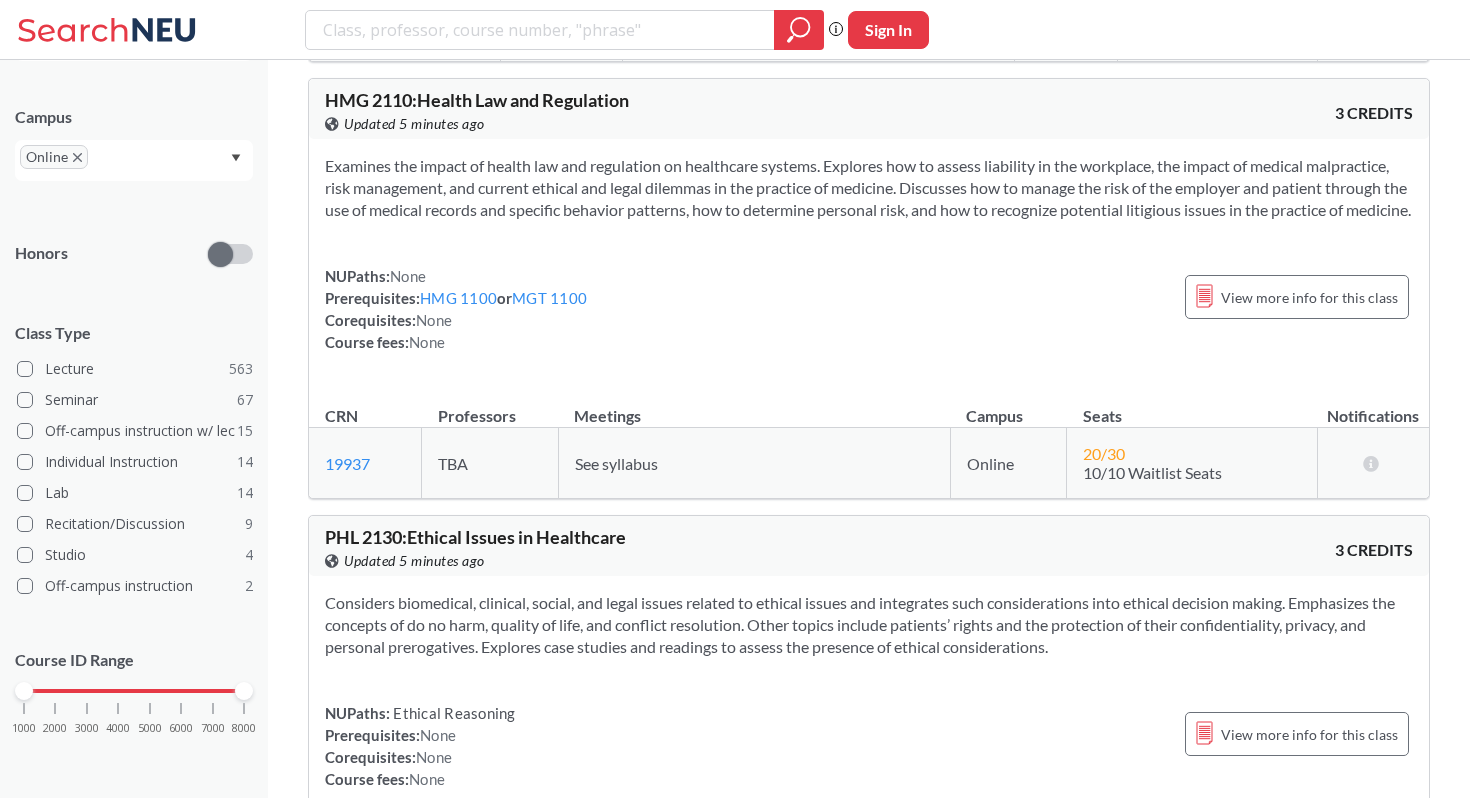 scroll, scrollTop: 63188, scrollLeft: 0, axis: vertical 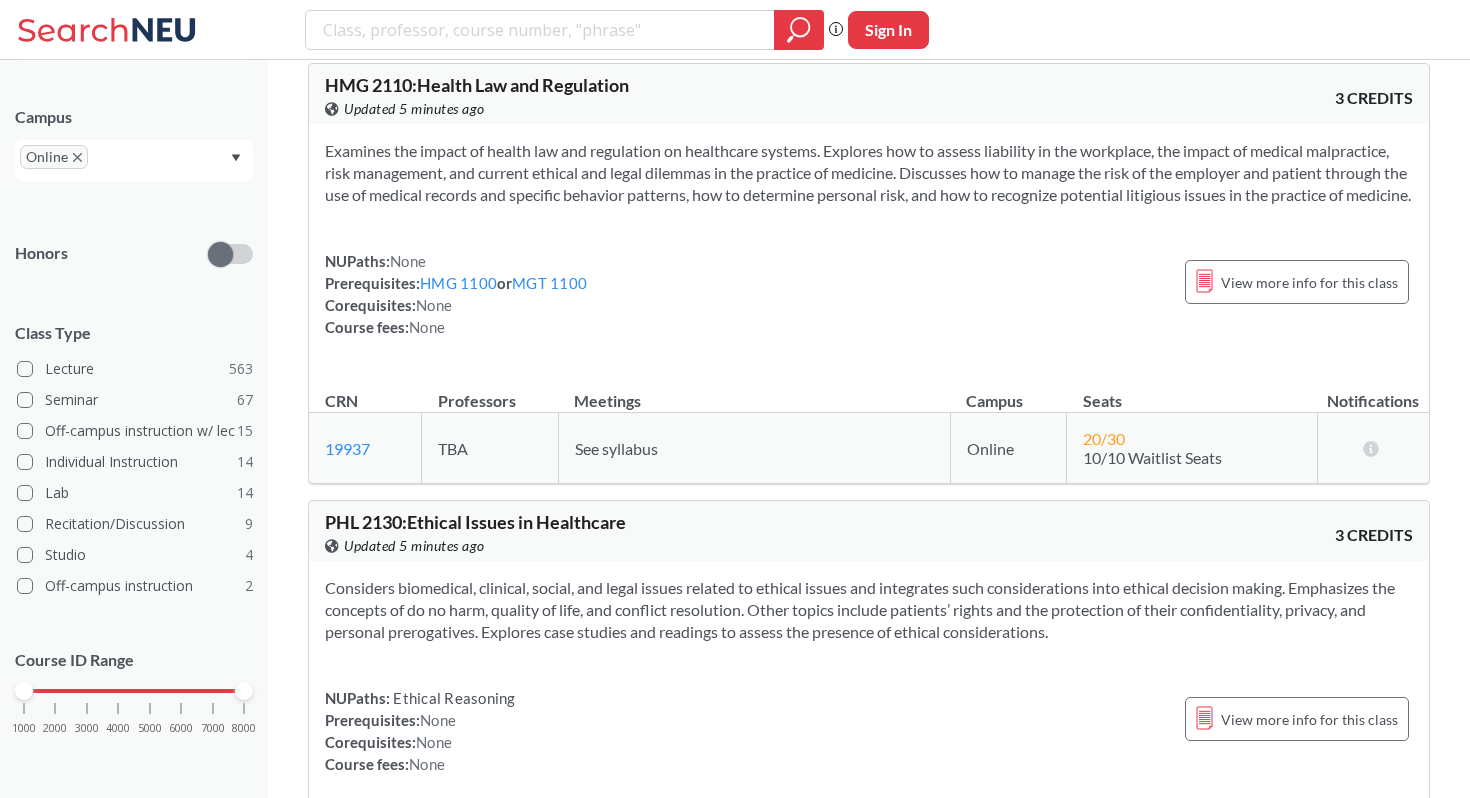 drag, startPoint x: 324, startPoint y: 110, endPoint x: 401, endPoint y: 113, distance: 77.05842 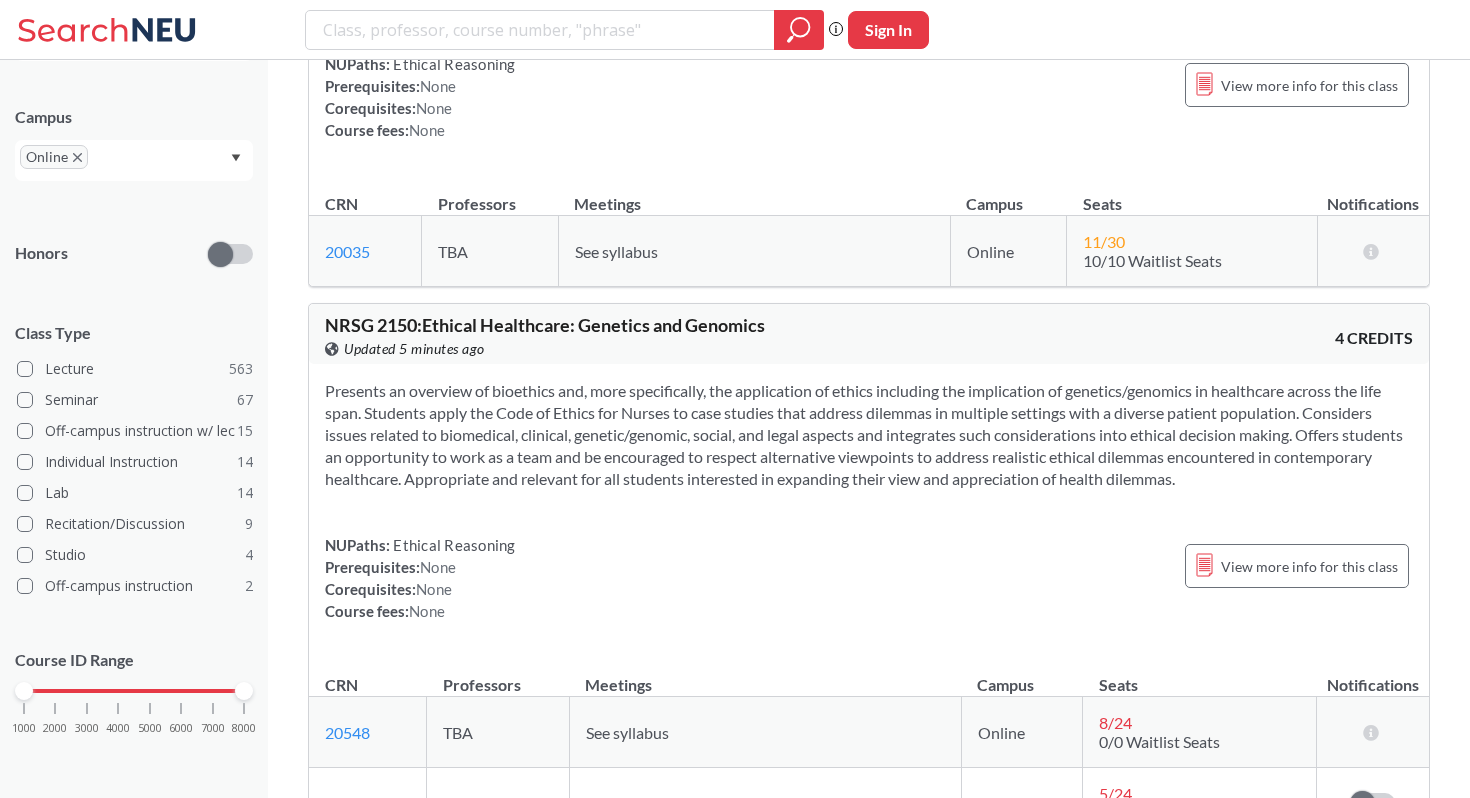 scroll, scrollTop: 63826, scrollLeft: 0, axis: vertical 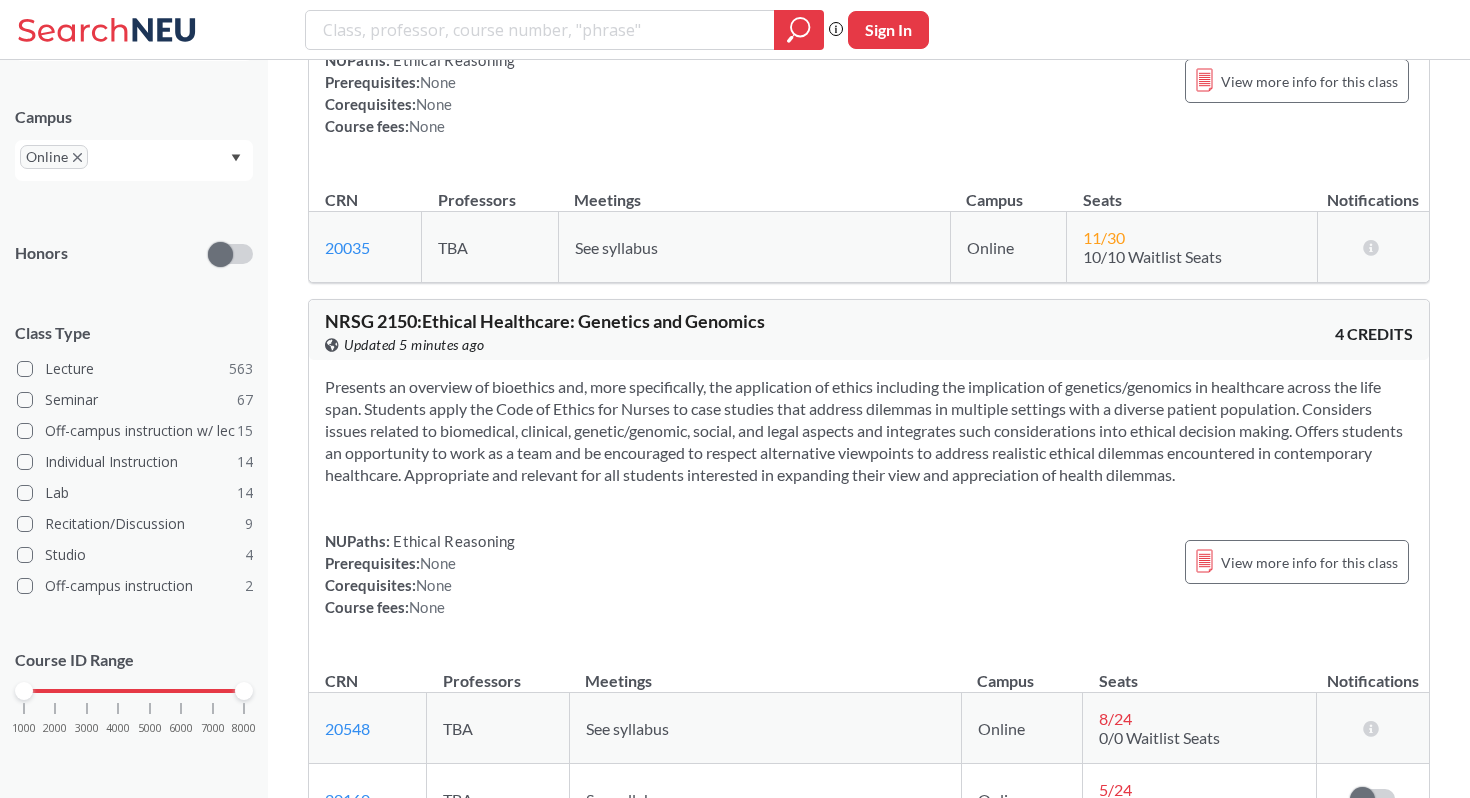 drag, startPoint x: 404, startPoint y: 372, endPoint x: 298, endPoint y: 373, distance: 106.004715 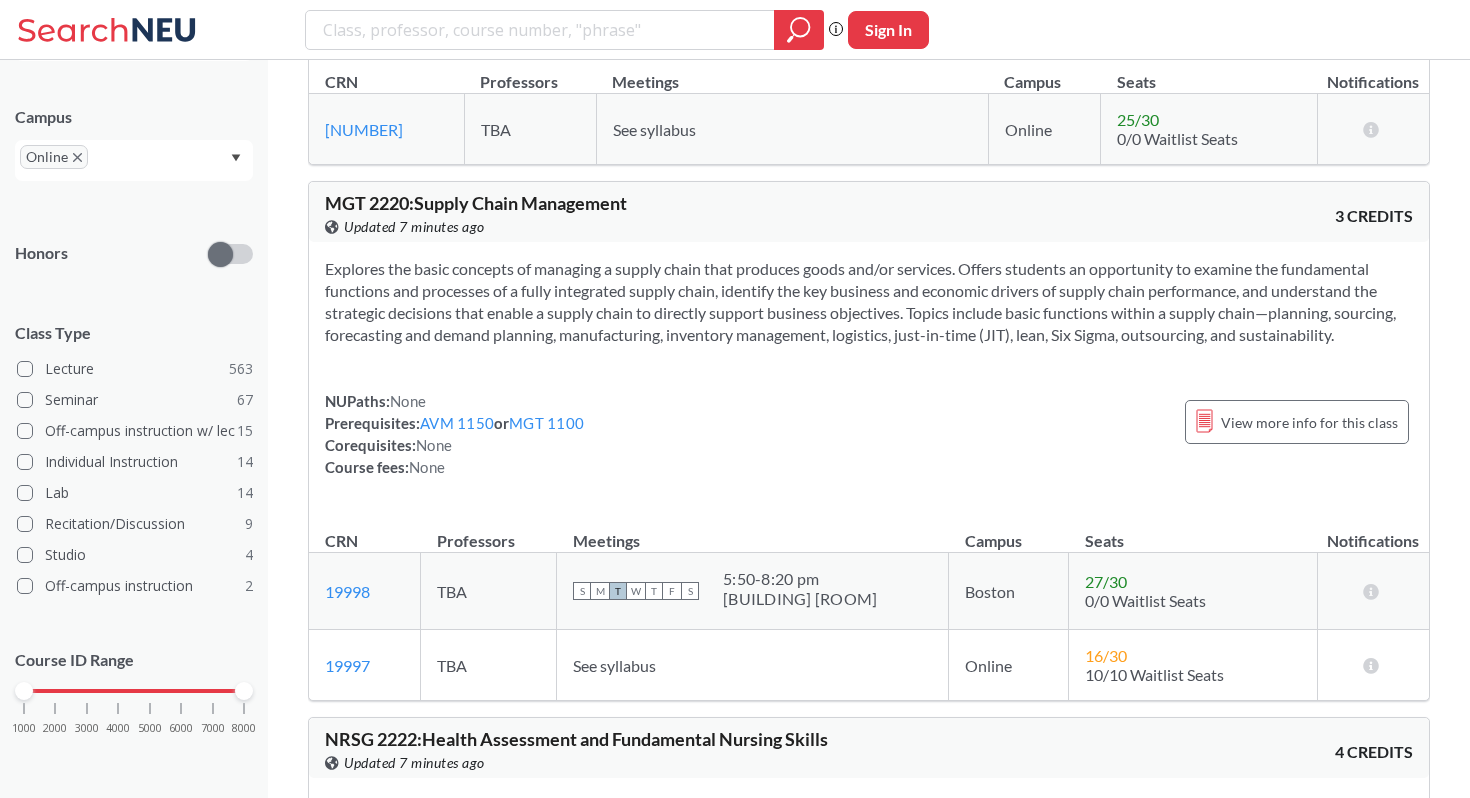 scroll, scrollTop: 73203, scrollLeft: 0, axis: vertical 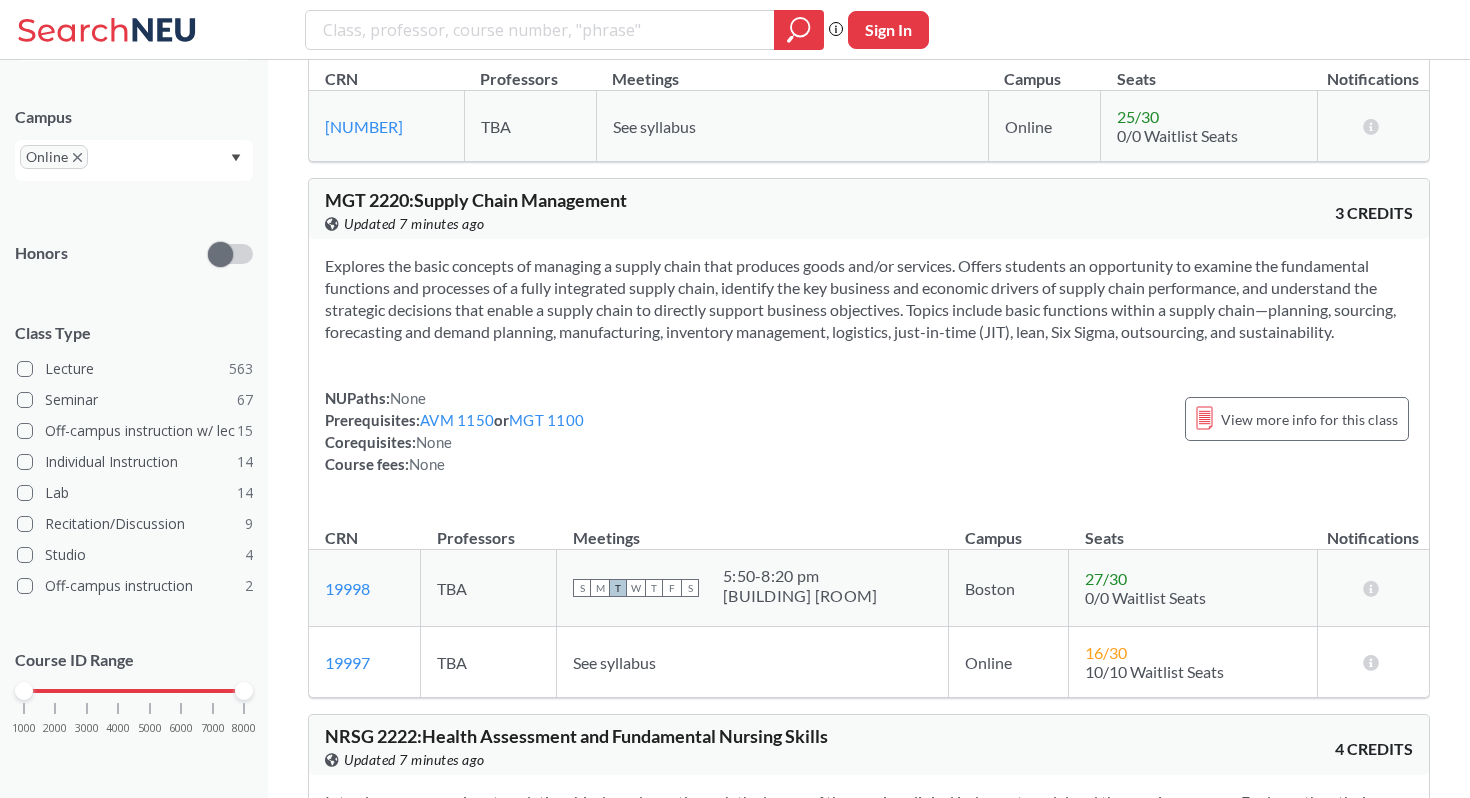drag, startPoint x: 324, startPoint y: 254, endPoint x: 405, endPoint y: 251, distance: 81.055534 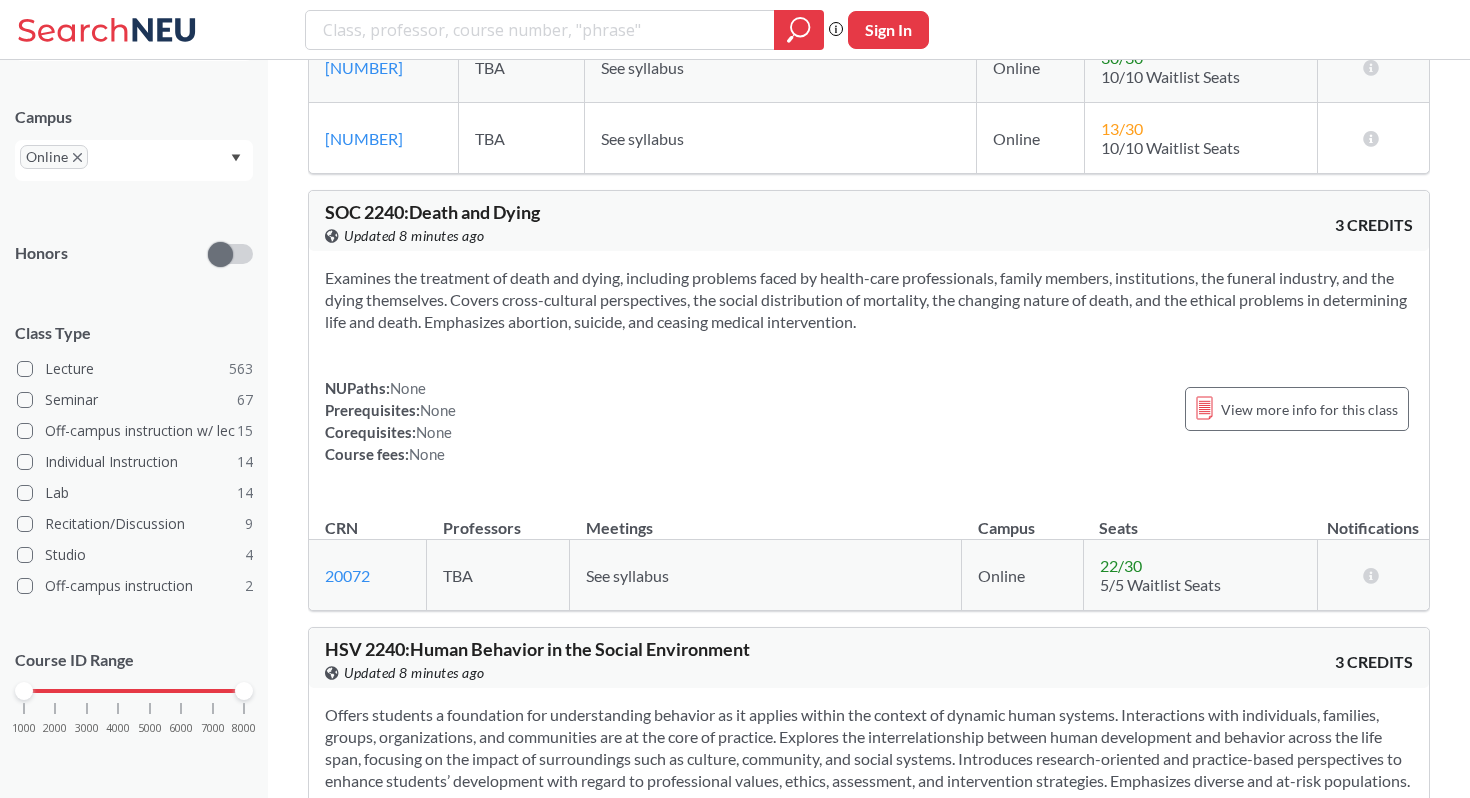 scroll, scrollTop: 75033, scrollLeft: 0, axis: vertical 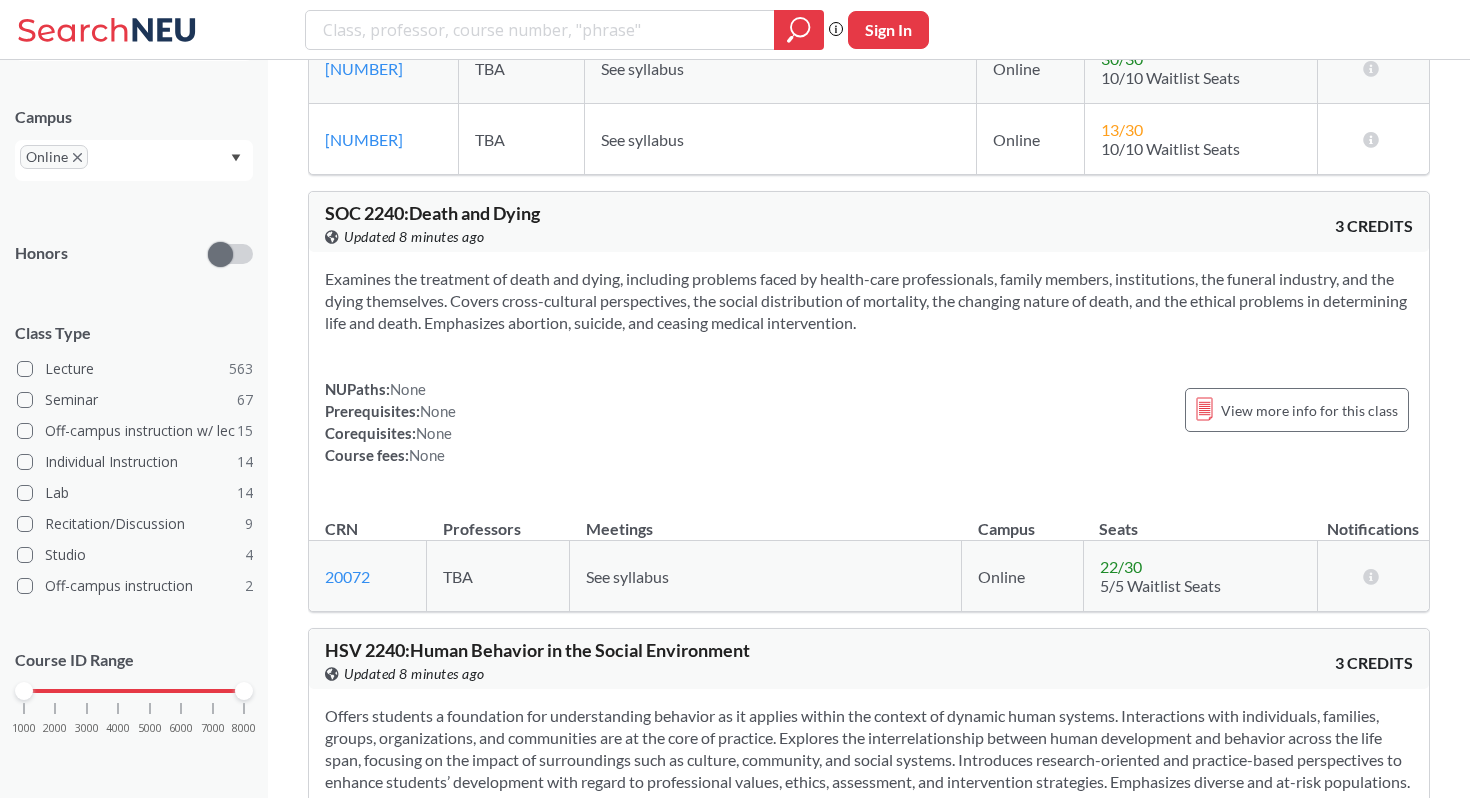 drag, startPoint x: 324, startPoint y: 214, endPoint x: 398, endPoint y: 213, distance: 74.00676 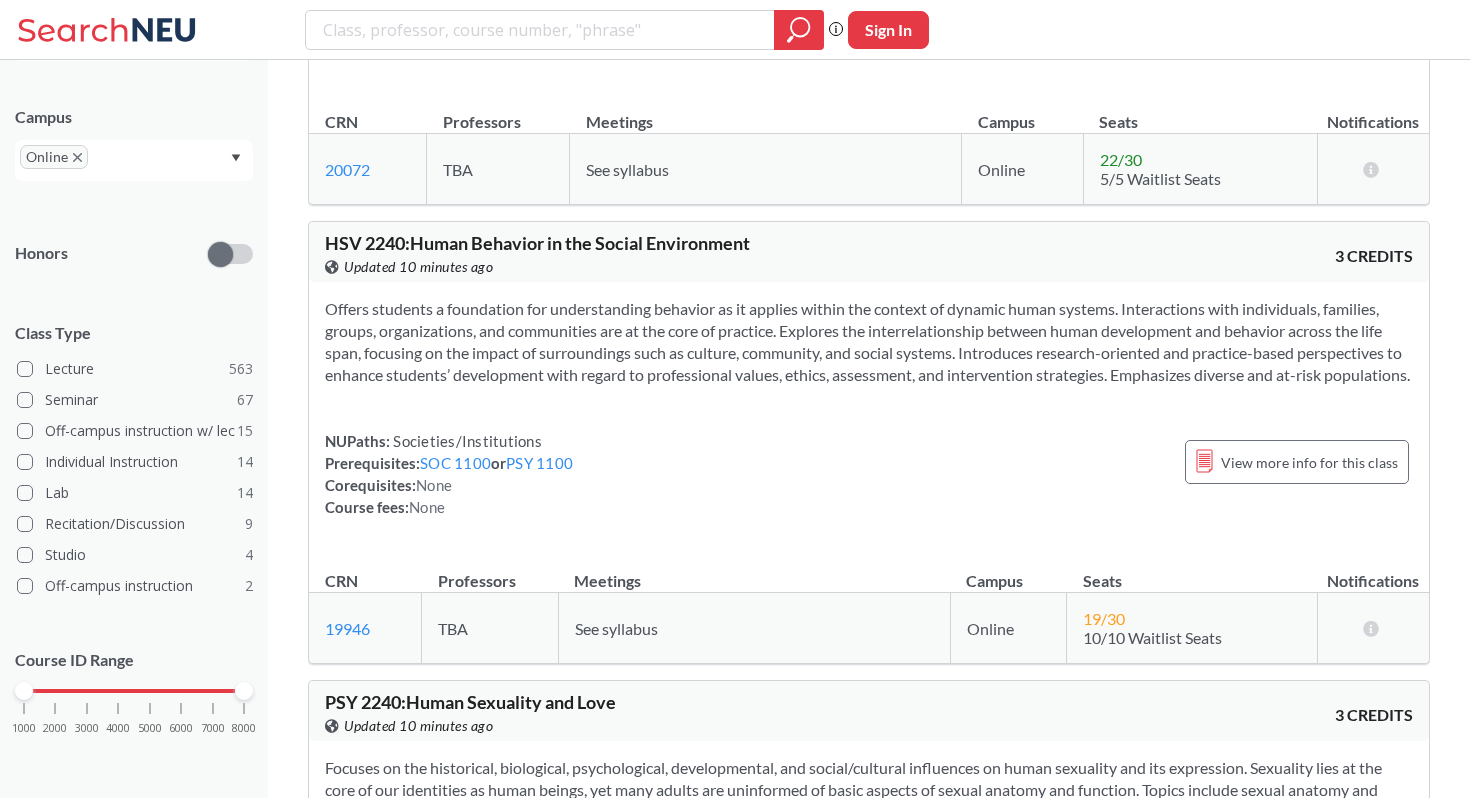 scroll, scrollTop: 75445, scrollLeft: 0, axis: vertical 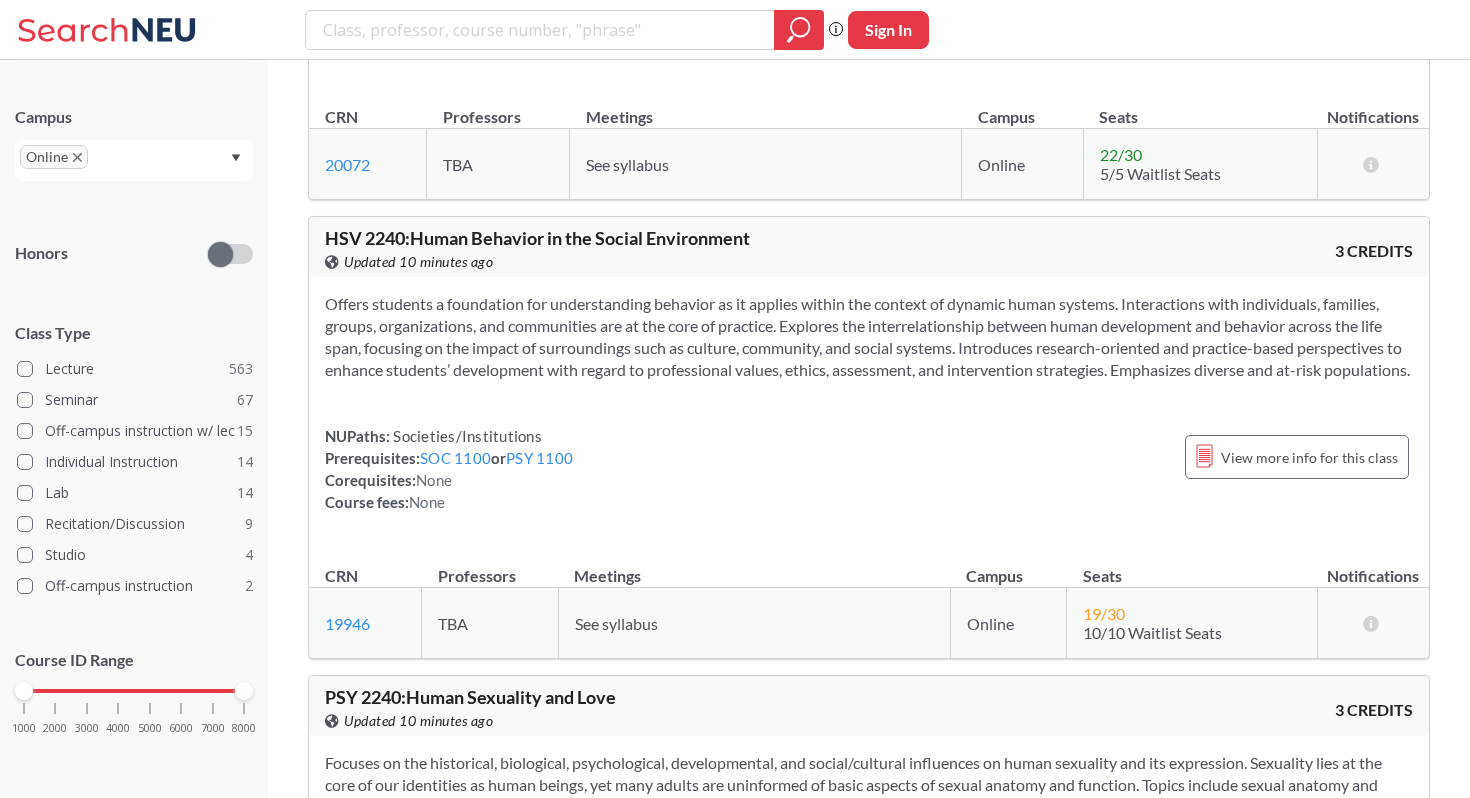 drag, startPoint x: 321, startPoint y: 333, endPoint x: 408, endPoint y: 332, distance: 87.005745 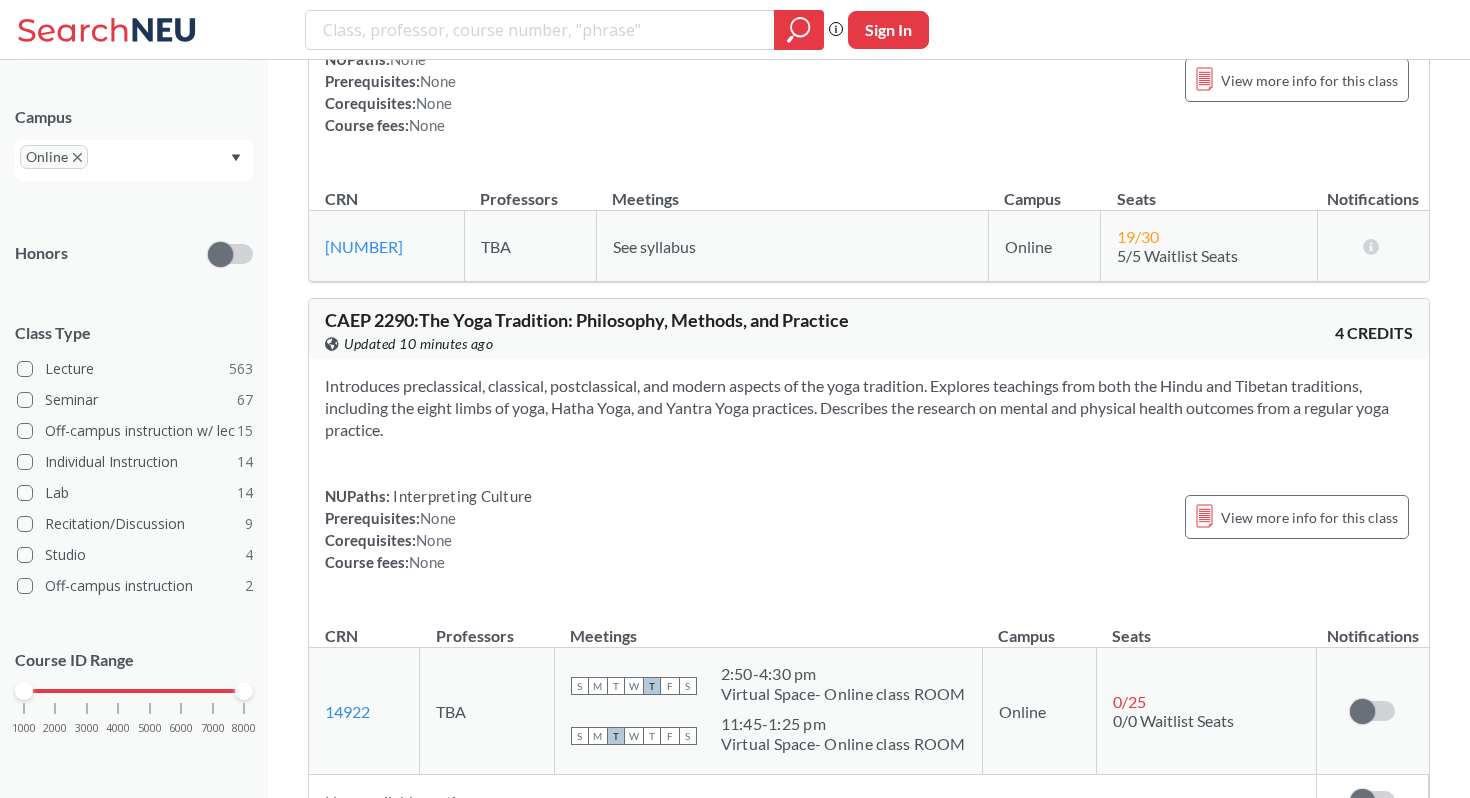 scroll, scrollTop: 76343, scrollLeft: 0, axis: vertical 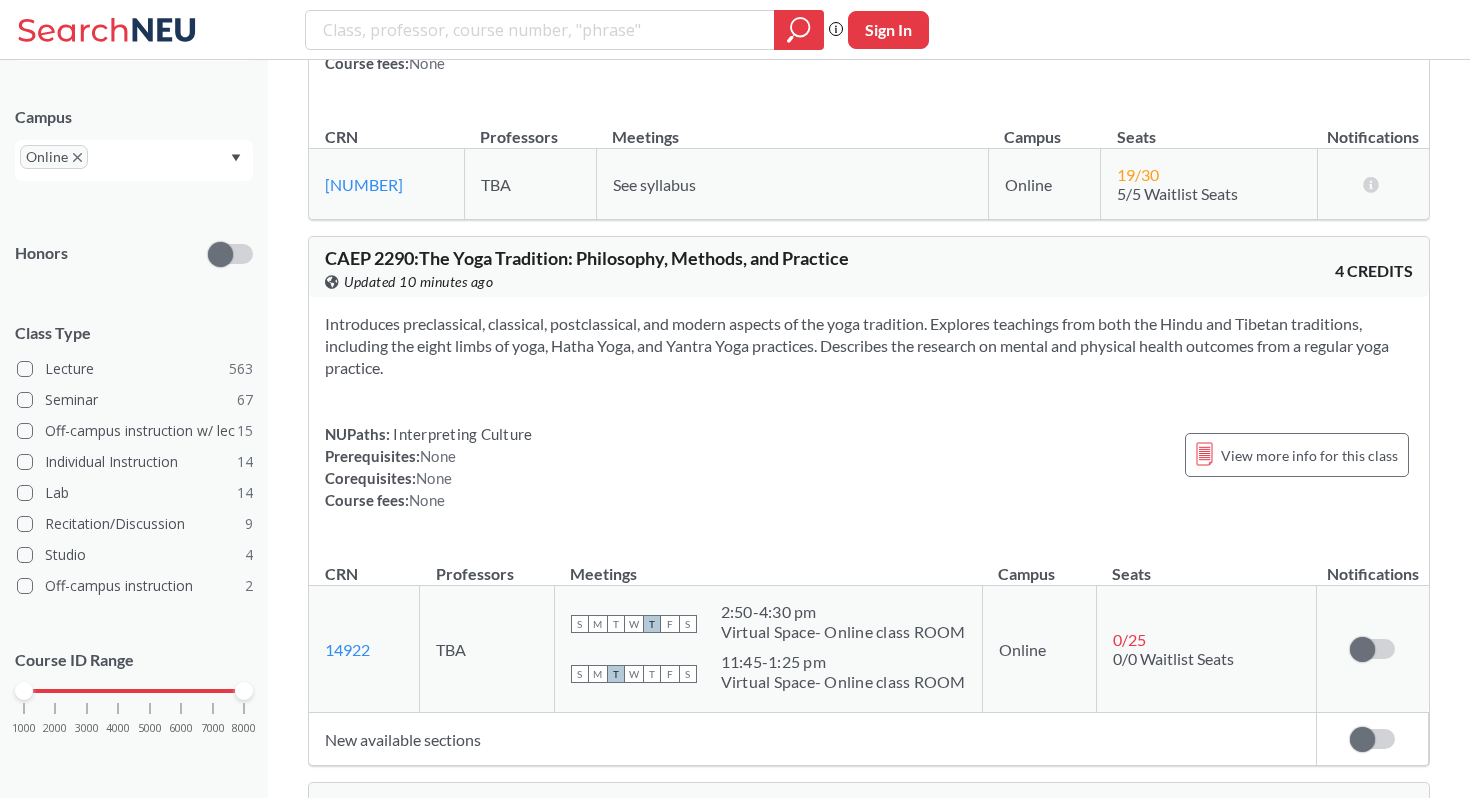 drag, startPoint x: 314, startPoint y: 353, endPoint x: 403, endPoint y: 357, distance: 89.08984 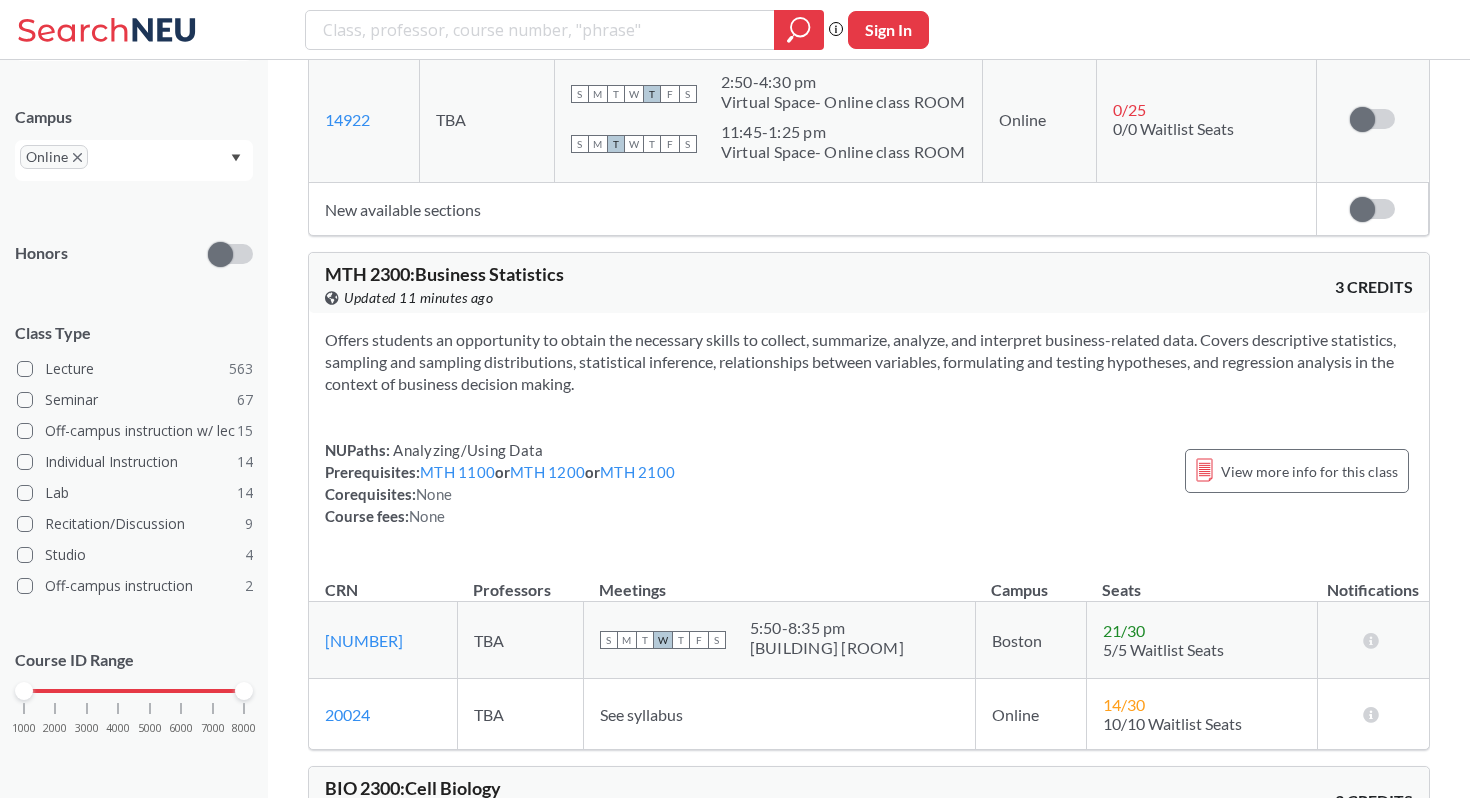 scroll, scrollTop: 76877, scrollLeft: 0, axis: vertical 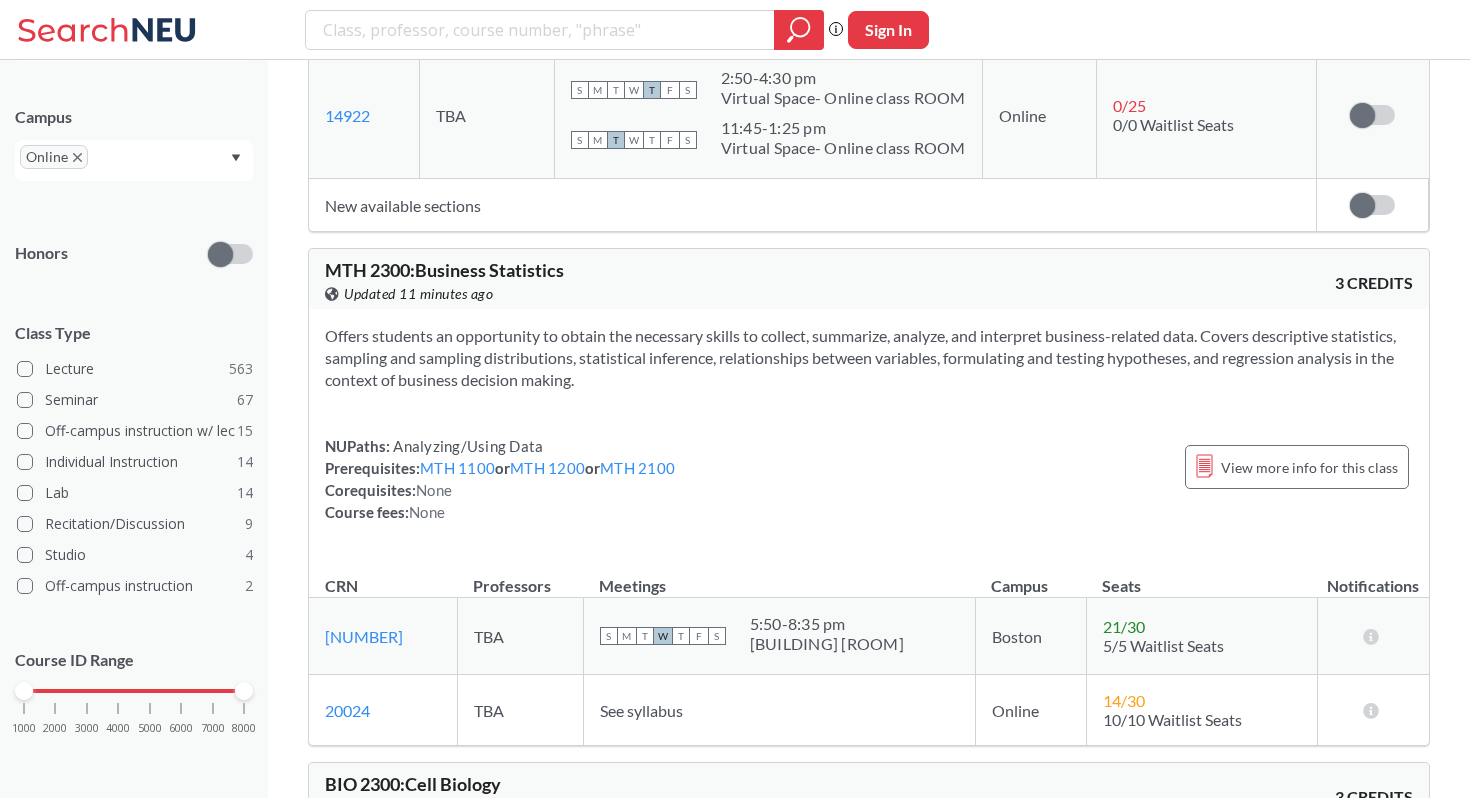 drag, startPoint x: 415, startPoint y: 279, endPoint x: 318, endPoint y: 284, distance: 97.128784 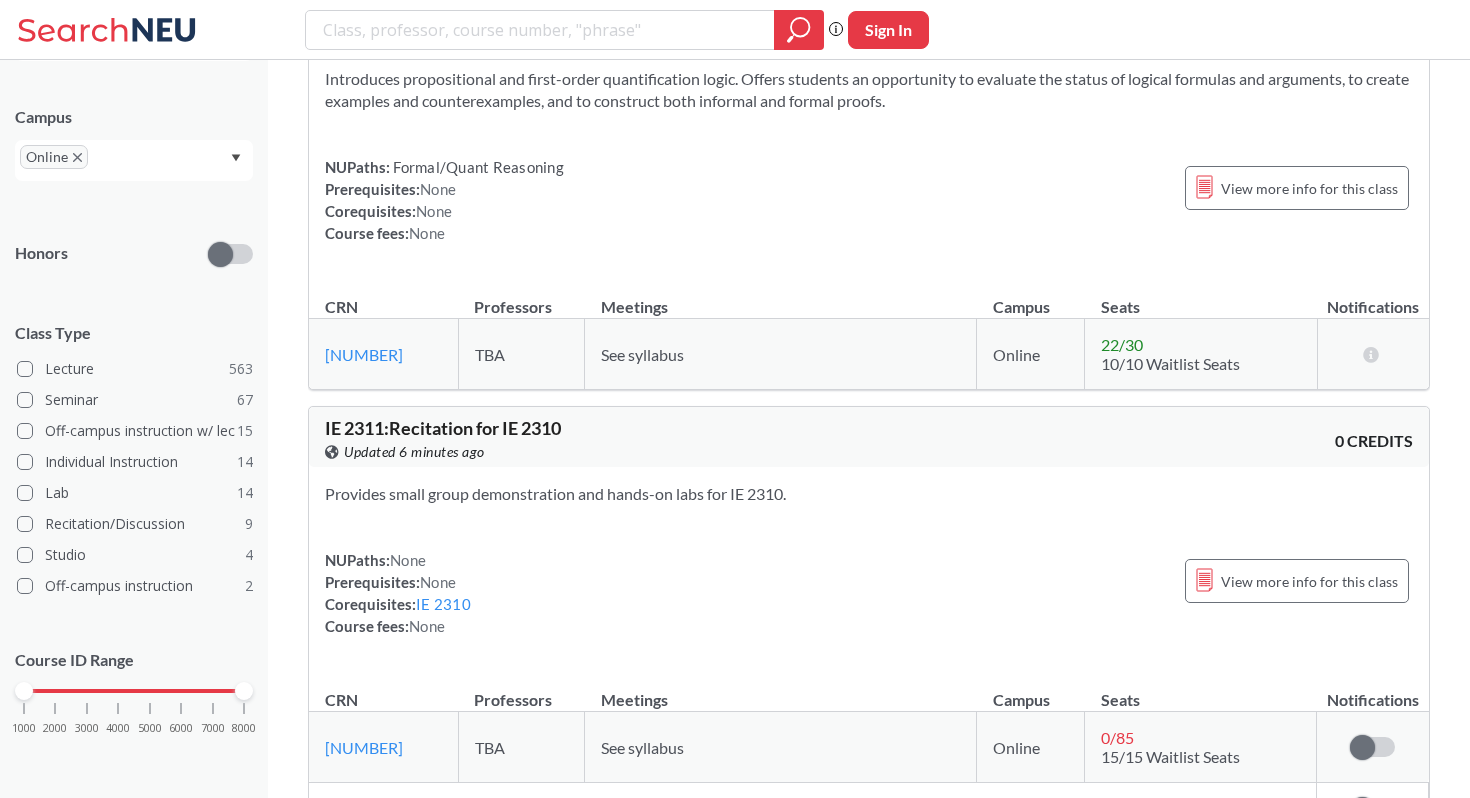 scroll, scrollTop: 84316, scrollLeft: 0, axis: vertical 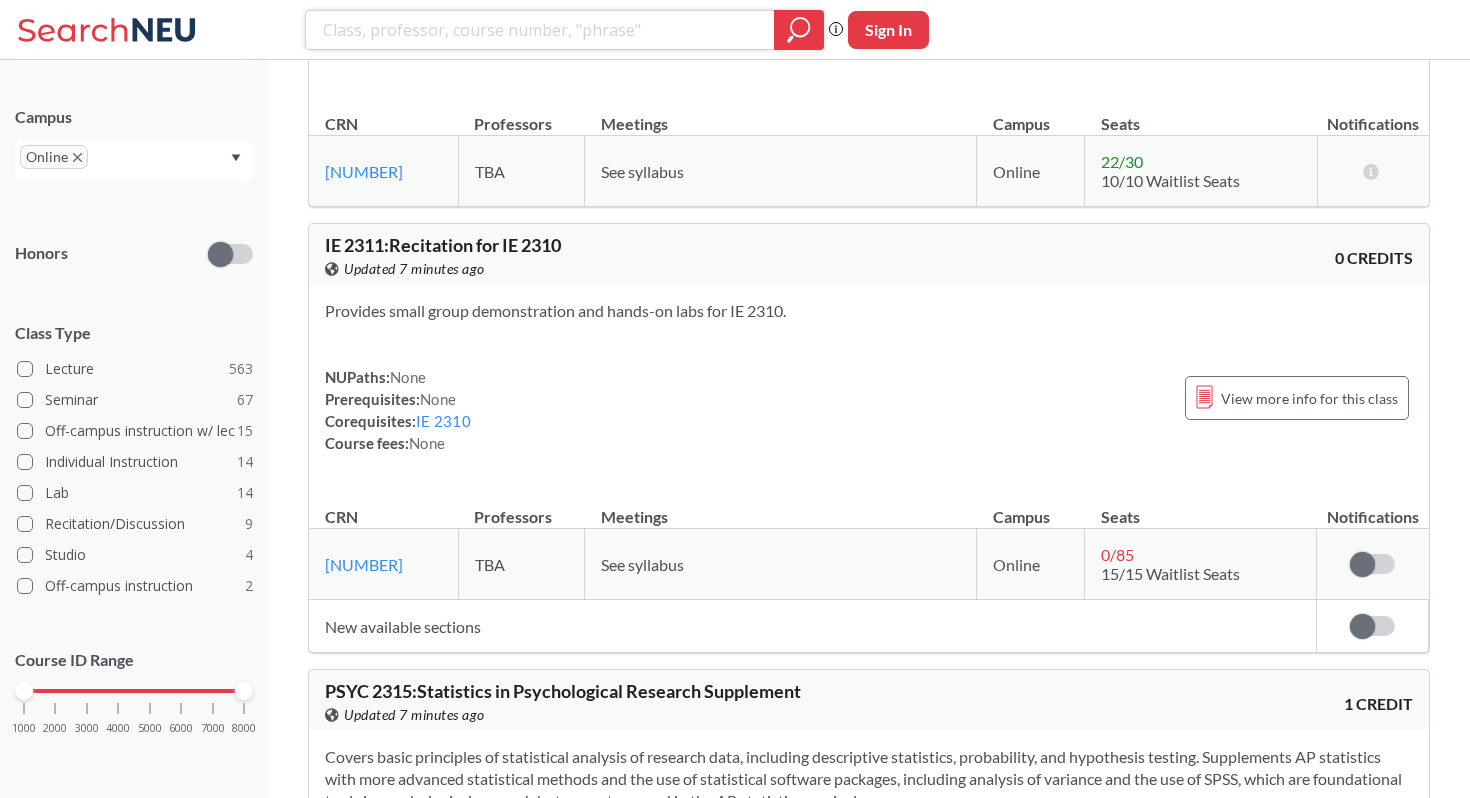 click at bounding box center (540, 30) 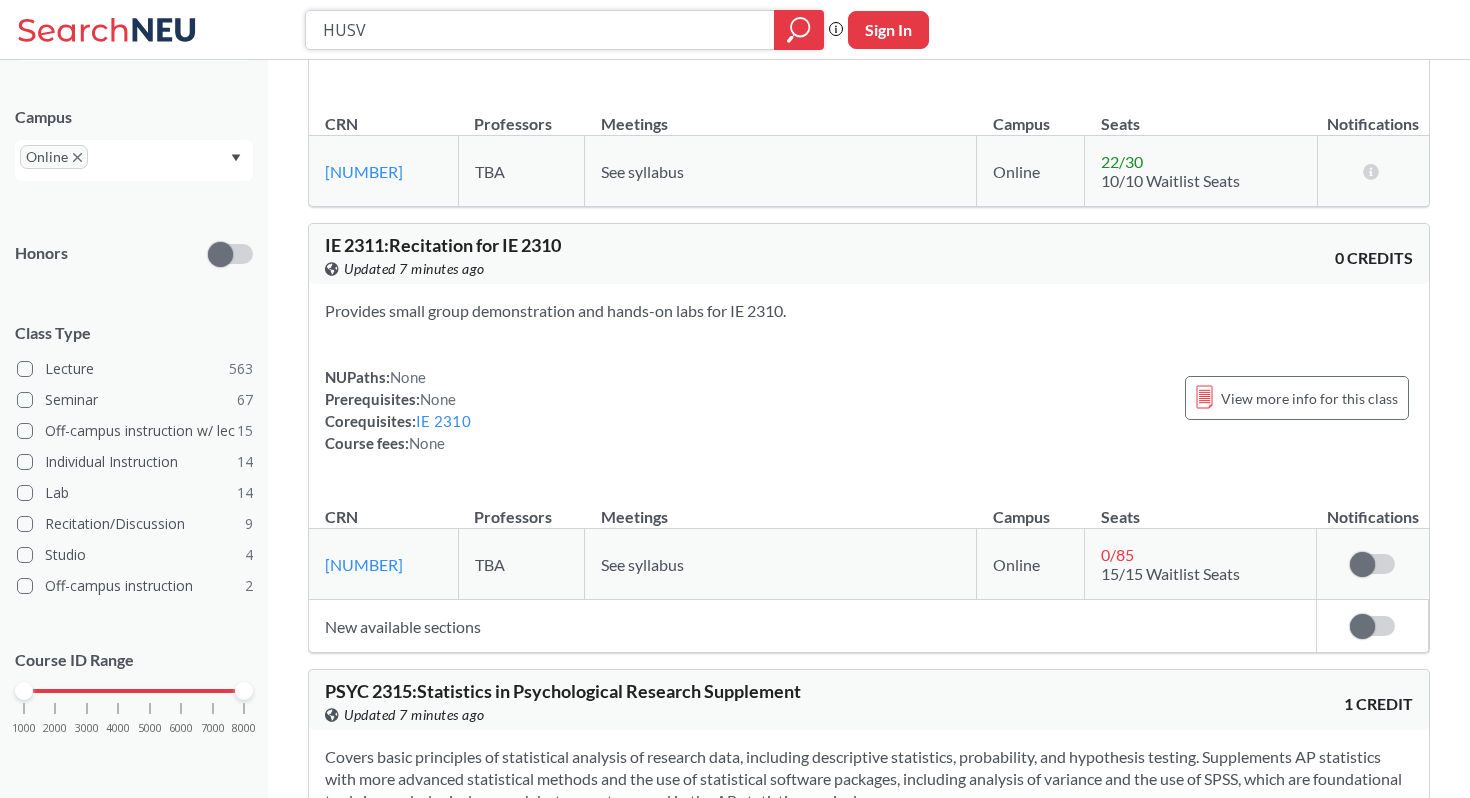 type on "HUSV" 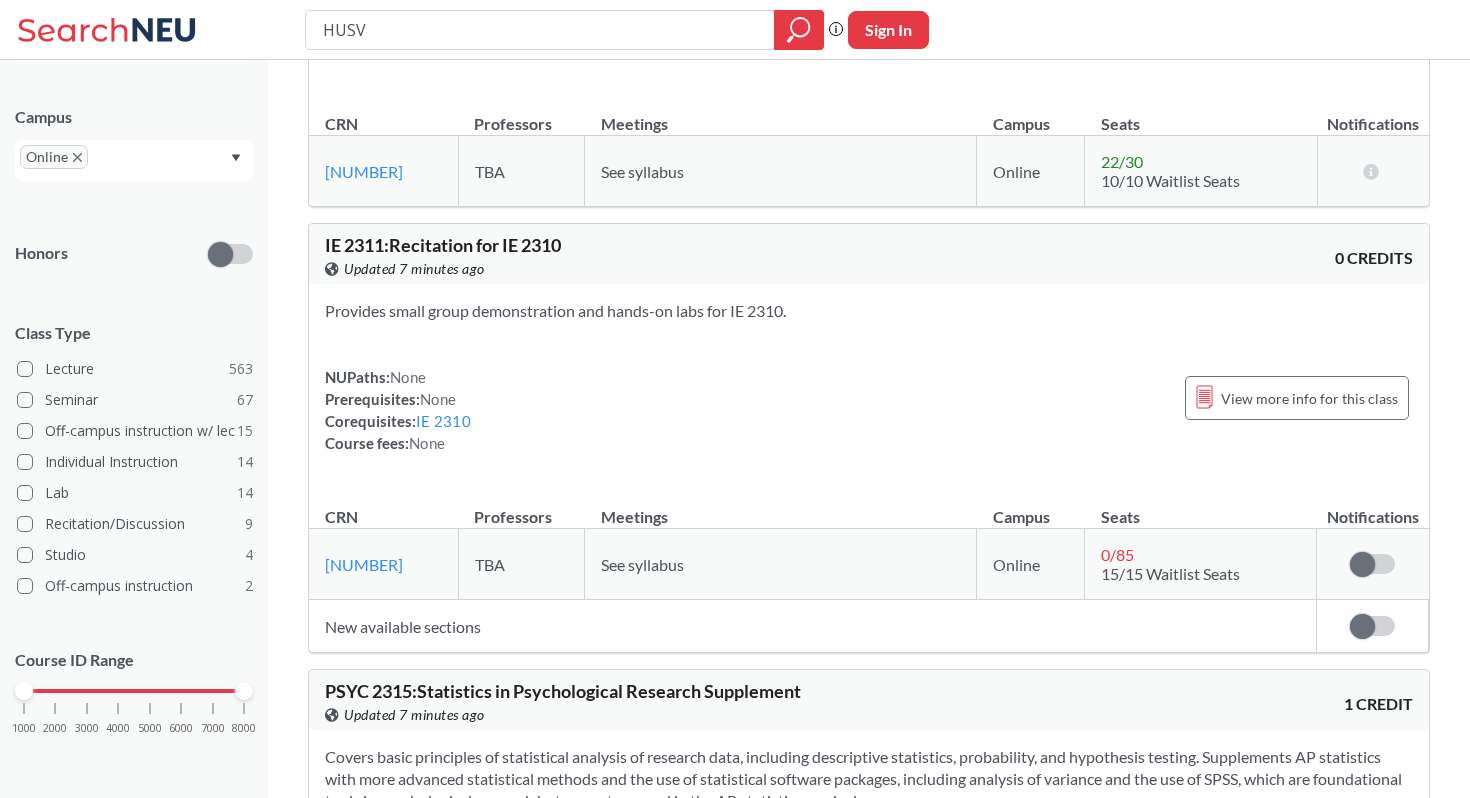 scroll, scrollTop: 0, scrollLeft: 0, axis: both 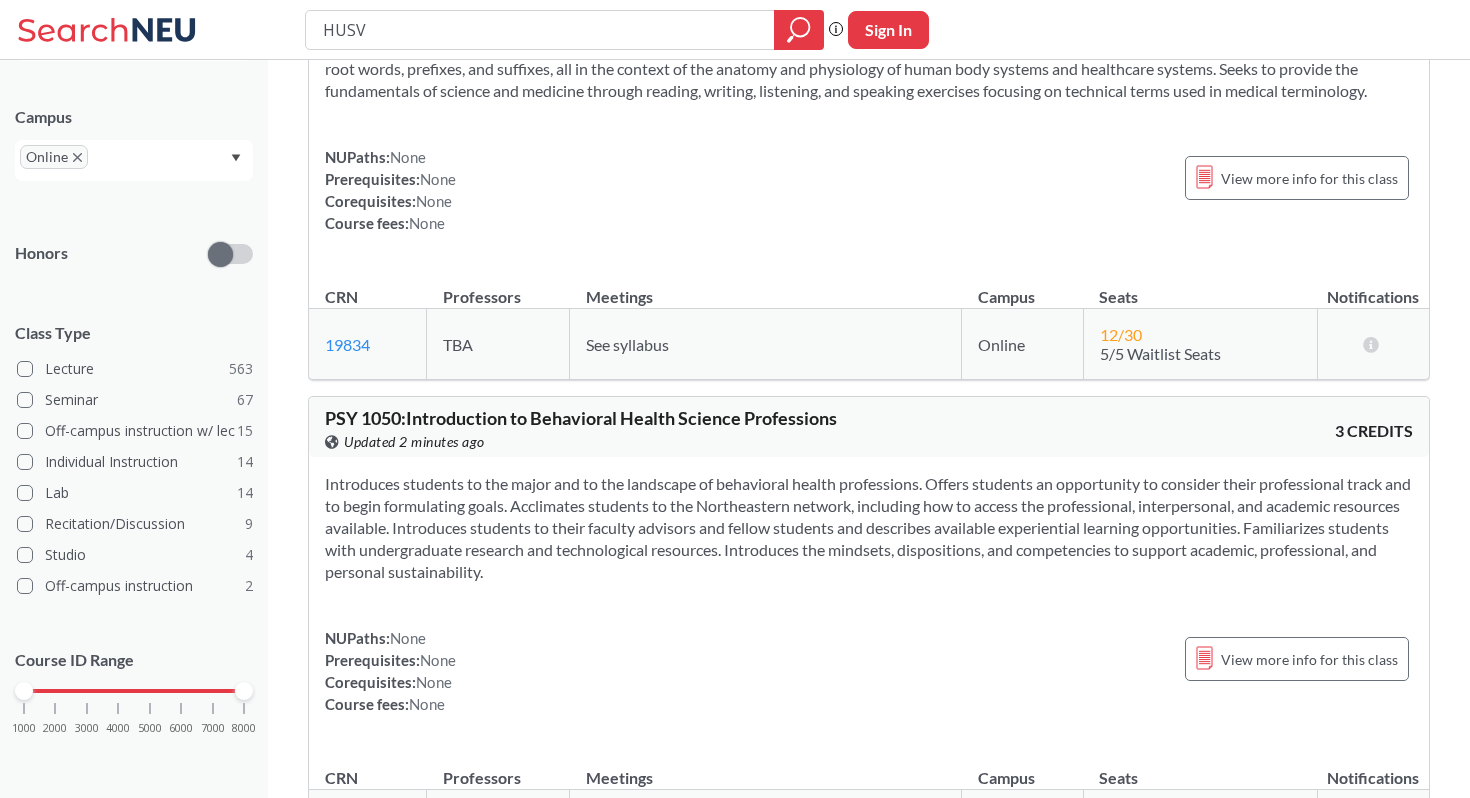 click 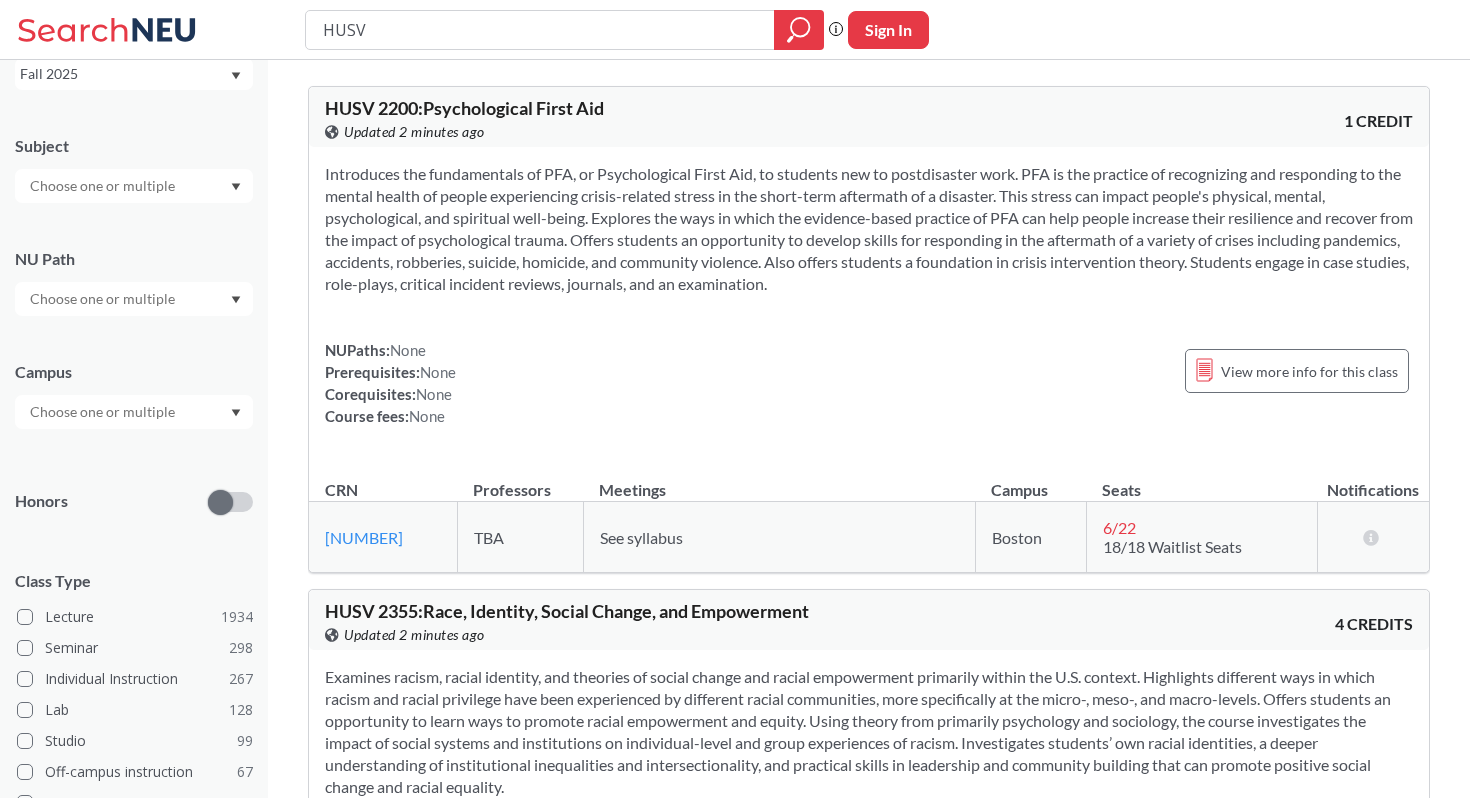 scroll, scrollTop: 371, scrollLeft: 0, axis: vertical 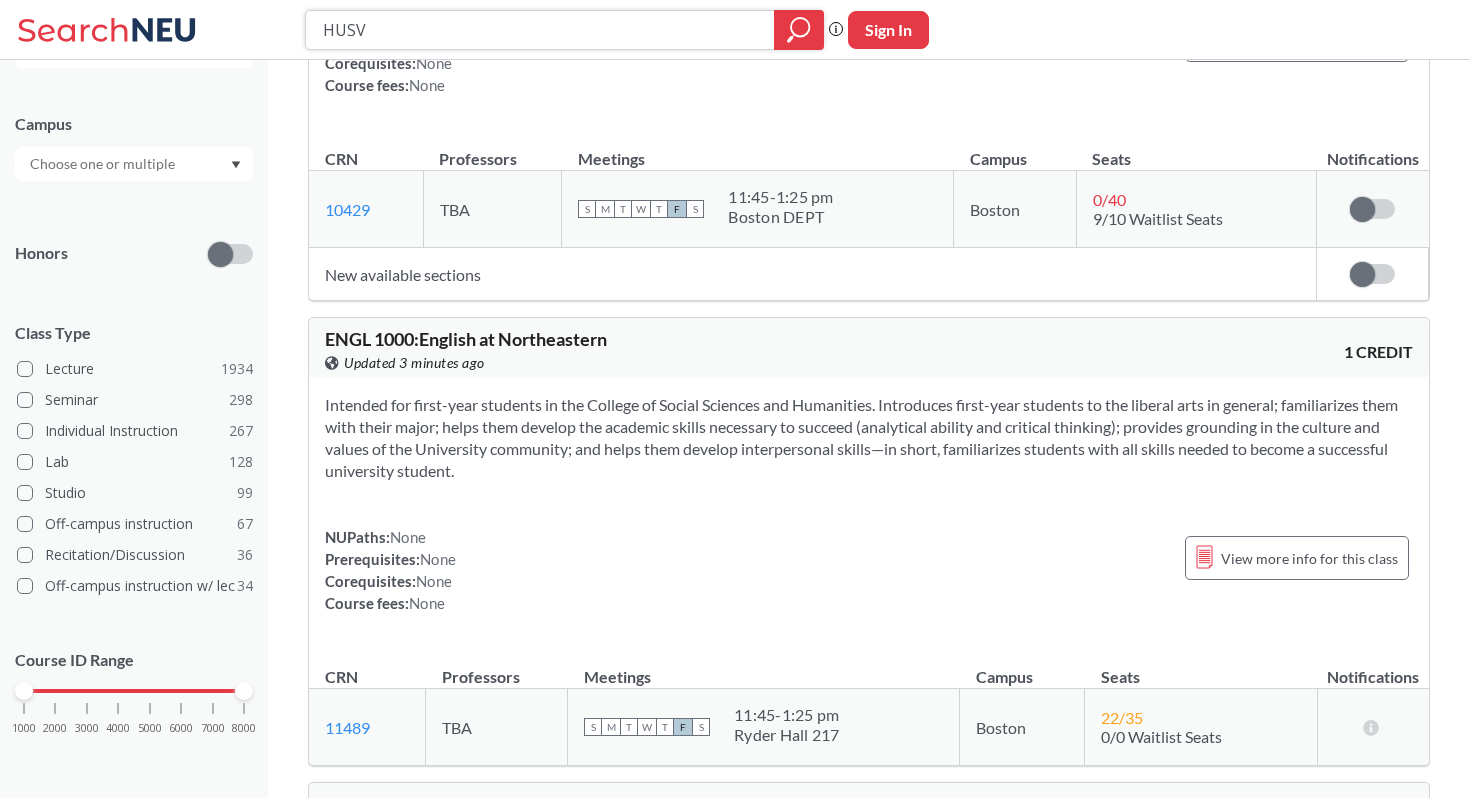 drag, startPoint x: 431, startPoint y: 38, endPoint x: 290, endPoint y: 31, distance: 141.17365 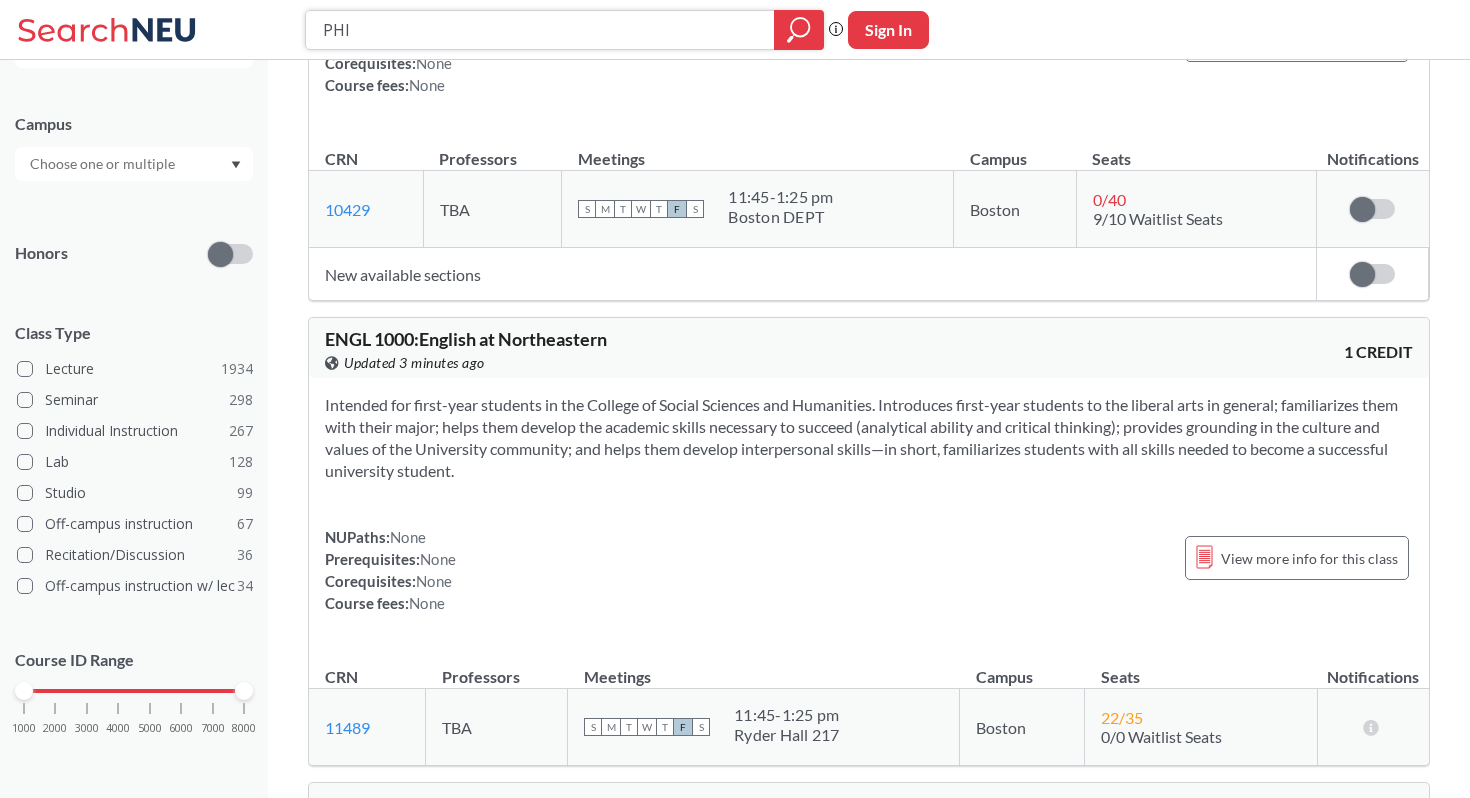 type on "PHIL" 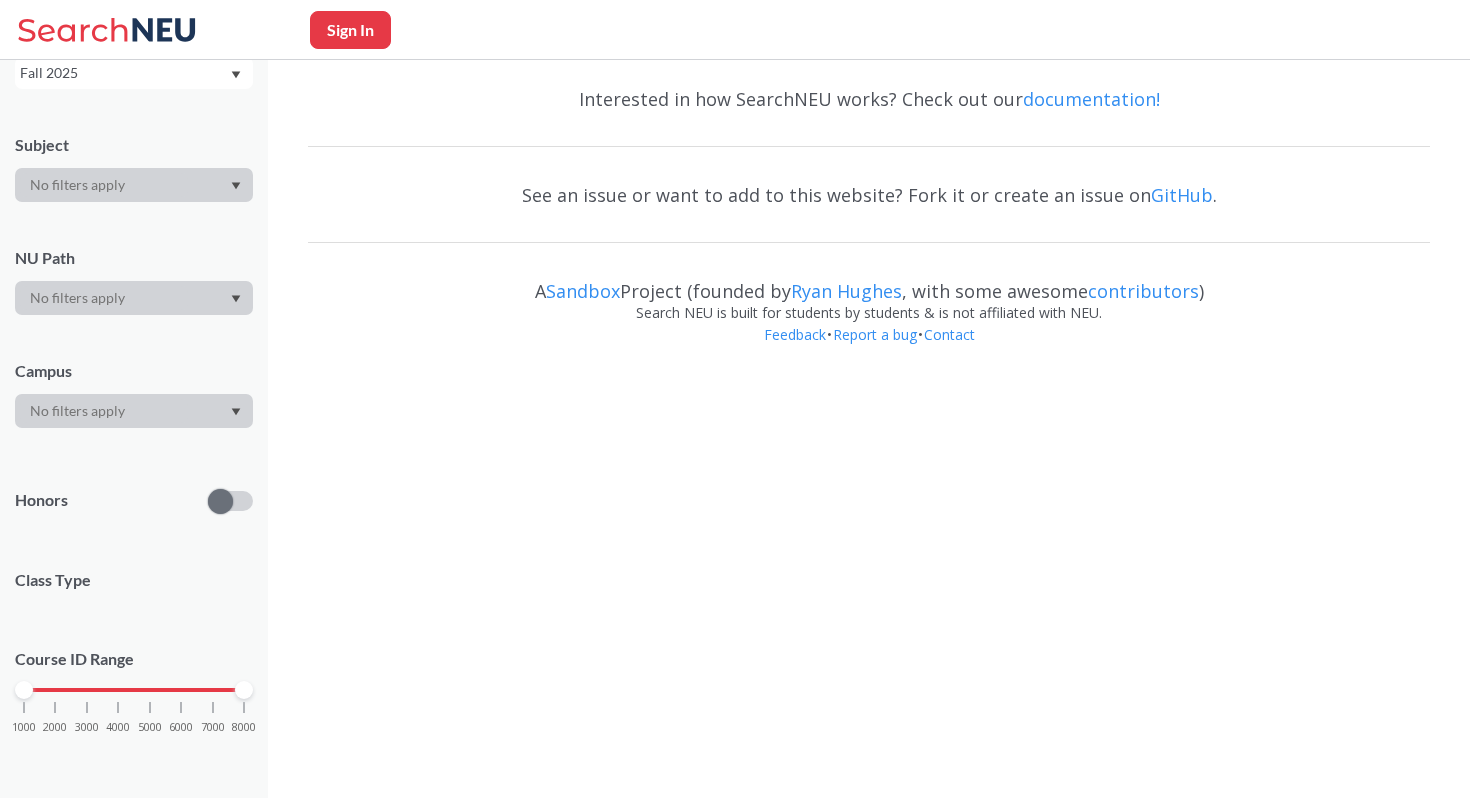 scroll, scrollTop: 0, scrollLeft: 0, axis: both 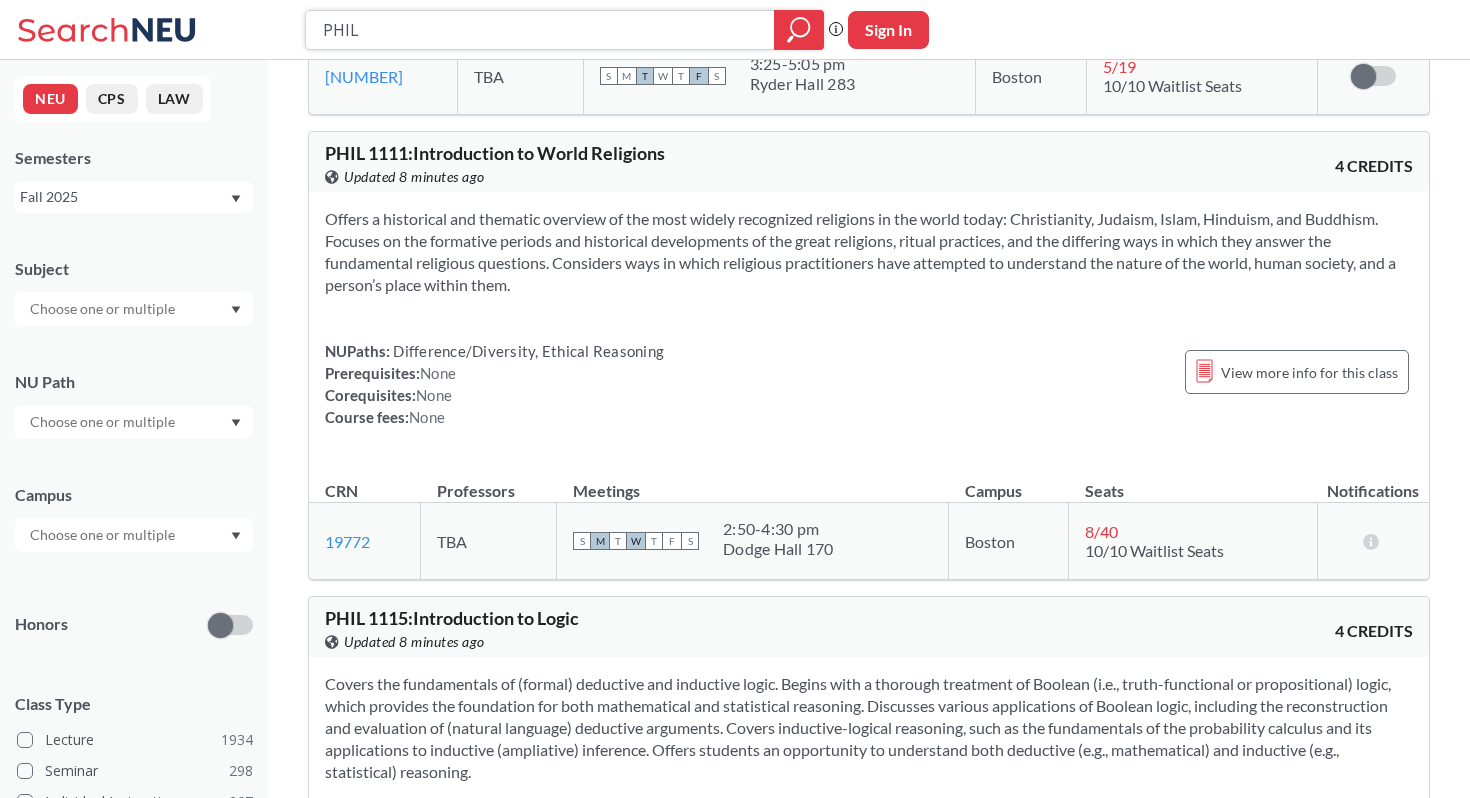 drag, startPoint x: 675, startPoint y: 40, endPoint x: 423, endPoint y: 40, distance: 252 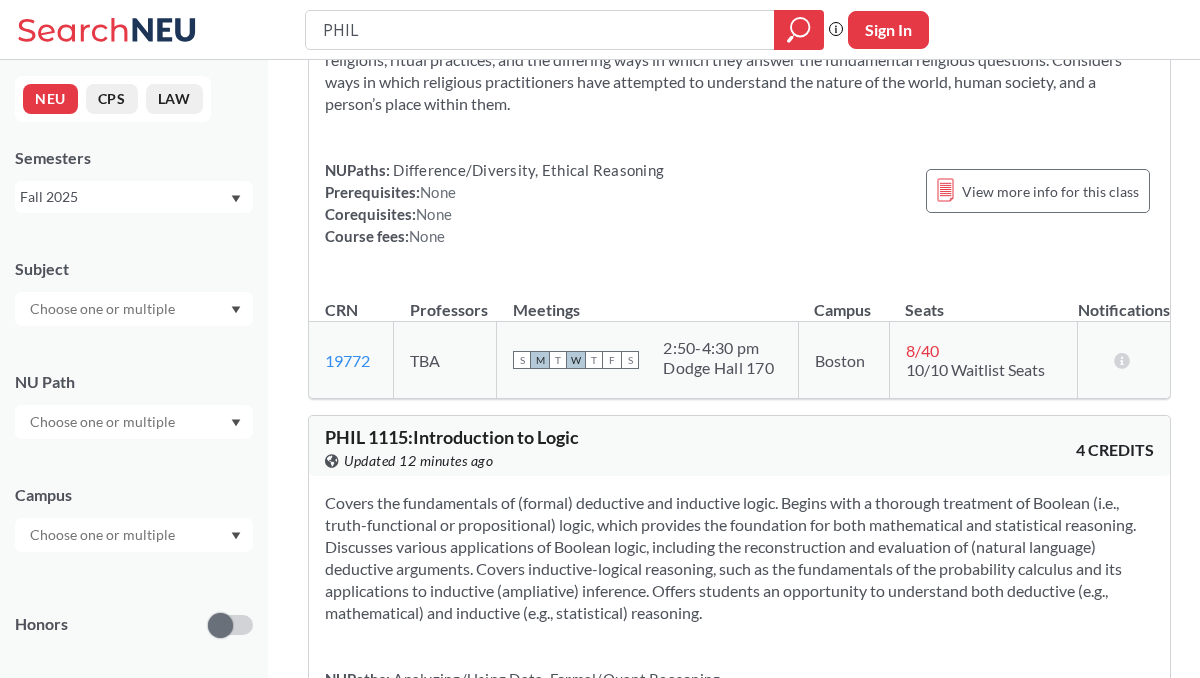 scroll, scrollTop: 10078, scrollLeft: 0, axis: vertical 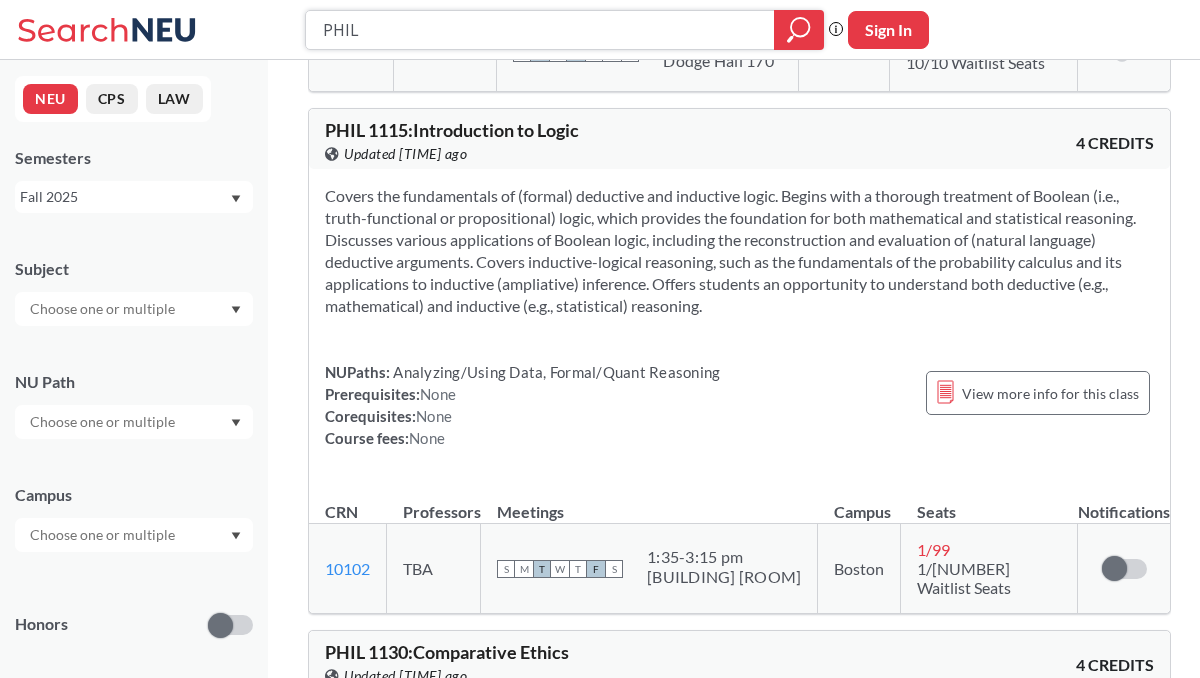 drag, startPoint x: 668, startPoint y: 41, endPoint x: 336, endPoint y: 17, distance: 332.86633 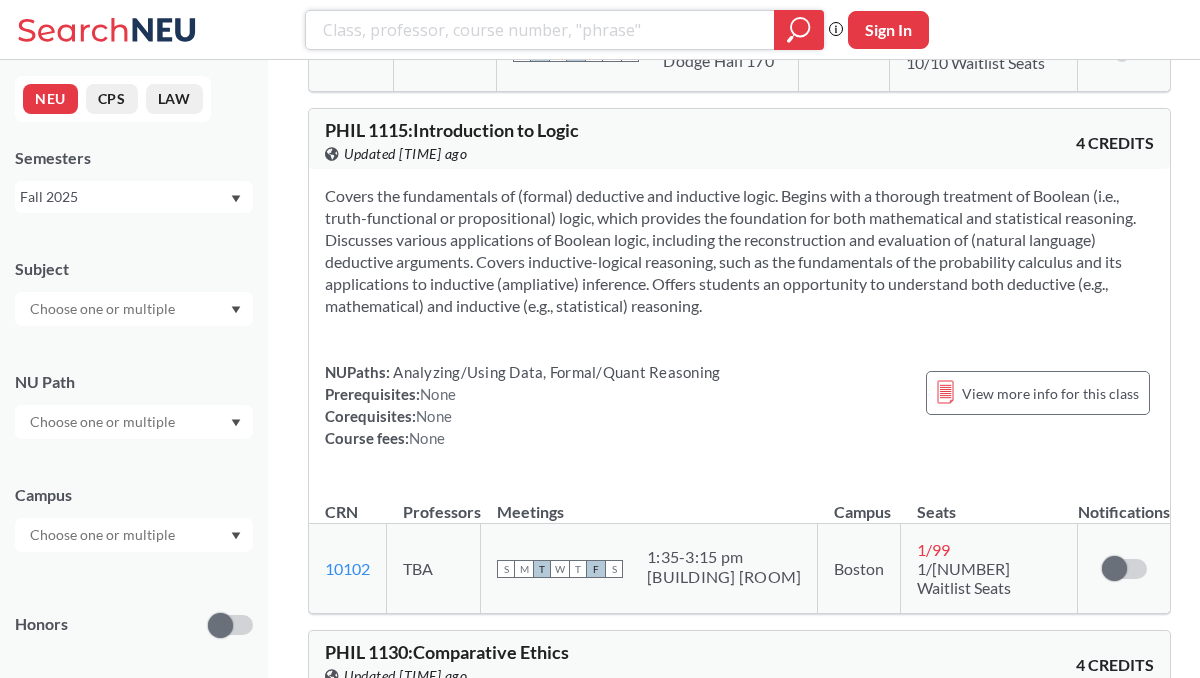click at bounding box center [799, 30] 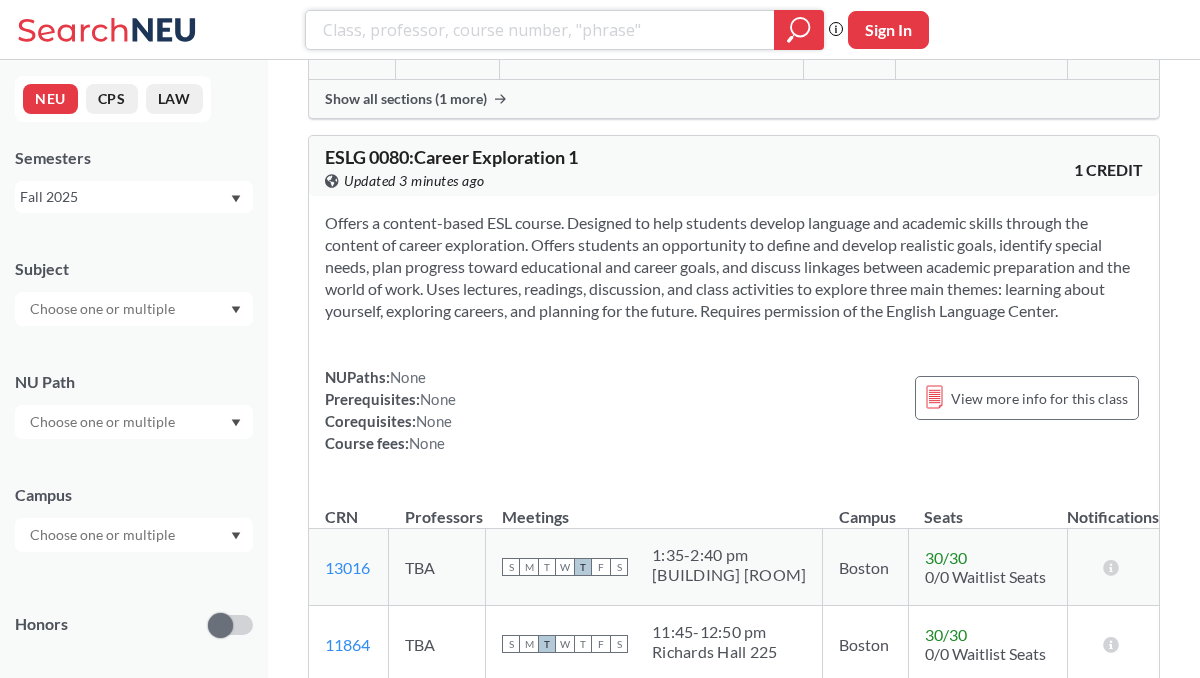 scroll, scrollTop: 1175, scrollLeft: 0, axis: vertical 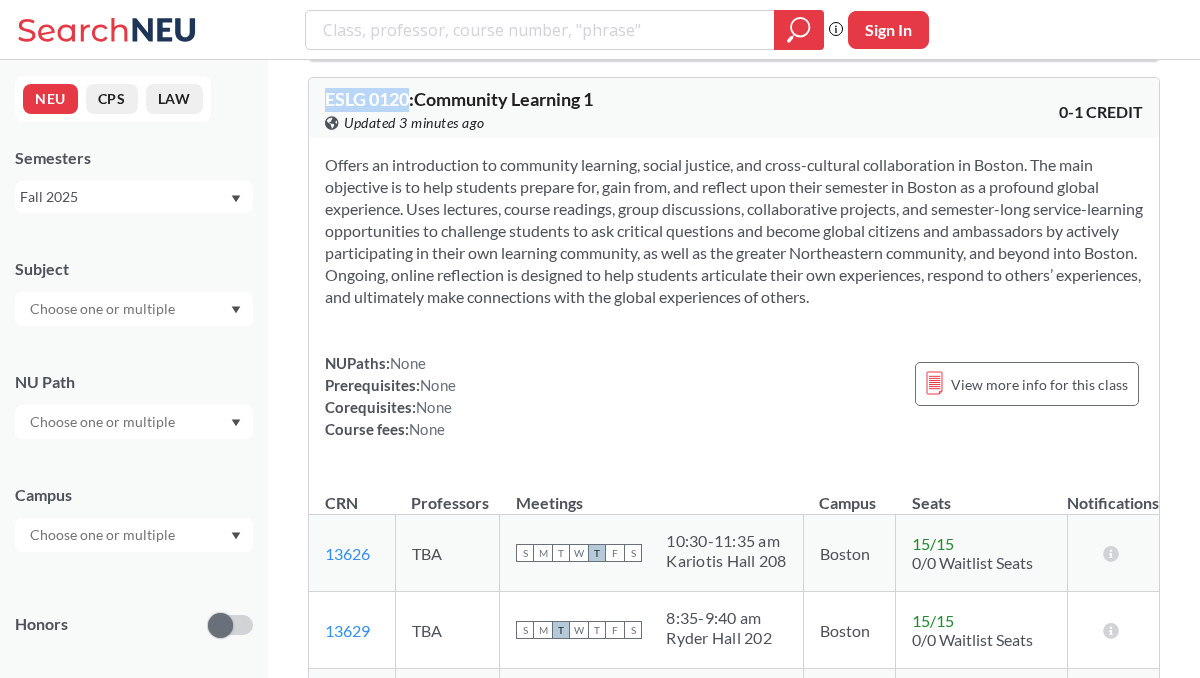 drag, startPoint x: 411, startPoint y: 101, endPoint x: 327, endPoint y: 100, distance: 84.00595 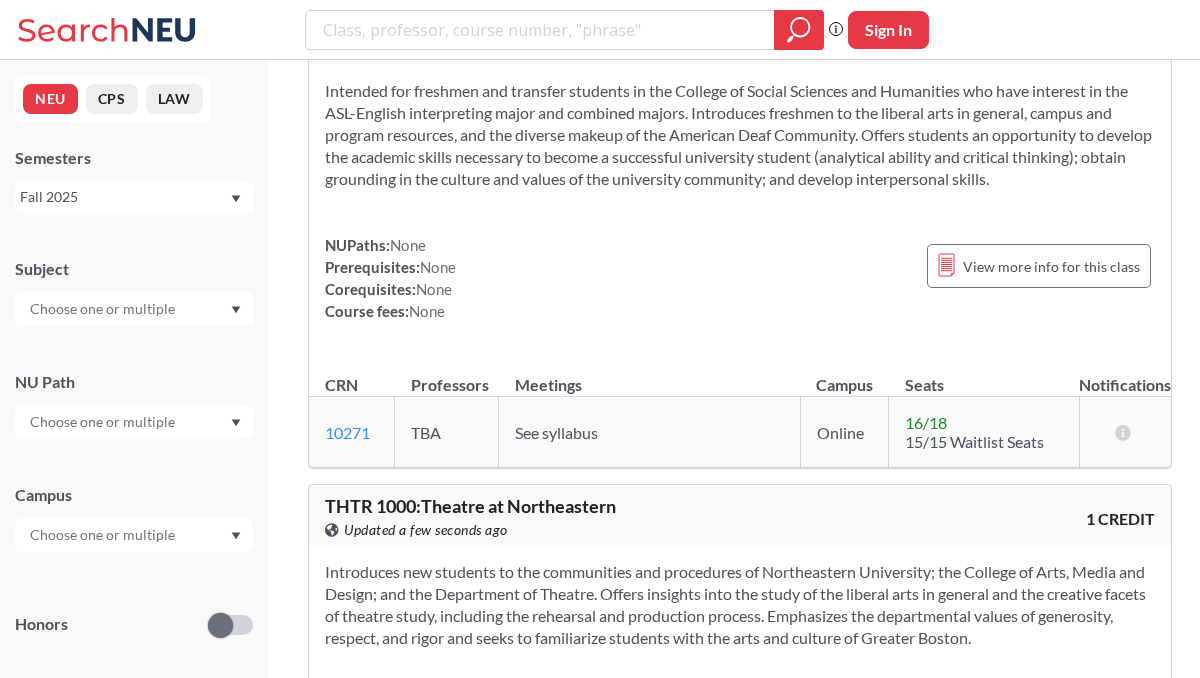 scroll, scrollTop: 13067, scrollLeft: 0, axis: vertical 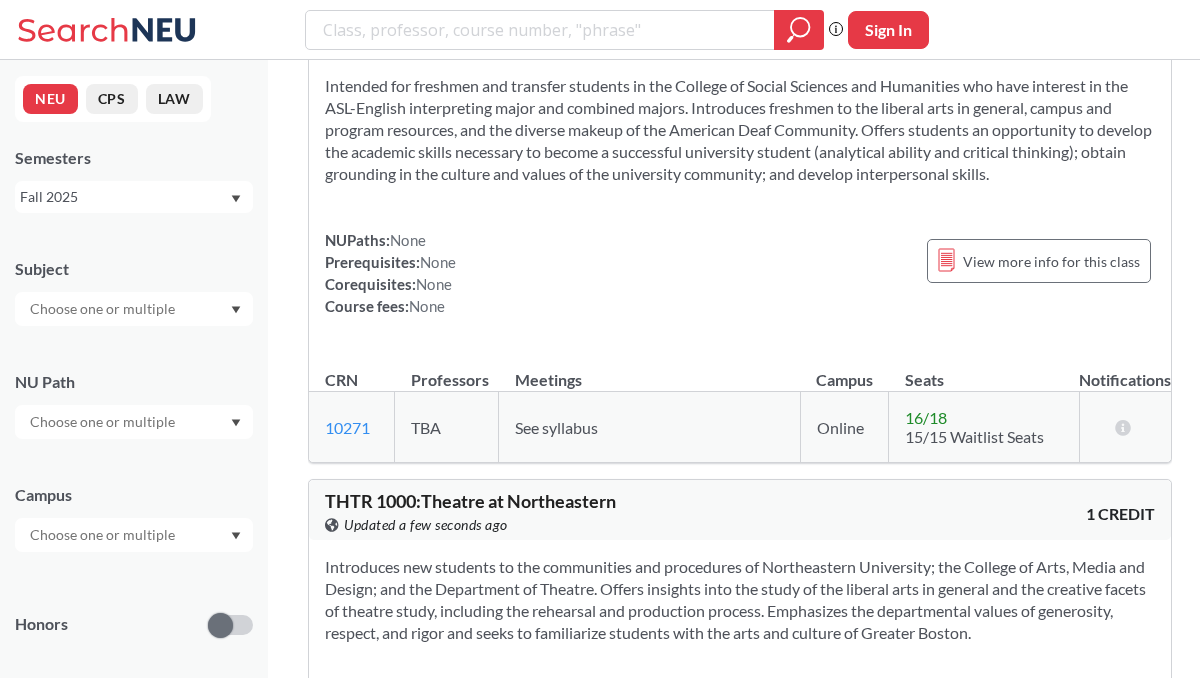 drag, startPoint x: 412, startPoint y: 91, endPoint x: 325, endPoint y: 91, distance: 87 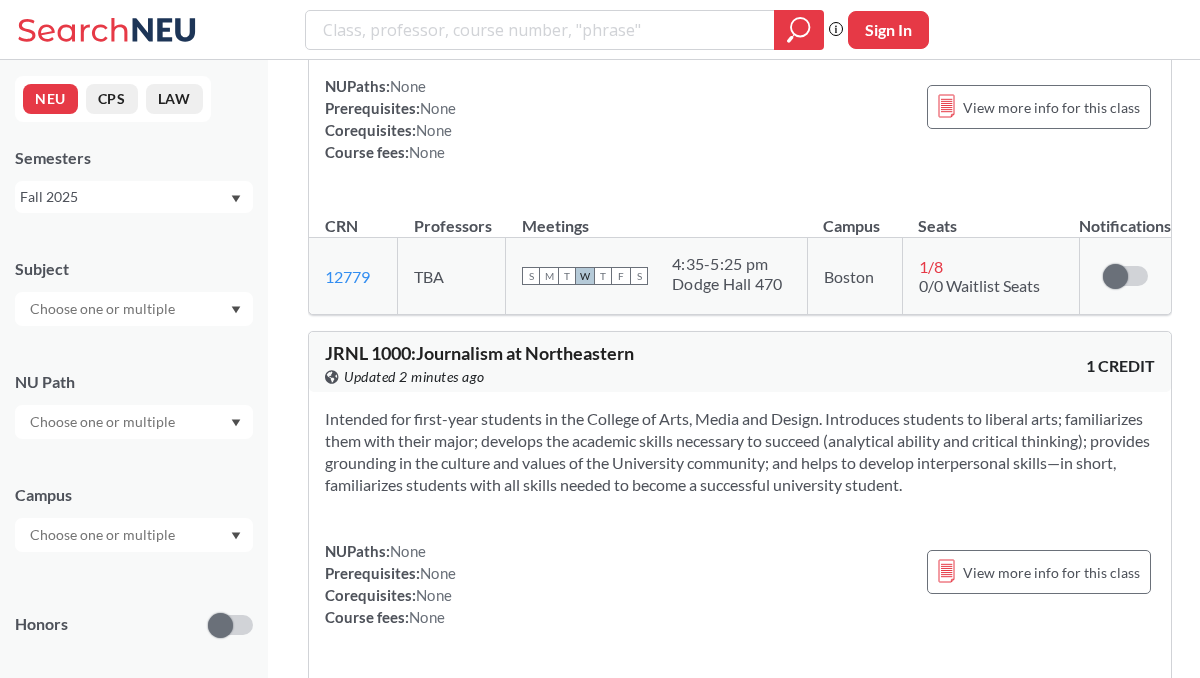scroll, scrollTop: 14638, scrollLeft: 0, axis: vertical 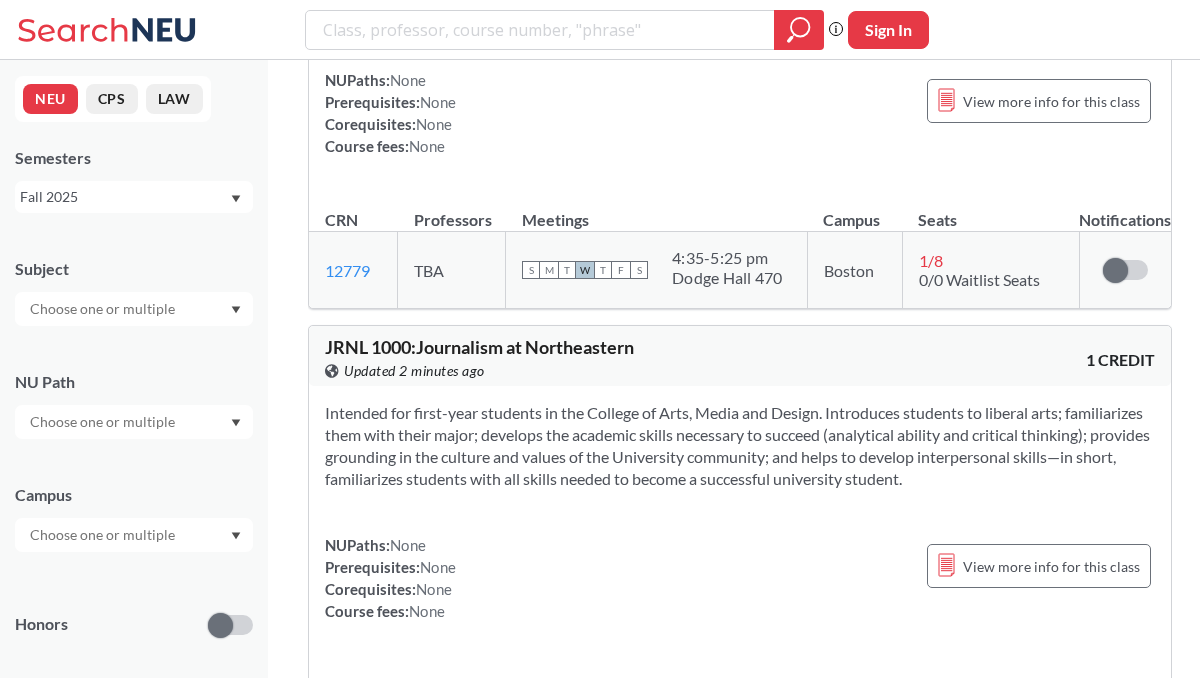 click at bounding box center (104, 535) 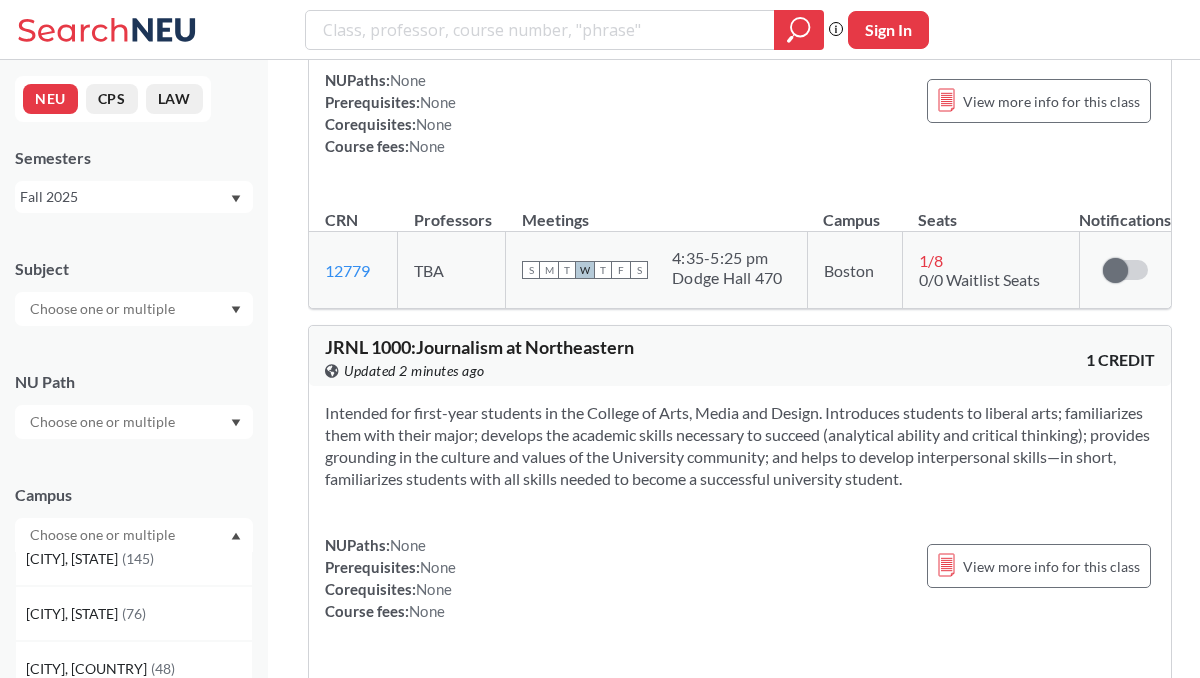 scroll, scrollTop: 0, scrollLeft: 0, axis: both 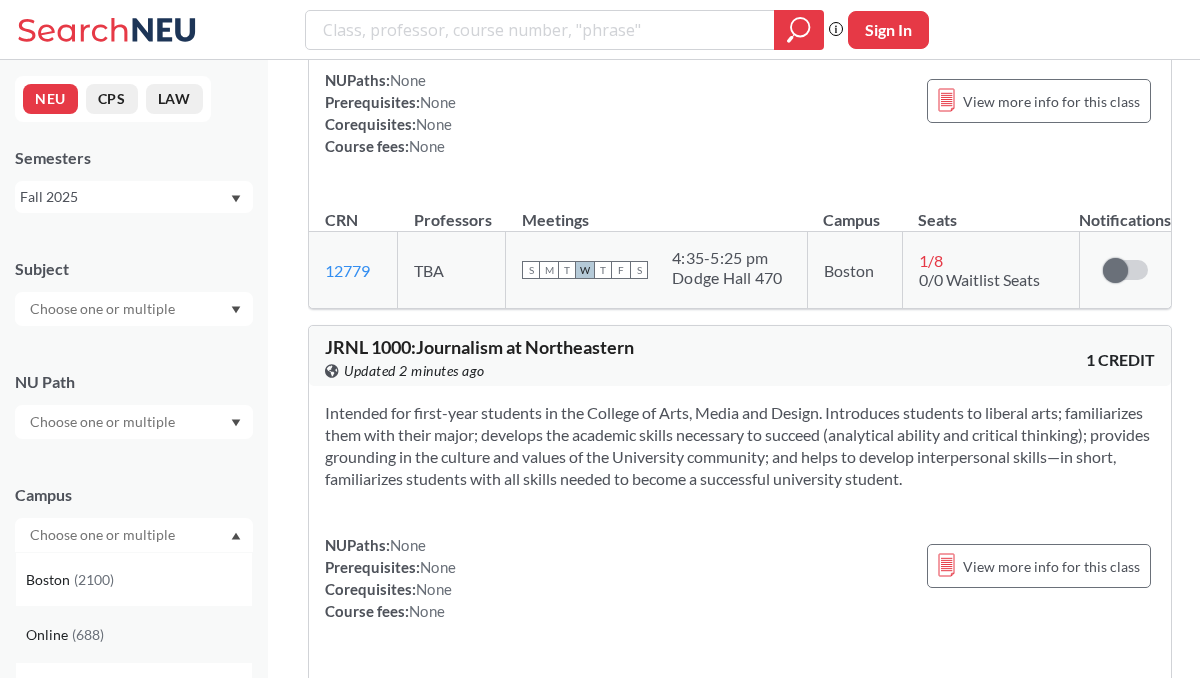 click on "([PHONE])" at bounding box center [88, 634] 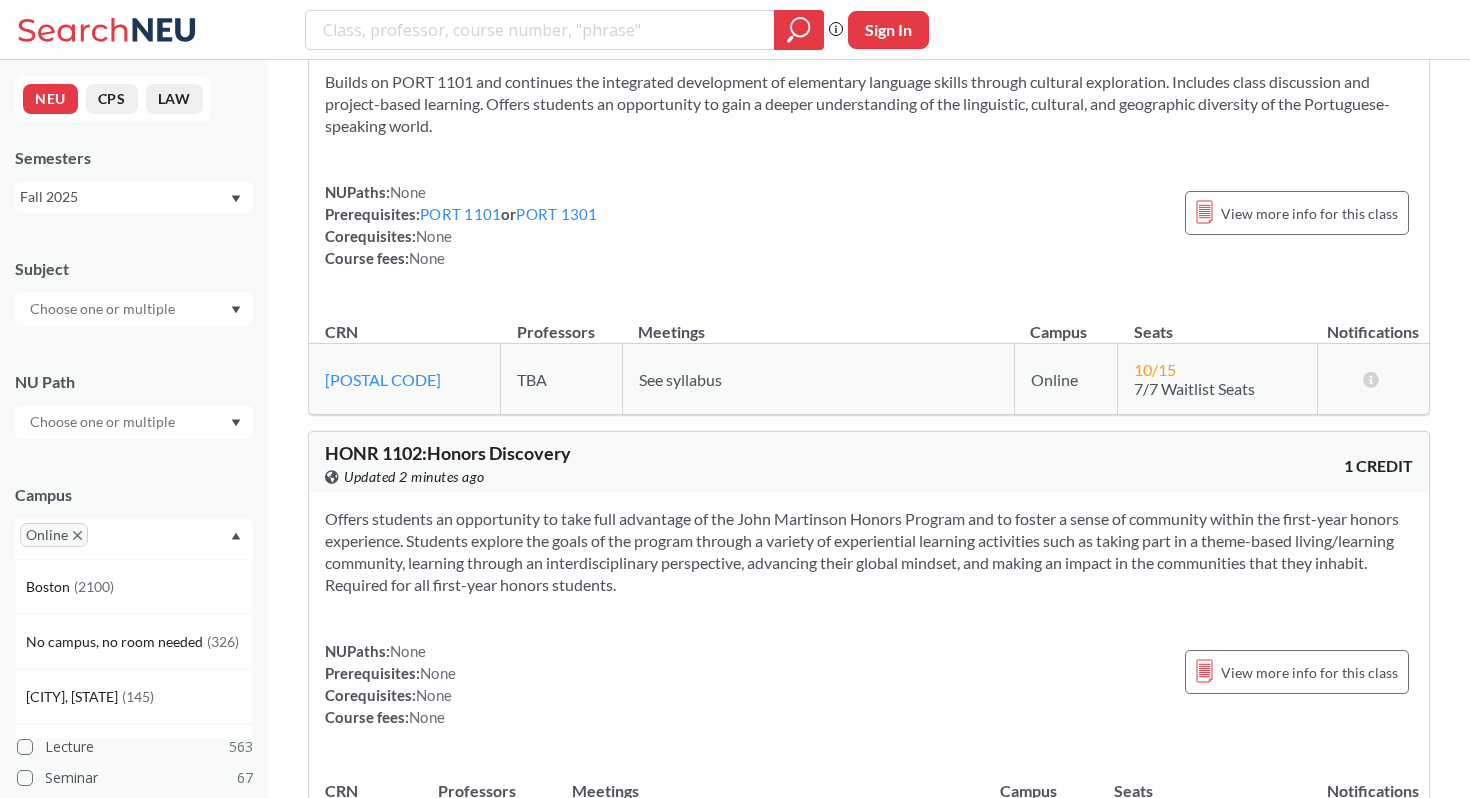 scroll, scrollTop: 17661, scrollLeft: 0, axis: vertical 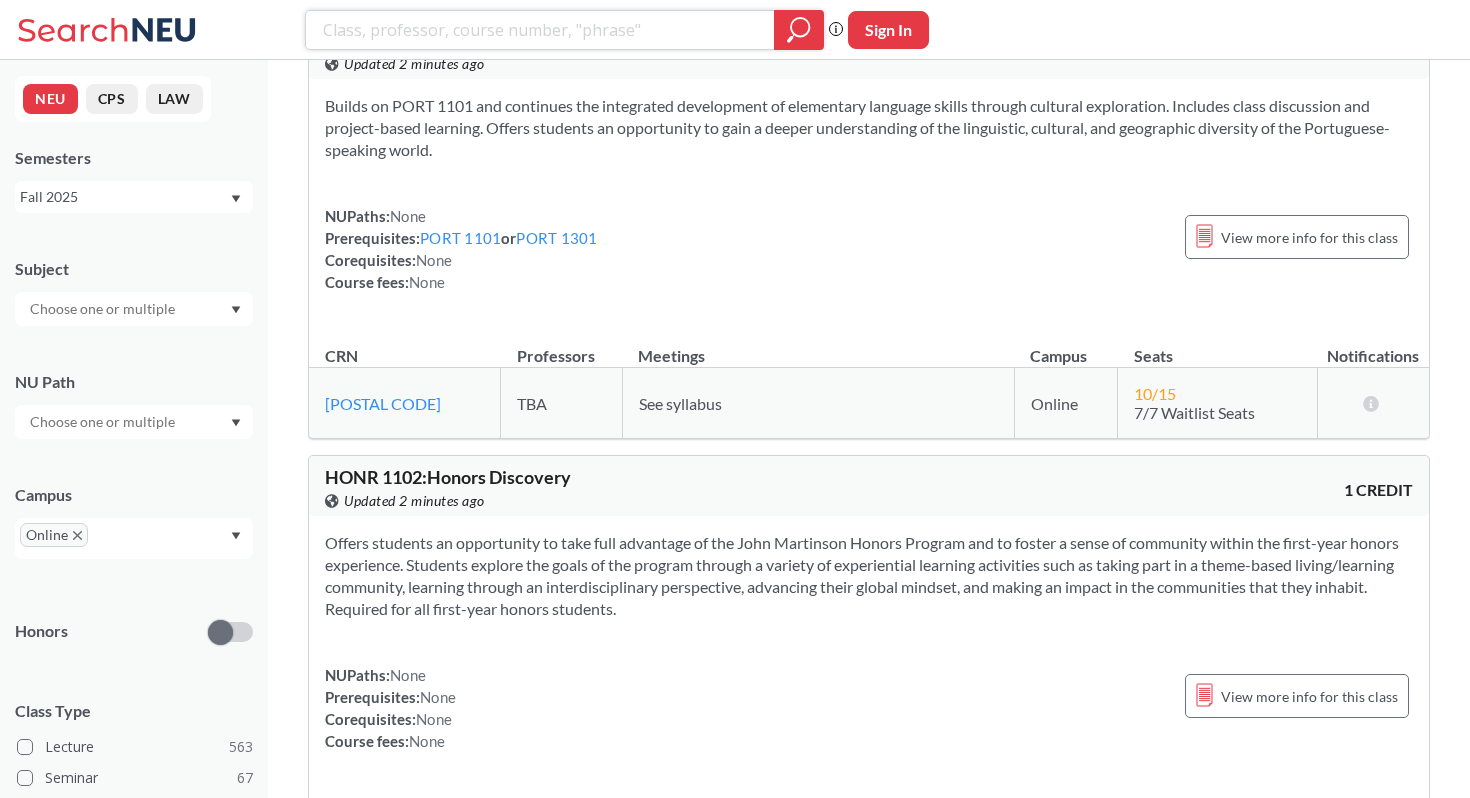 click at bounding box center [540, 30] 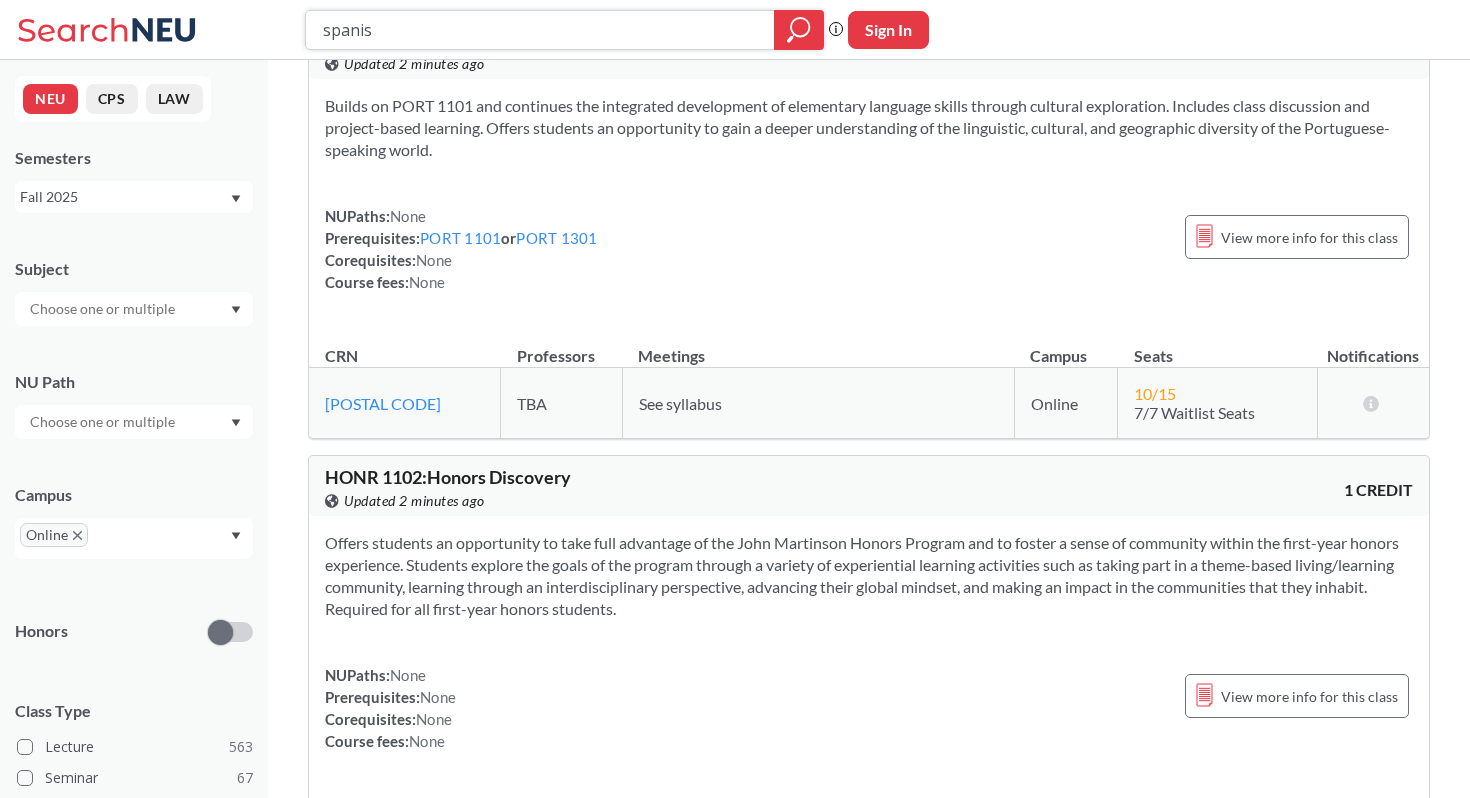 type on "spanish" 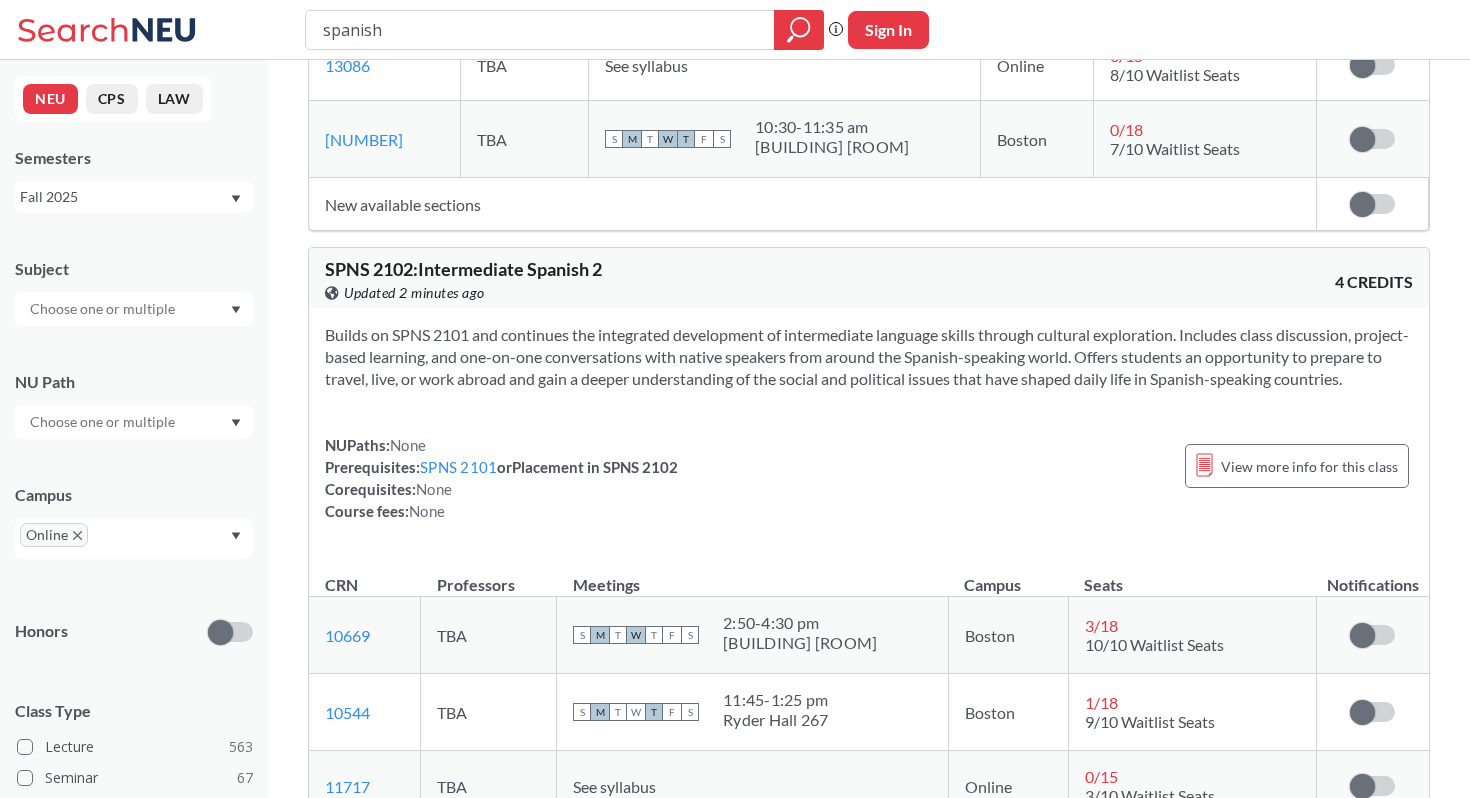 scroll, scrollTop: 190, scrollLeft: 0, axis: vertical 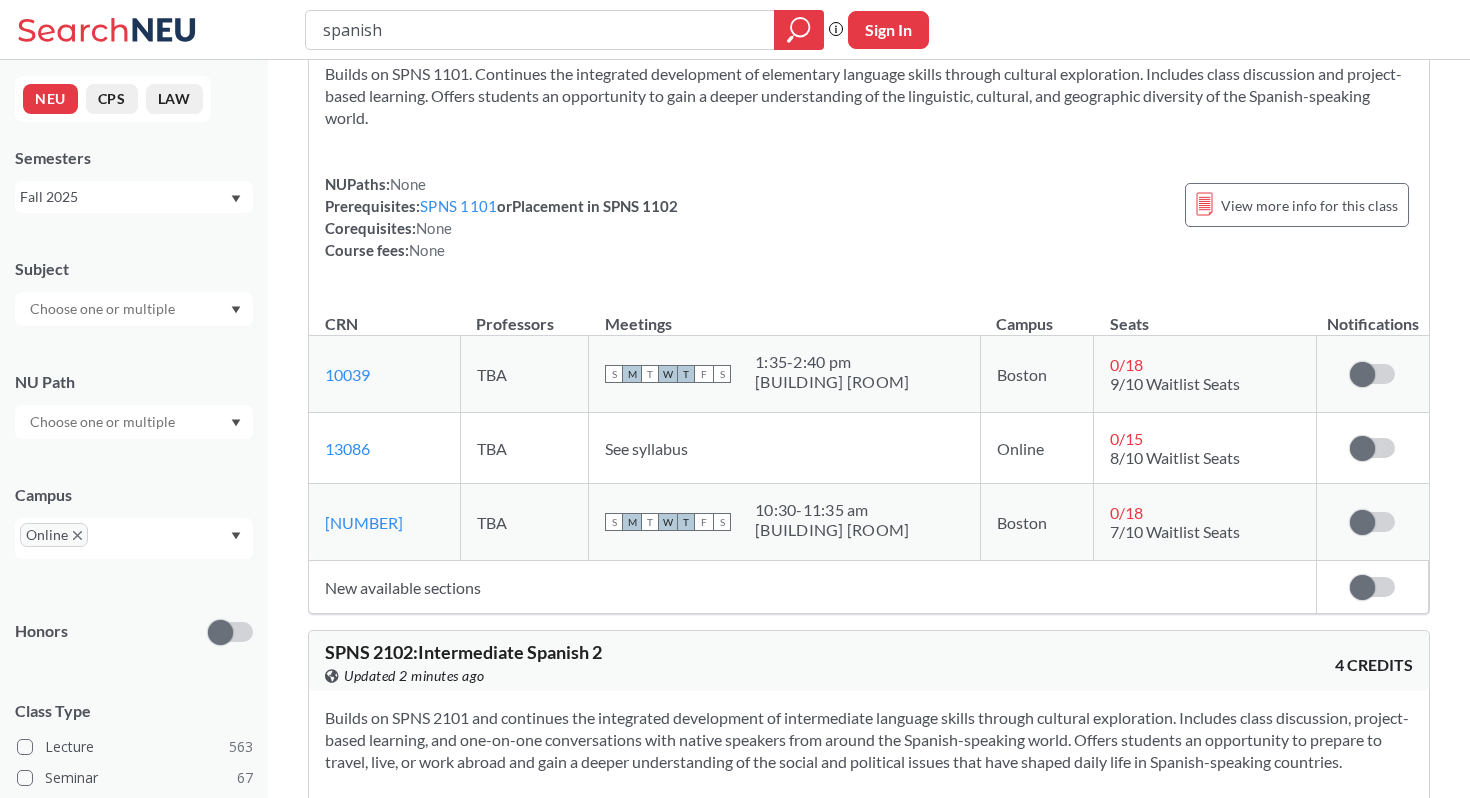 drag, startPoint x: 680, startPoint y: 41, endPoint x: 361, endPoint y: 35, distance: 319.05643 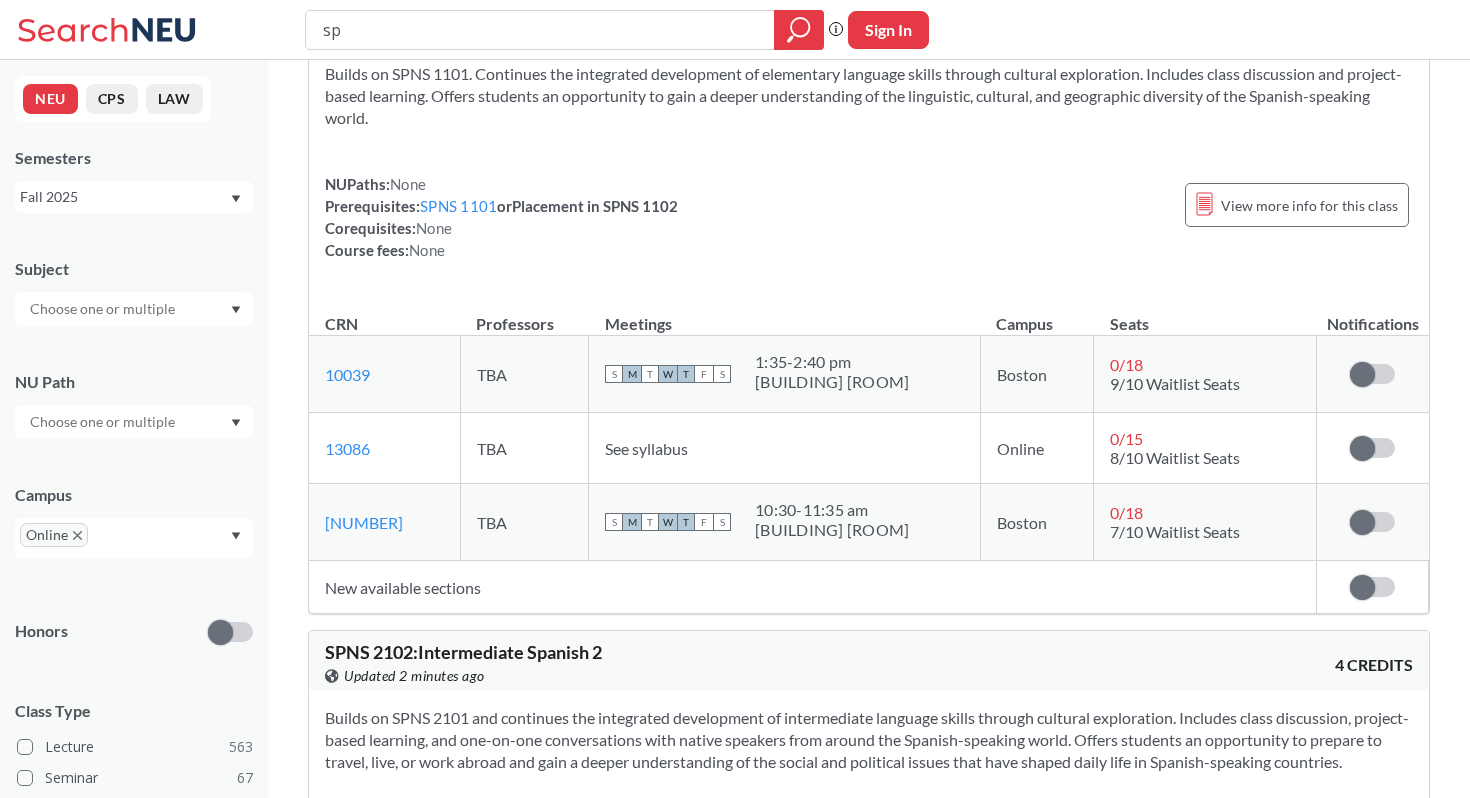 type on "s" 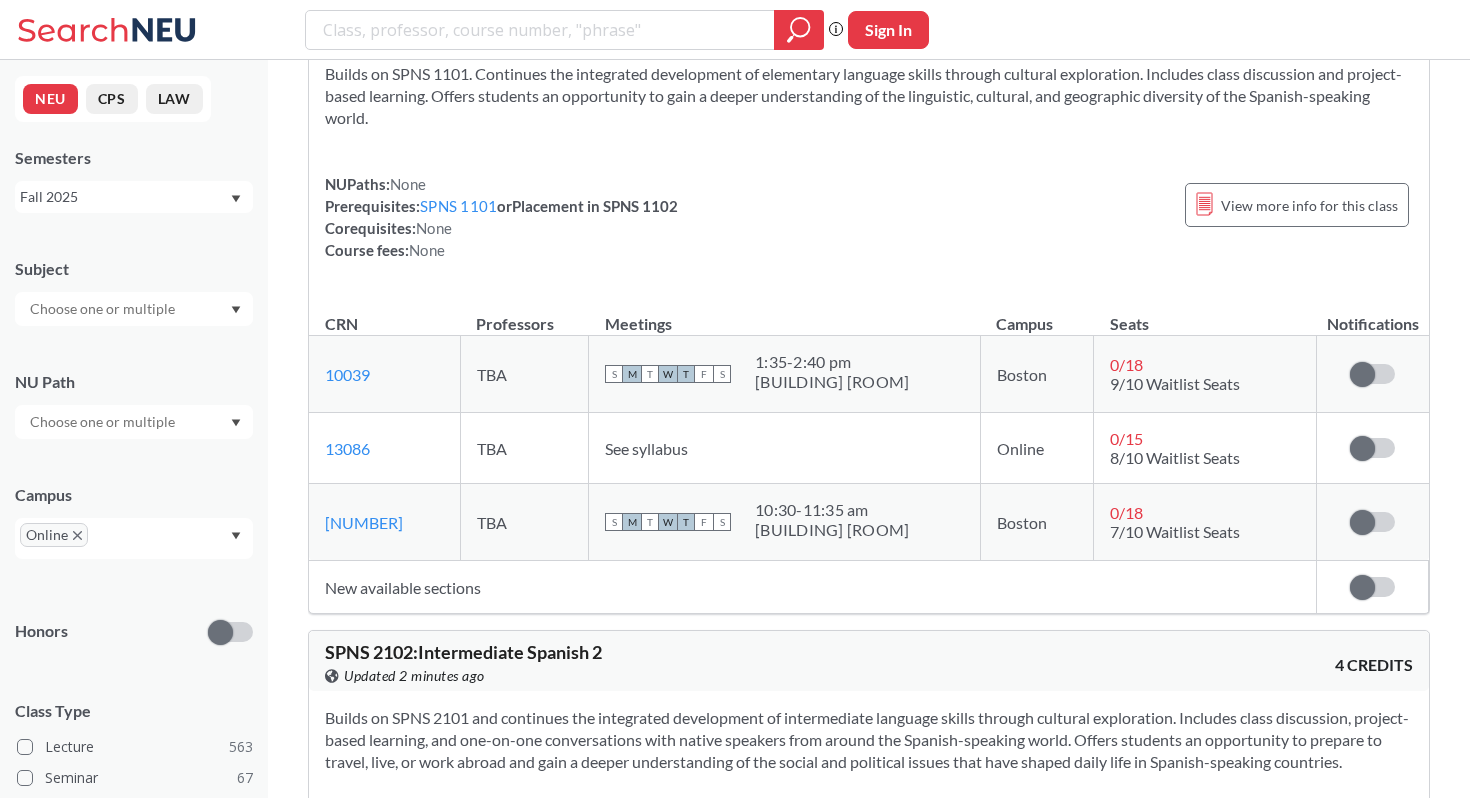 type 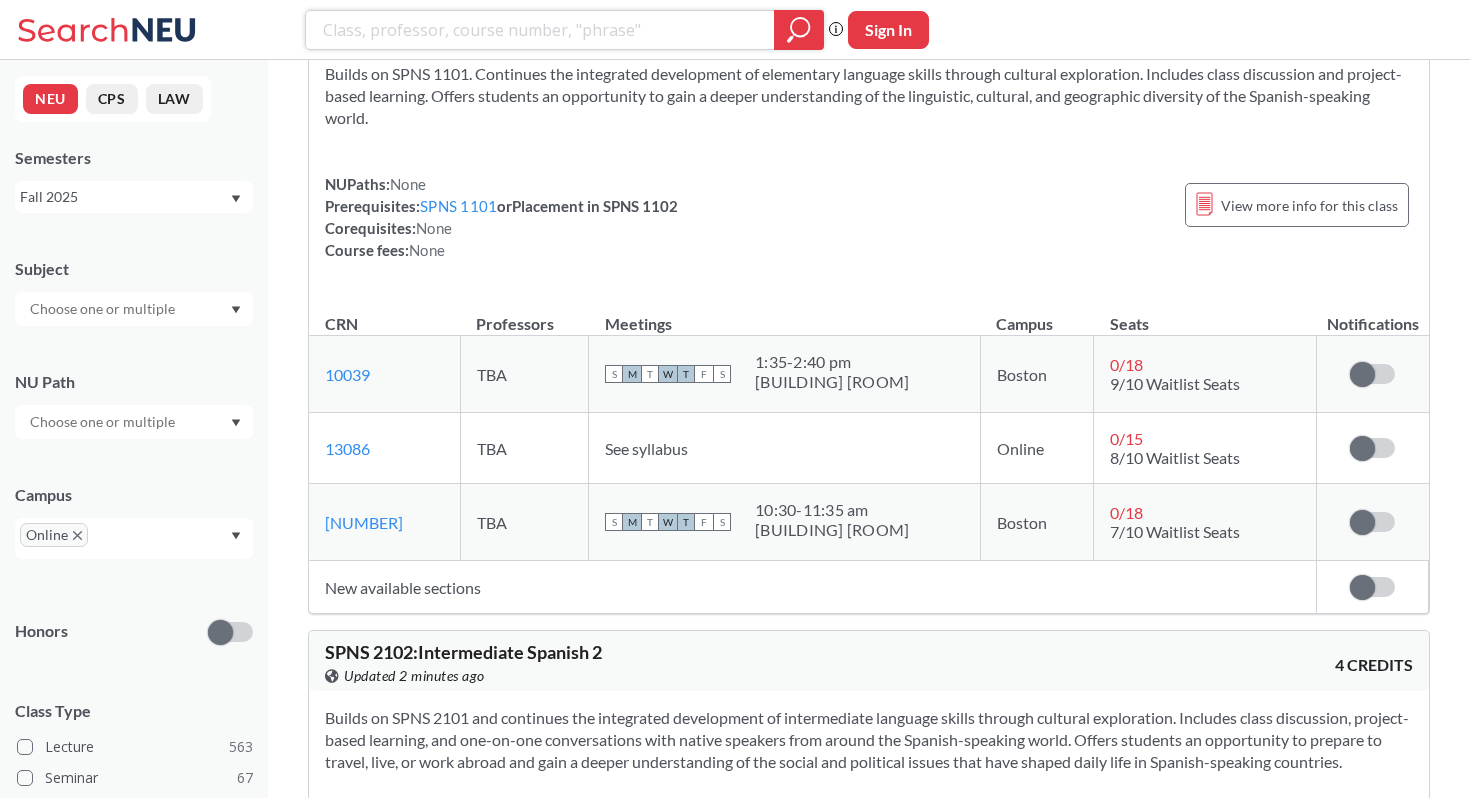 click 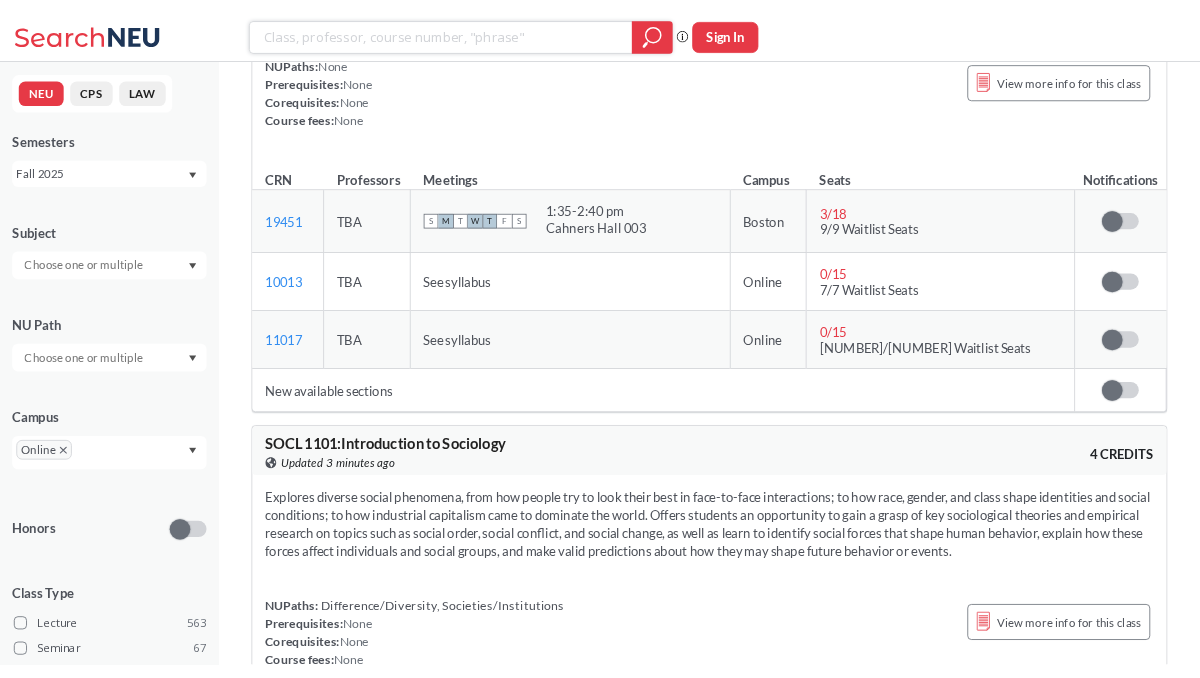 scroll, scrollTop: 16938, scrollLeft: 0, axis: vertical 